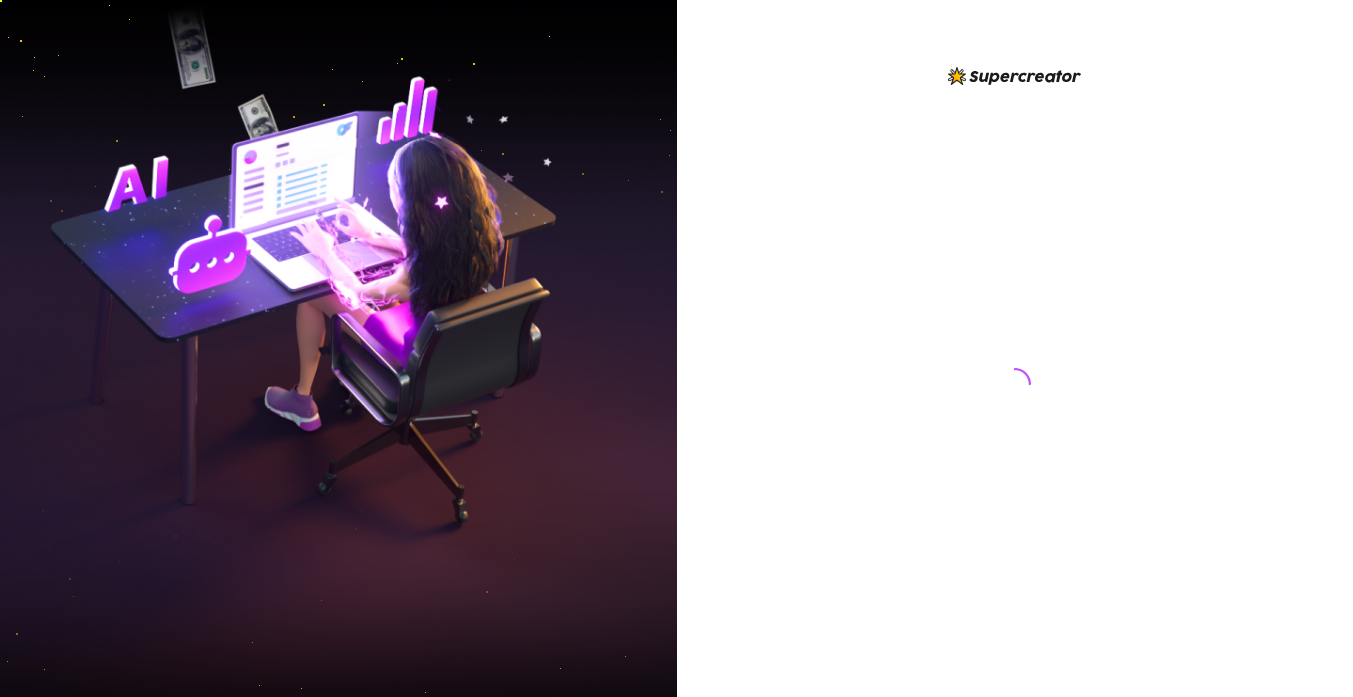 scroll, scrollTop: 0, scrollLeft: 0, axis: both 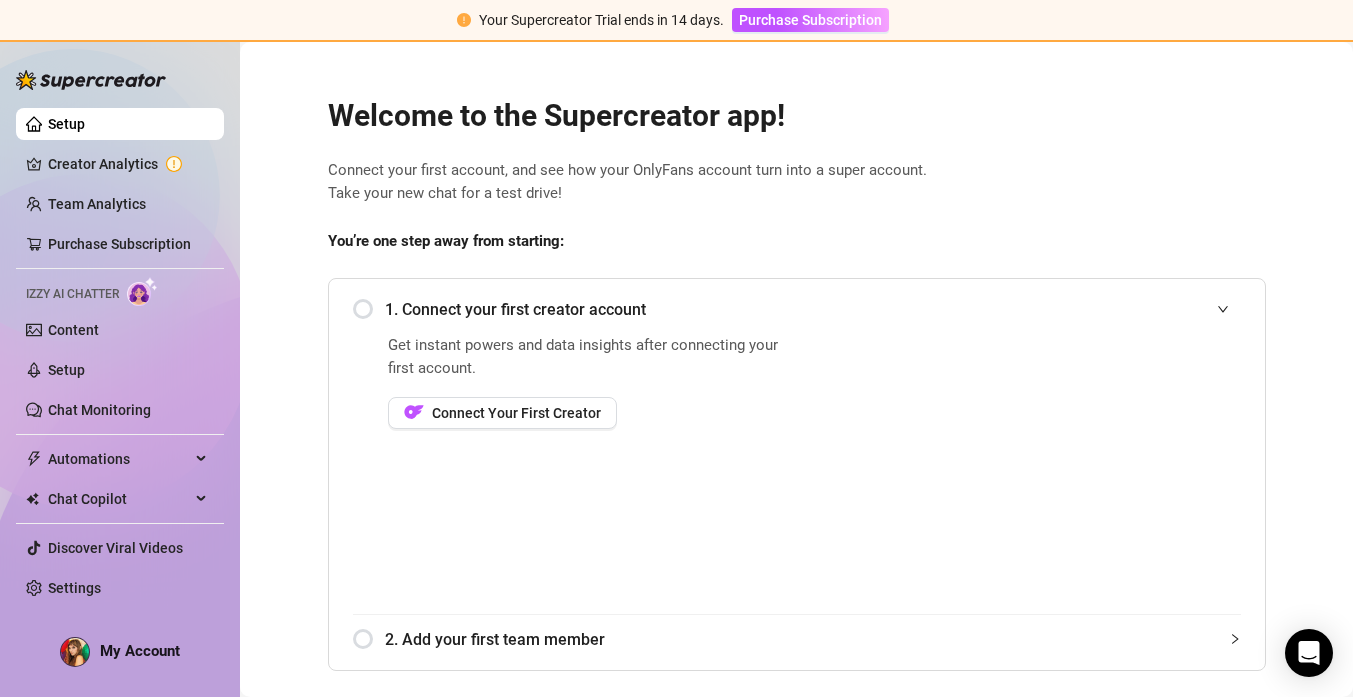 click on "1. Connect your first creator account" at bounding box center [797, 309] 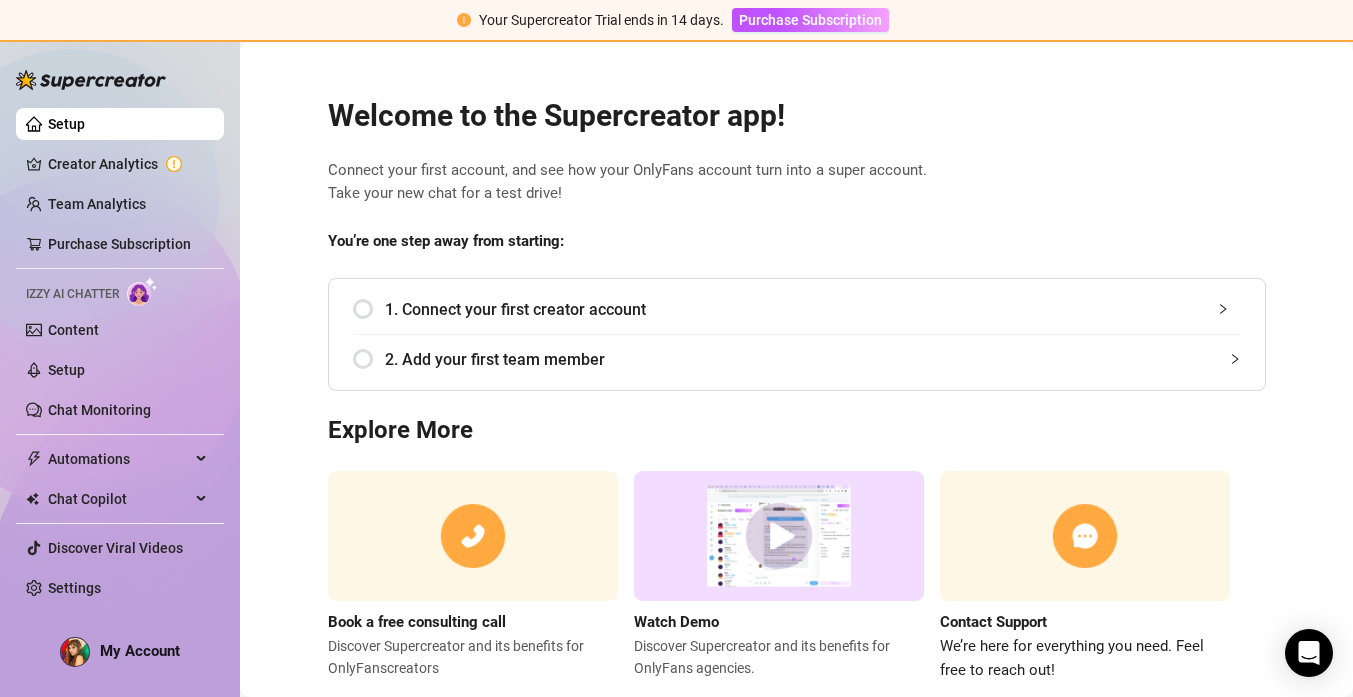 click on "1. Connect your first creator account" at bounding box center [797, 309] 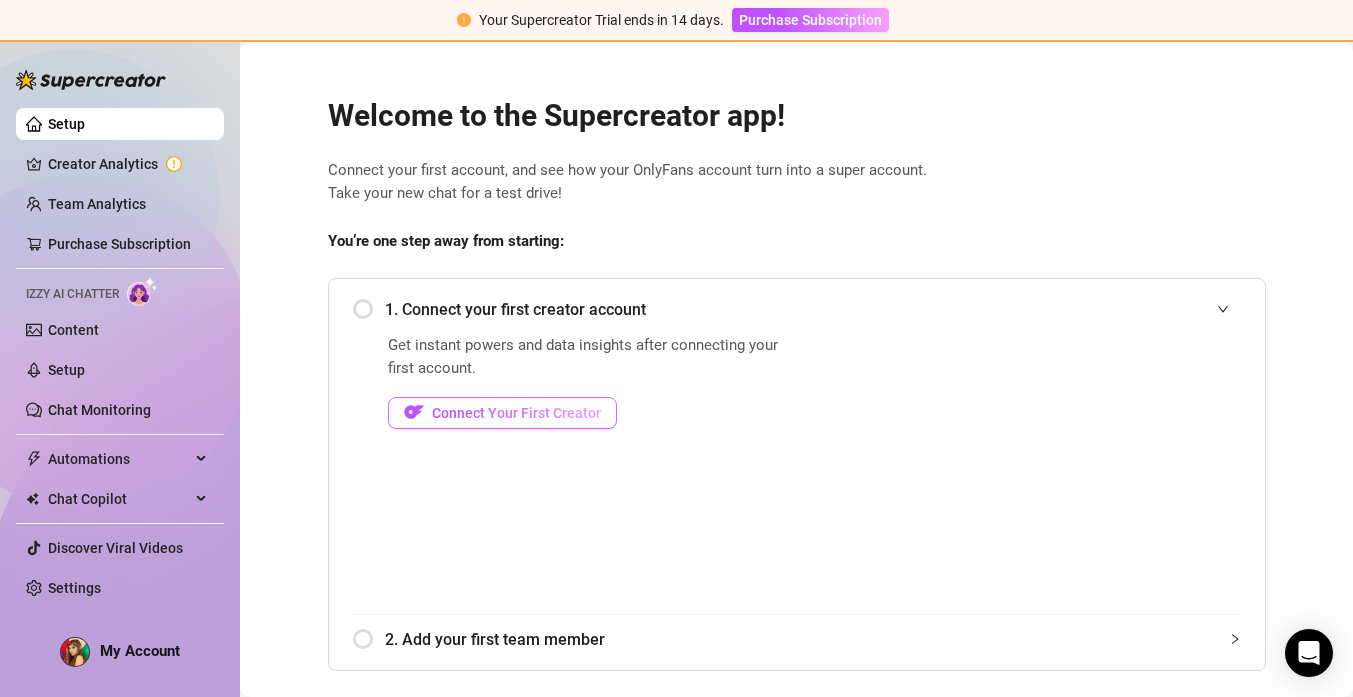 click on "Connect Your First Creator" at bounding box center (516, 413) 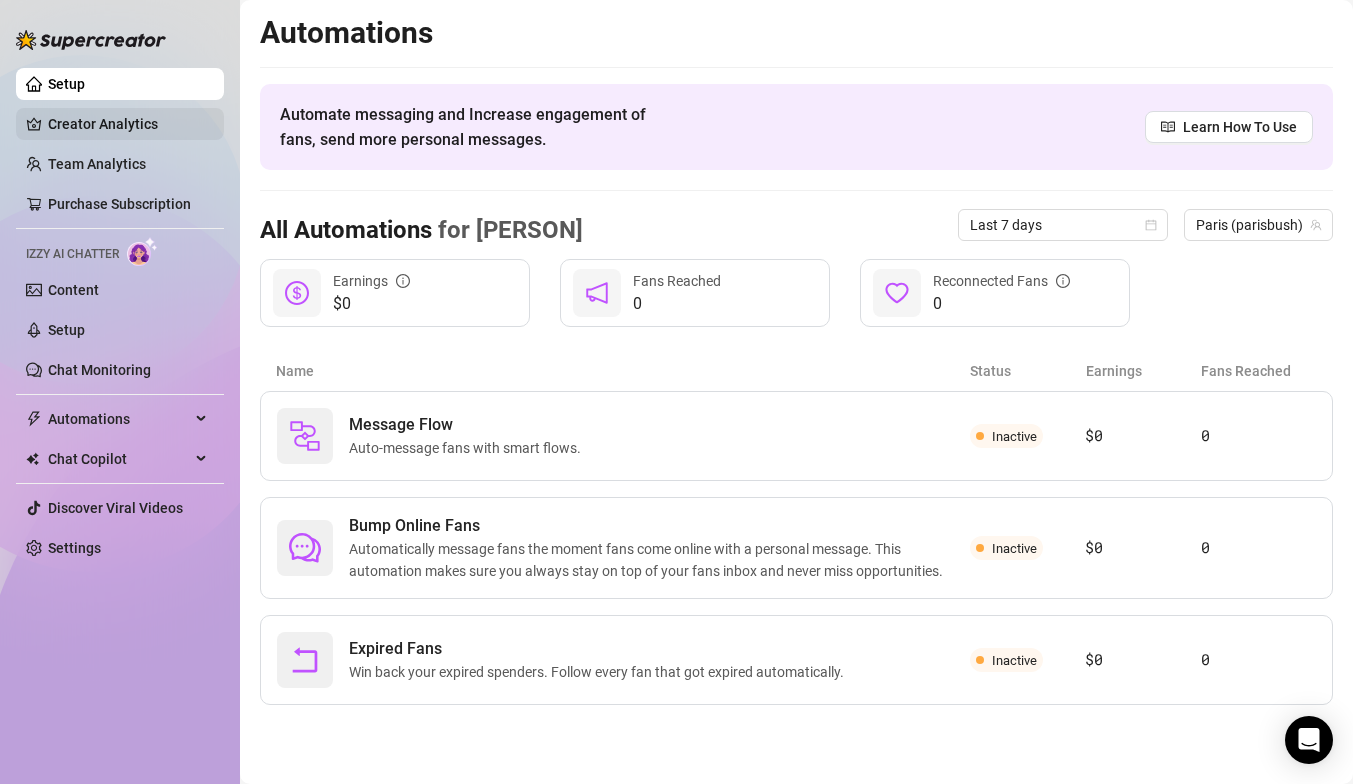 click on "Creator Analytics" at bounding box center [128, 124] 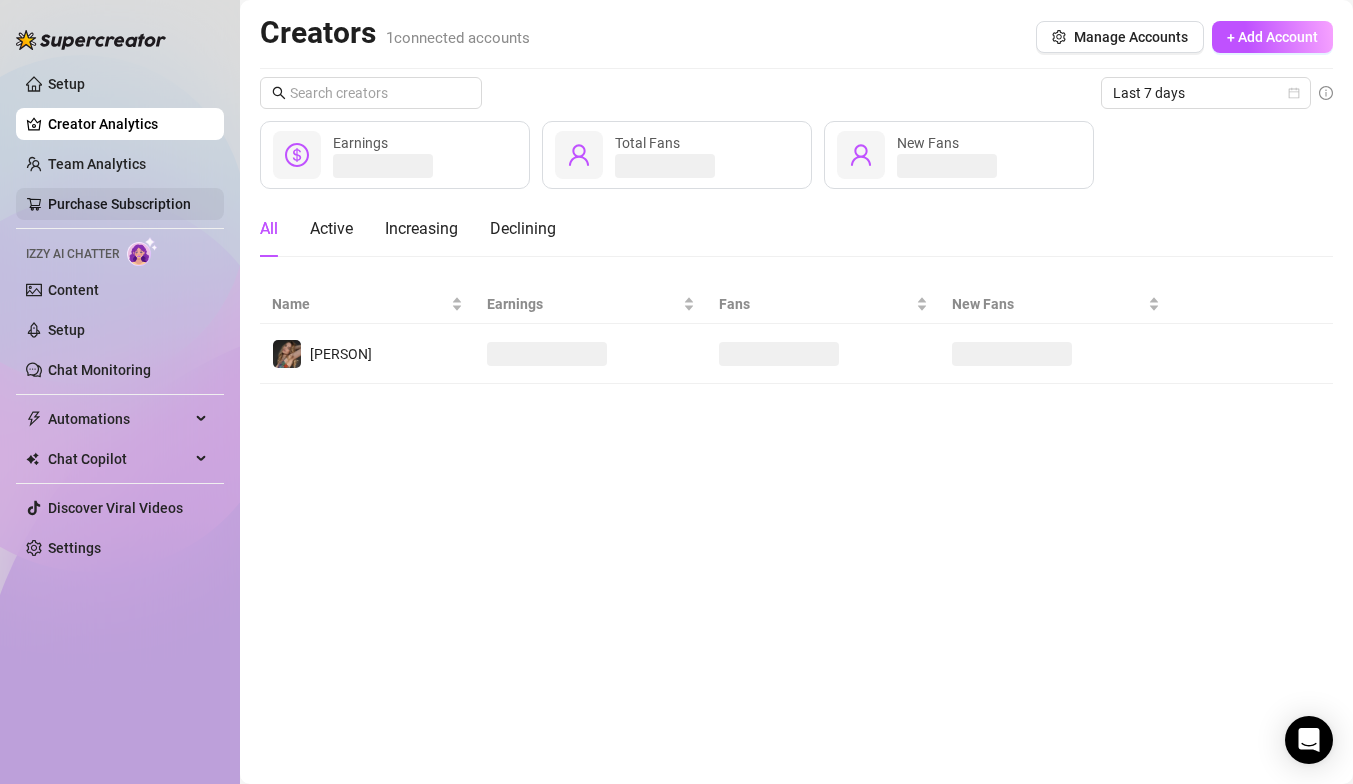 click on "Purchase Subscription" at bounding box center (119, 204) 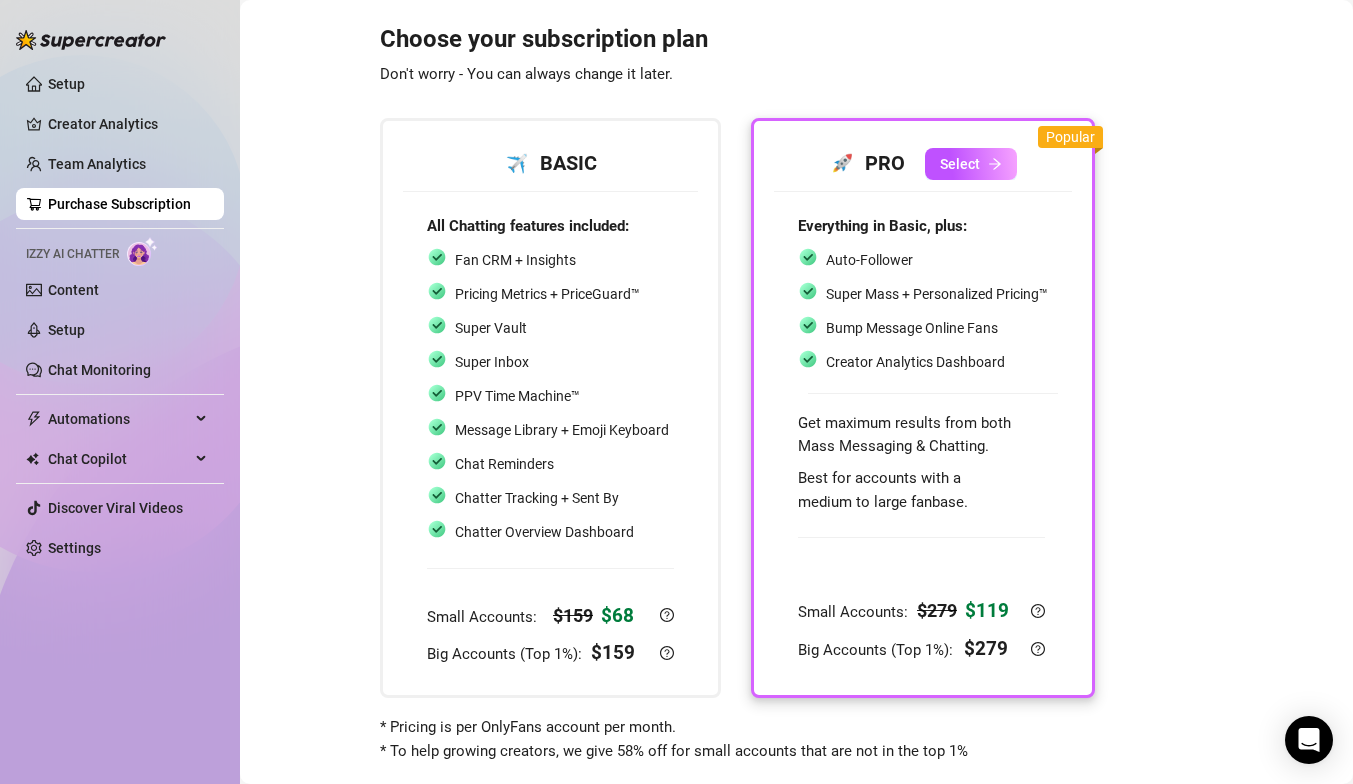 scroll, scrollTop: 5, scrollLeft: 0, axis: vertical 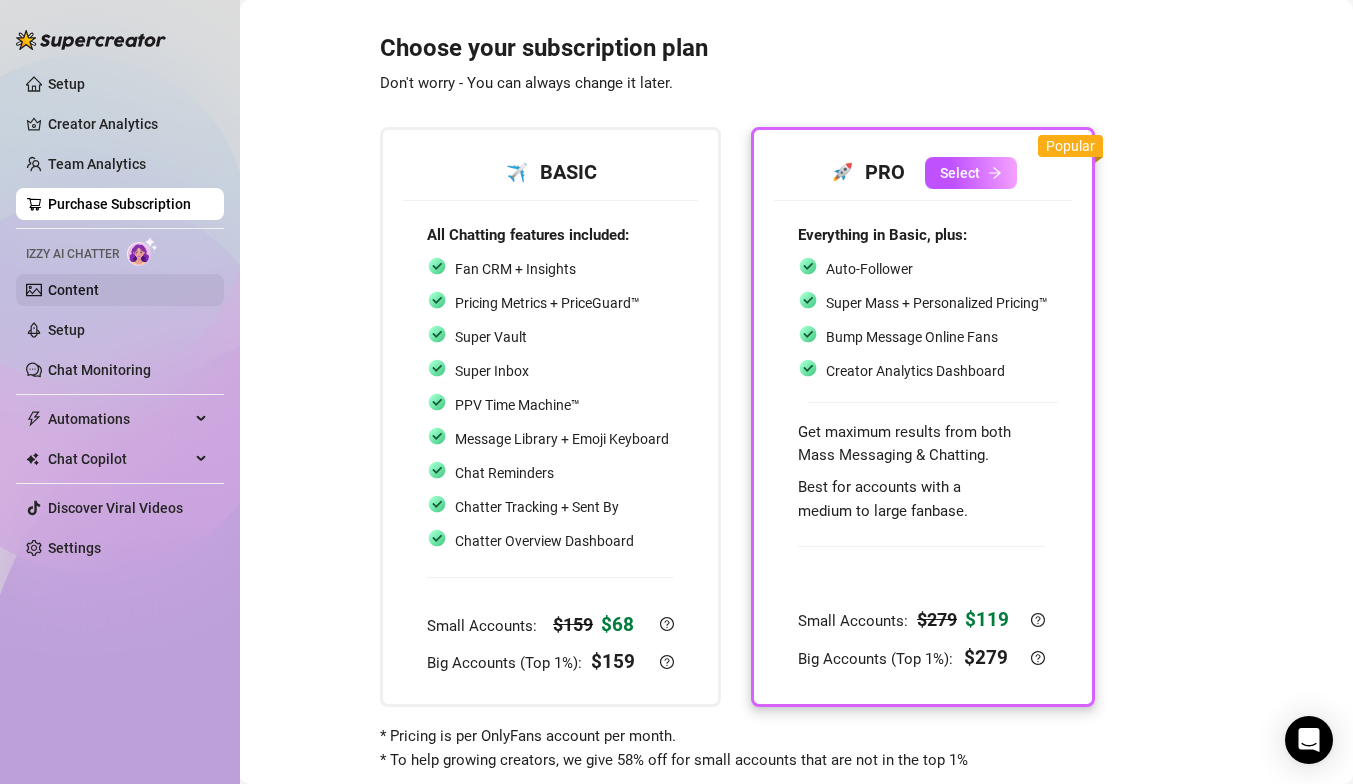 click on "Content" at bounding box center (73, 290) 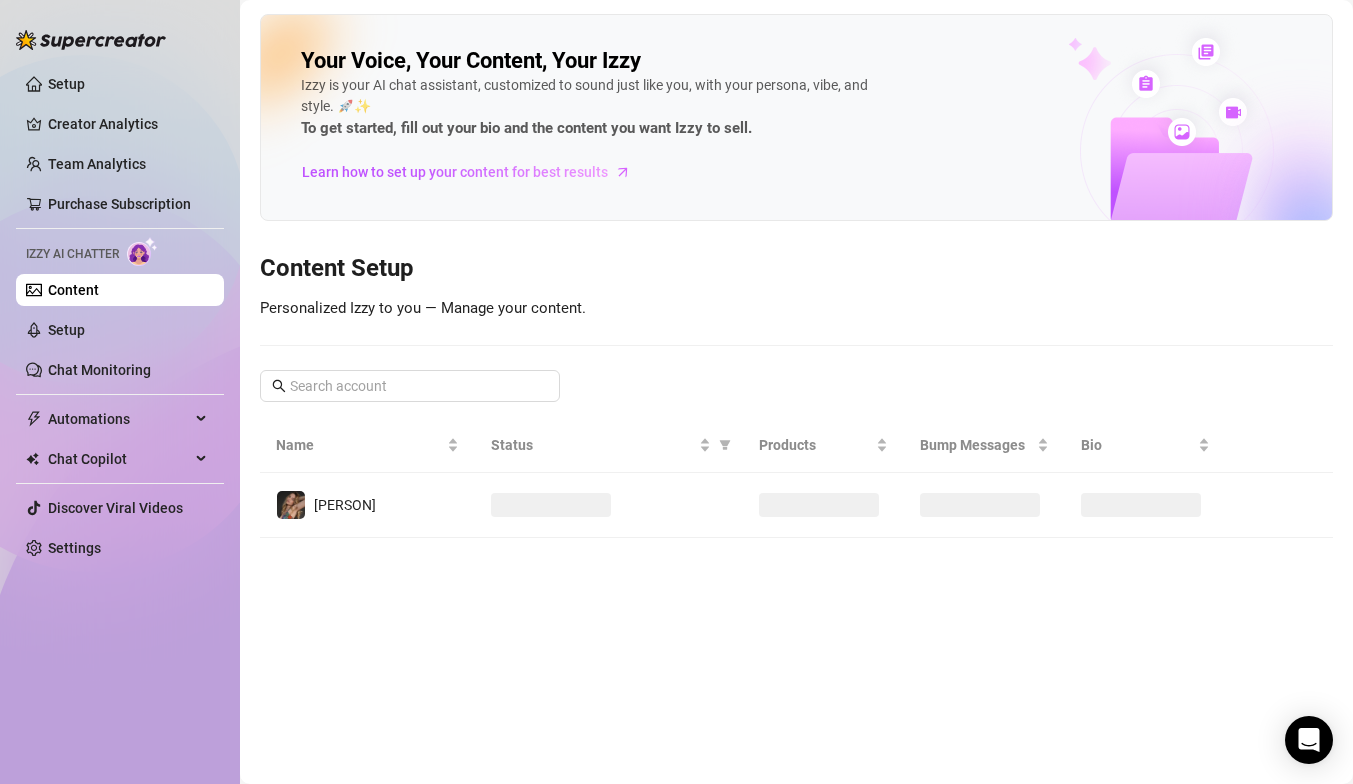 click on "Content" at bounding box center (73, 290) 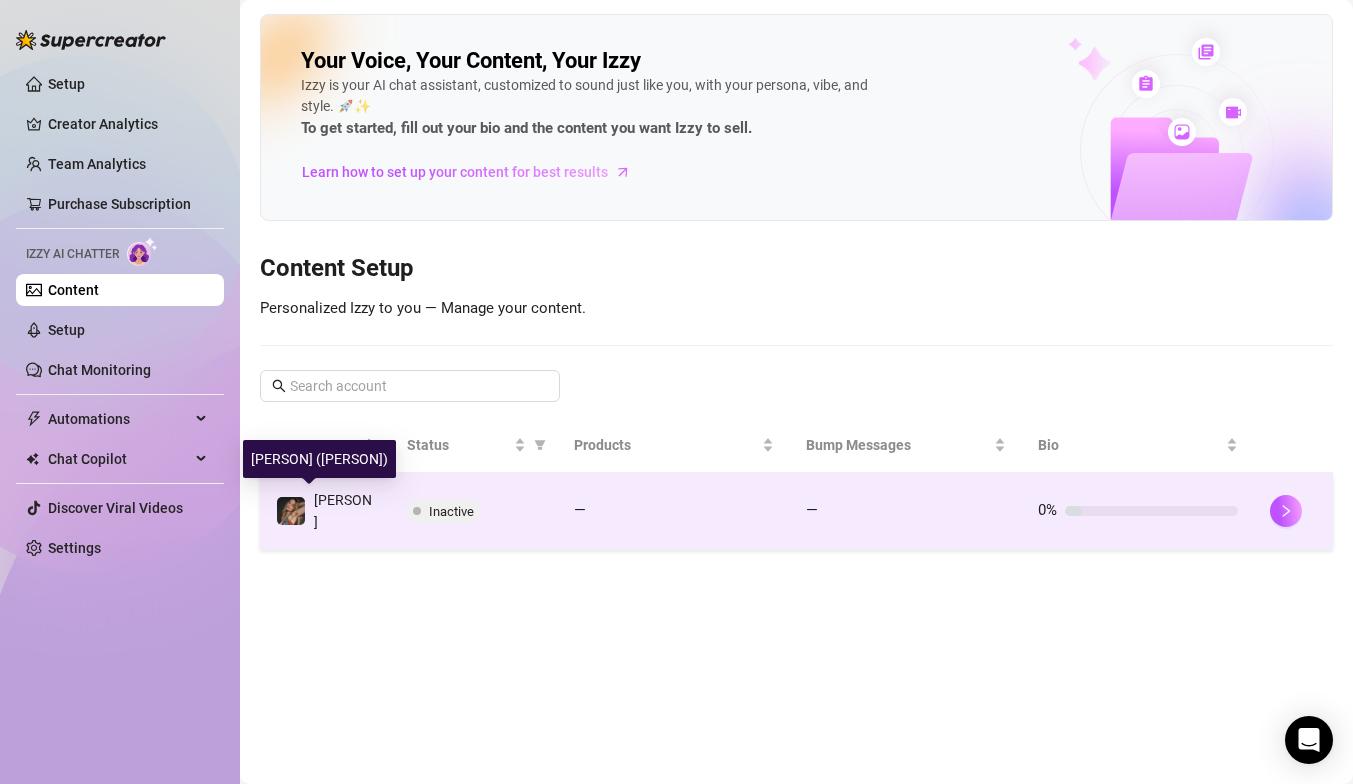 click on "𝗣𝗮𝗿𝗶𝘀" at bounding box center [325, 511] 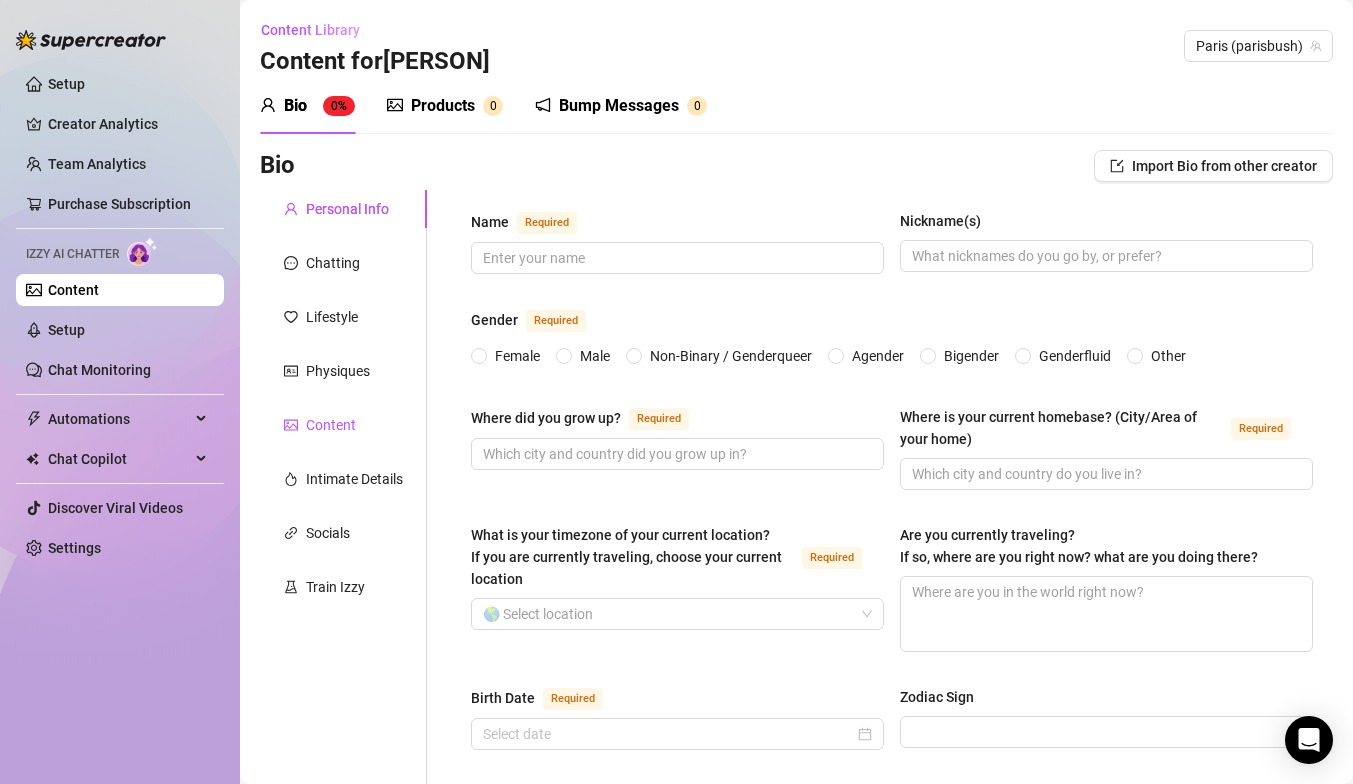 click on "Content" at bounding box center (331, 425) 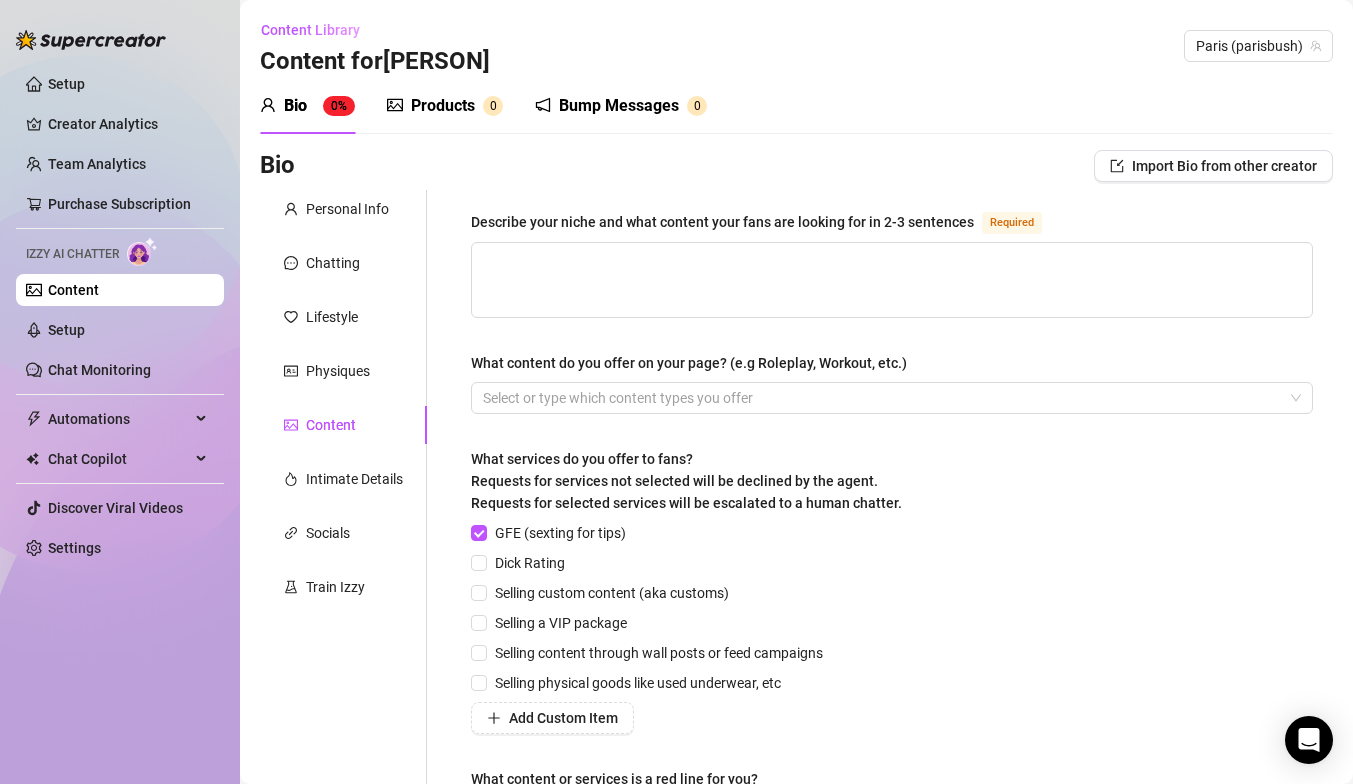 scroll, scrollTop: 225, scrollLeft: 0, axis: vertical 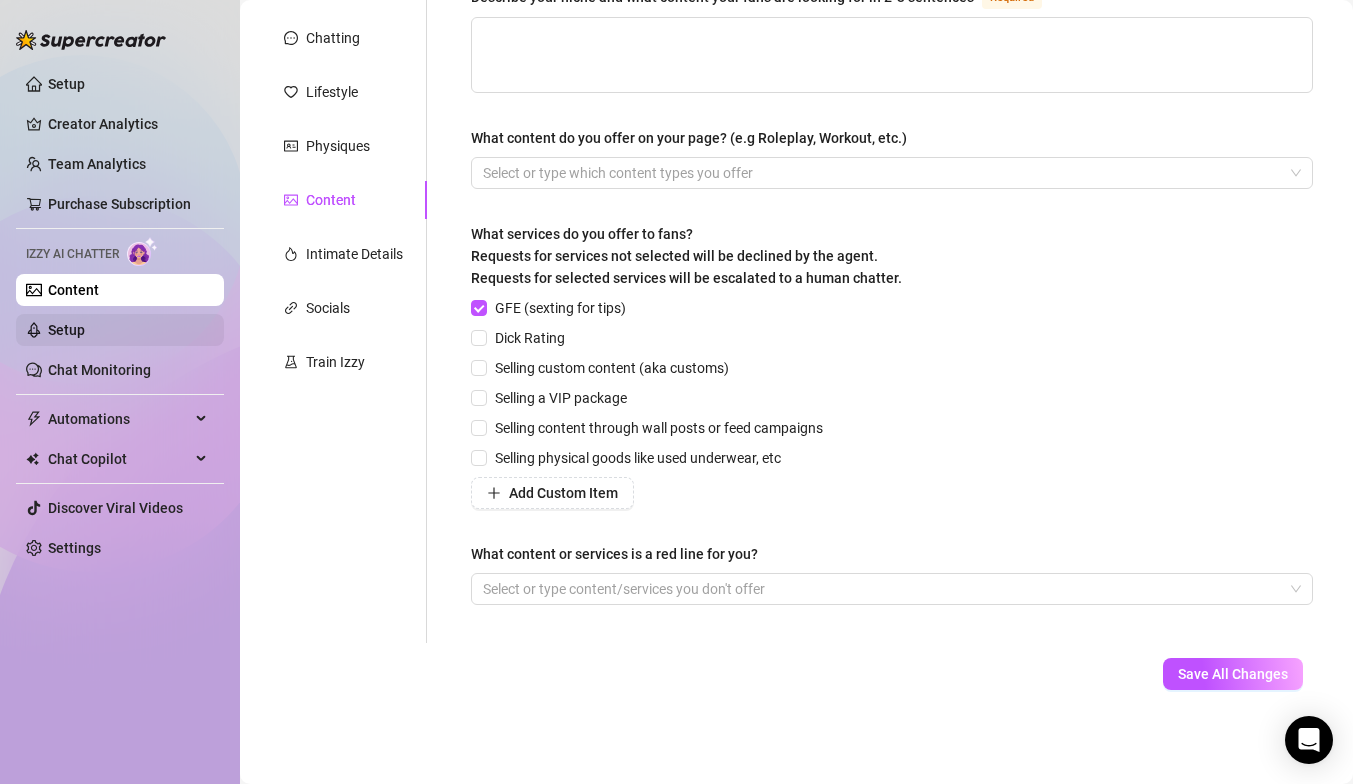 click on "Setup" at bounding box center (66, 330) 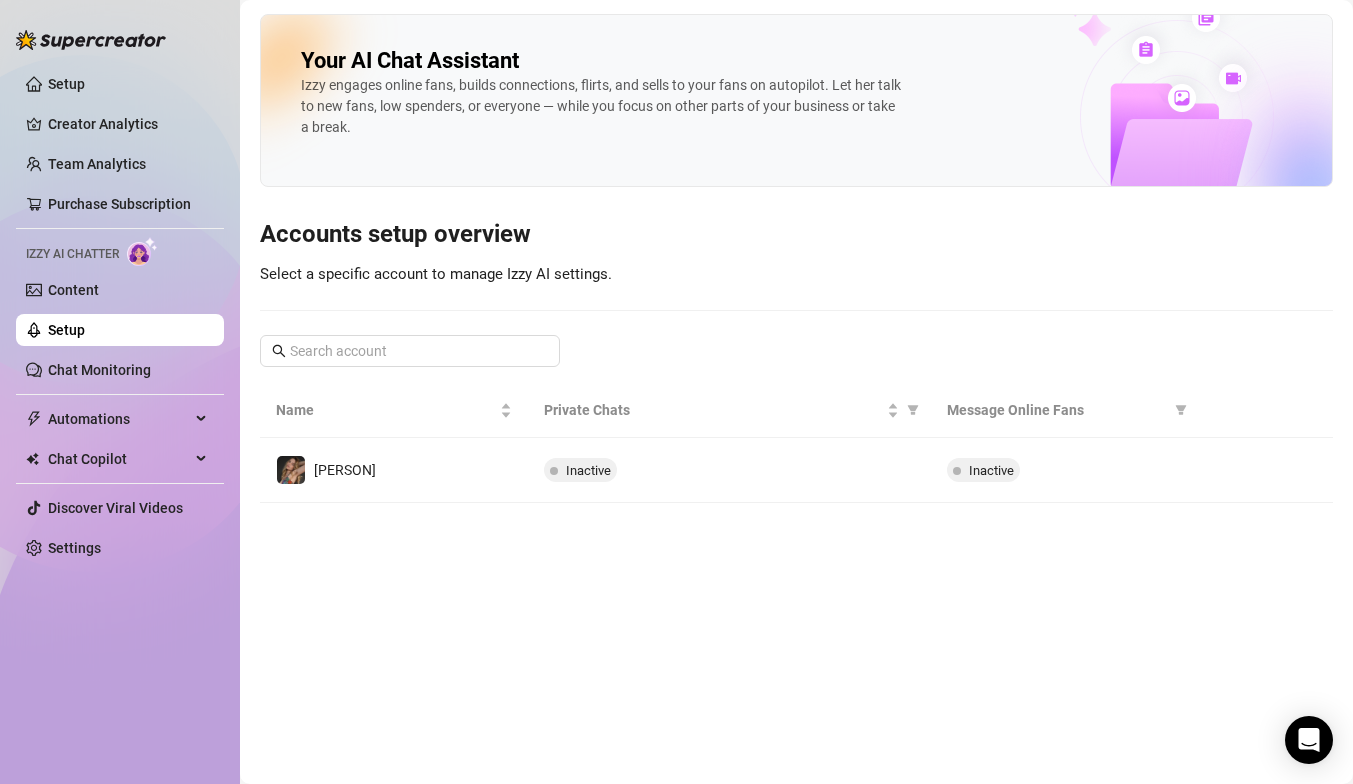 scroll, scrollTop: 0, scrollLeft: 0, axis: both 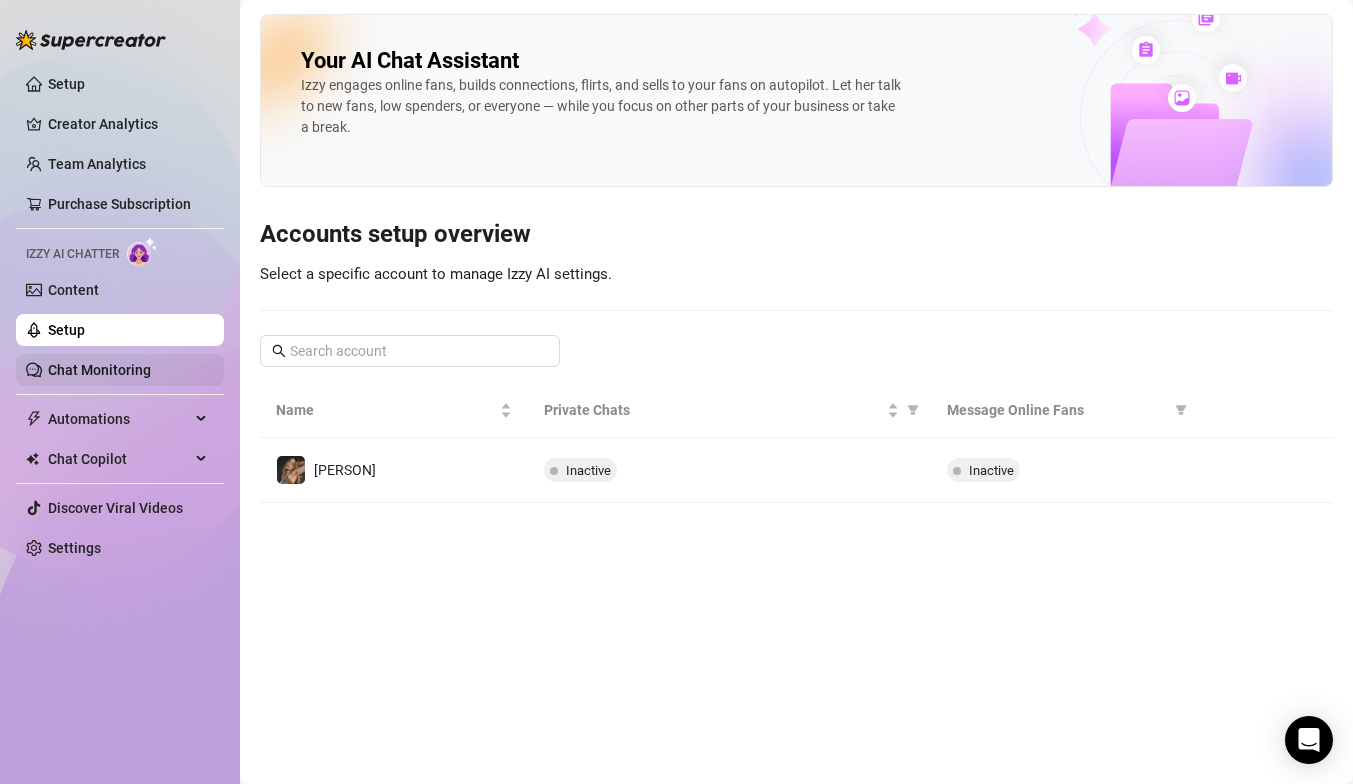 click on "Chat Monitoring" at bounding box center (99, 370) 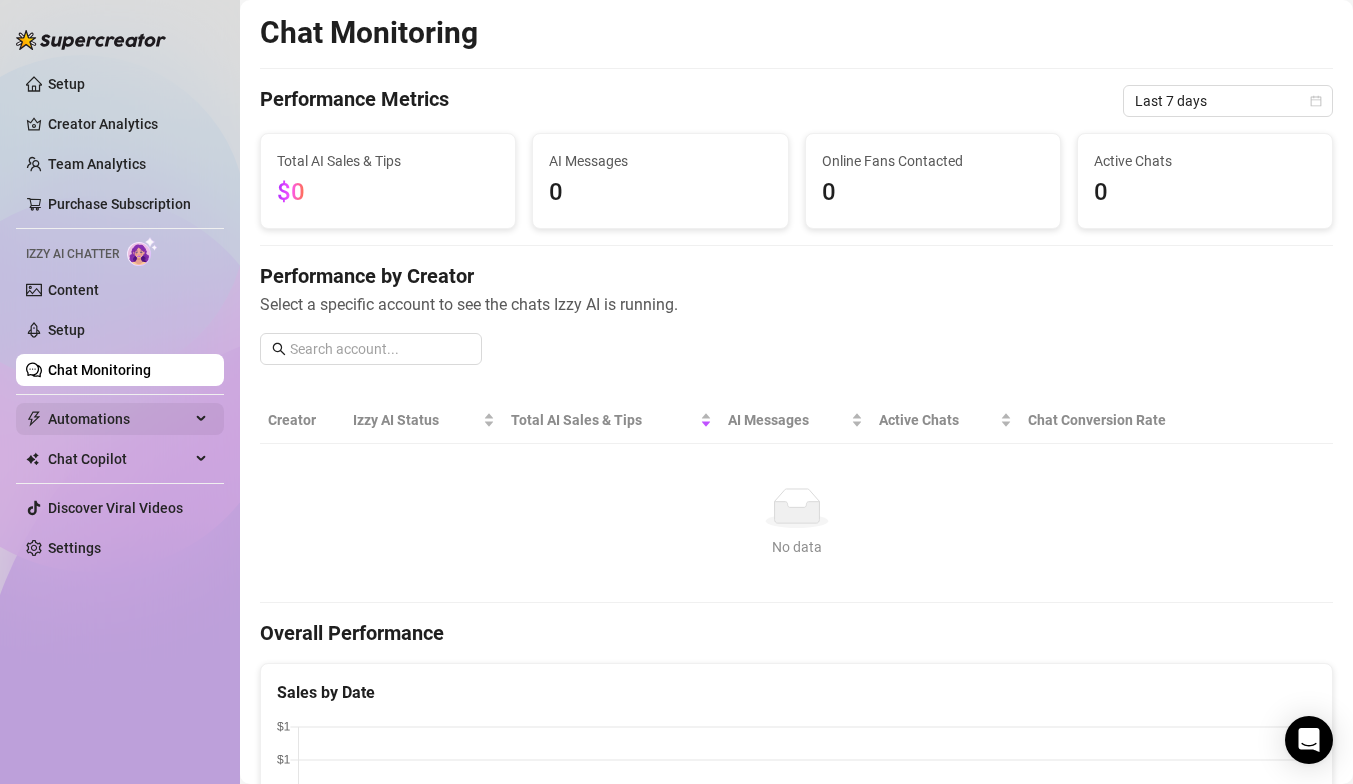 click on "Automations" at bounding box center (119, 419) 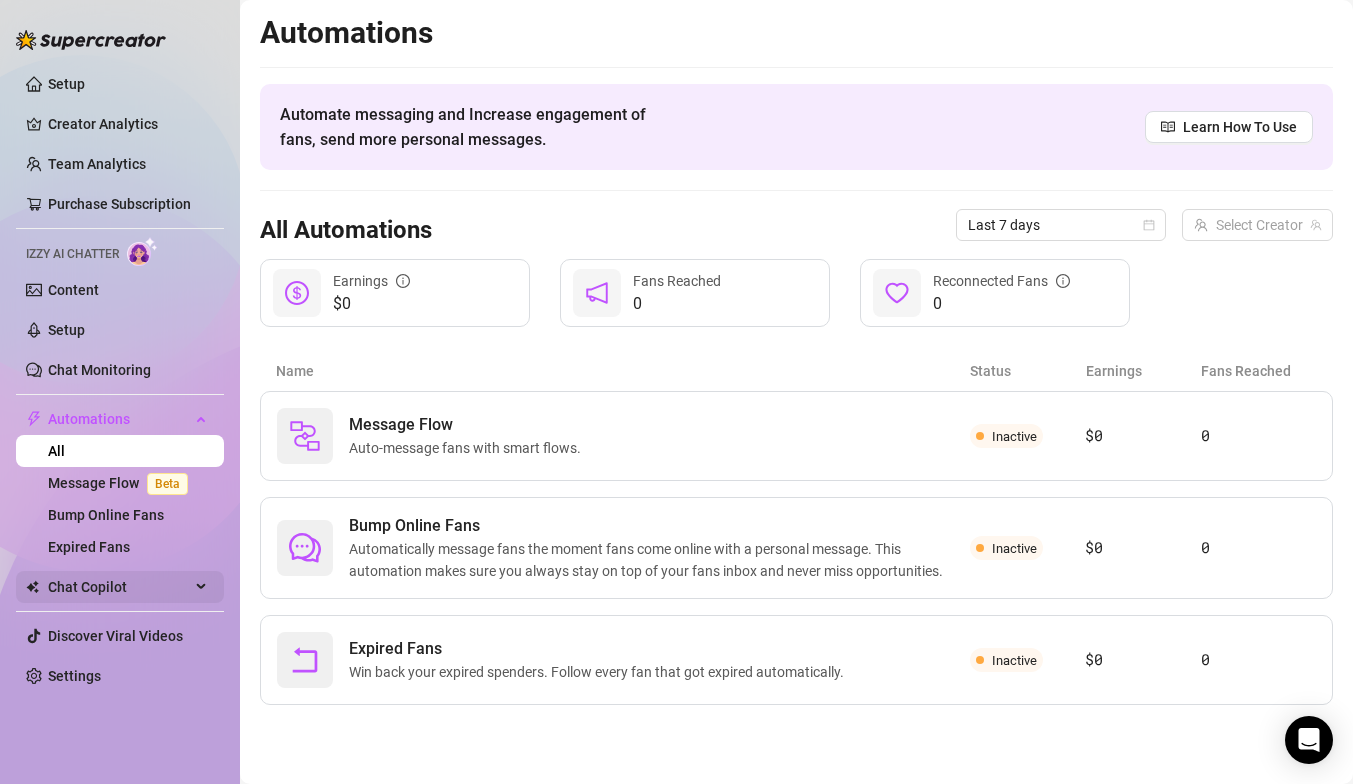 click on "Chat Copilot" at bounding box center (119, 587) 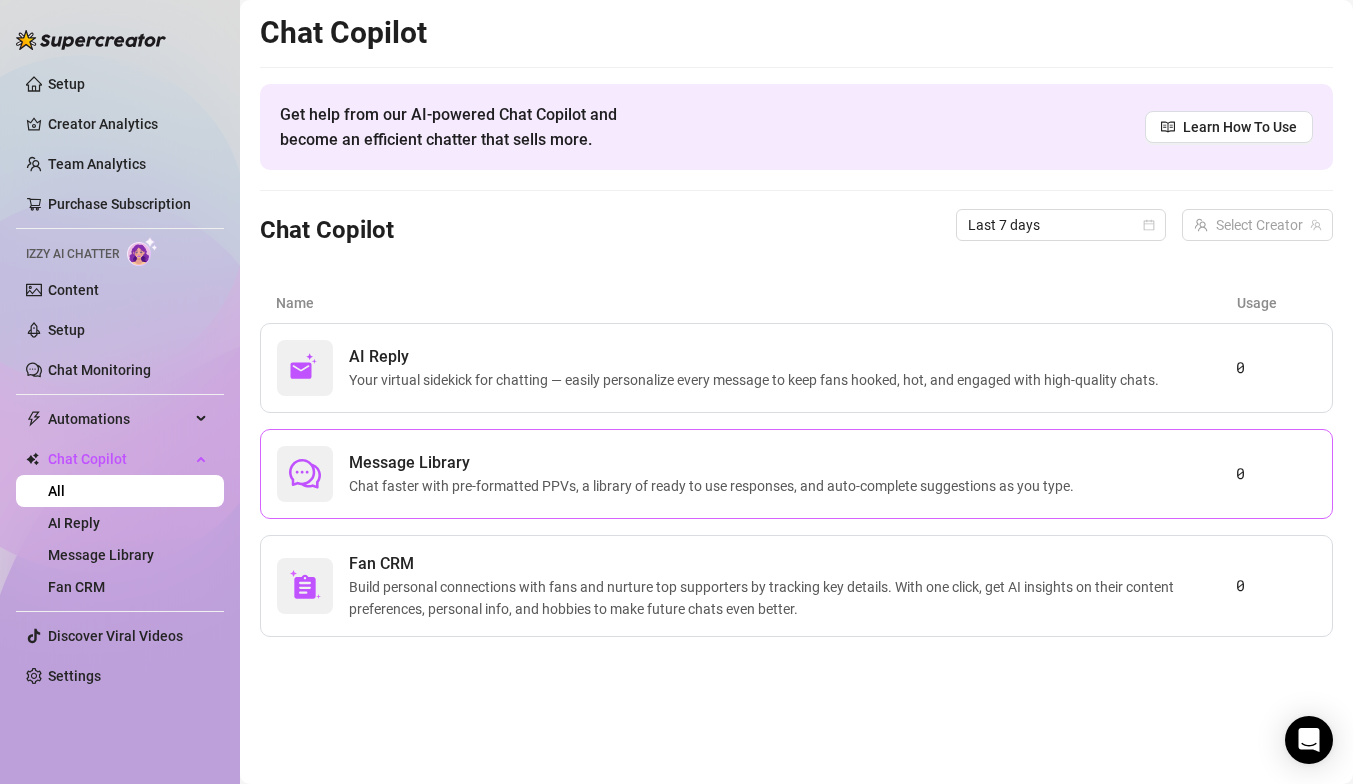 click on "Chat faster with pre-formatted PPVs, a library of ready to use responses, and auto-complete suggestions as you type." at bounding box center [715, 486] 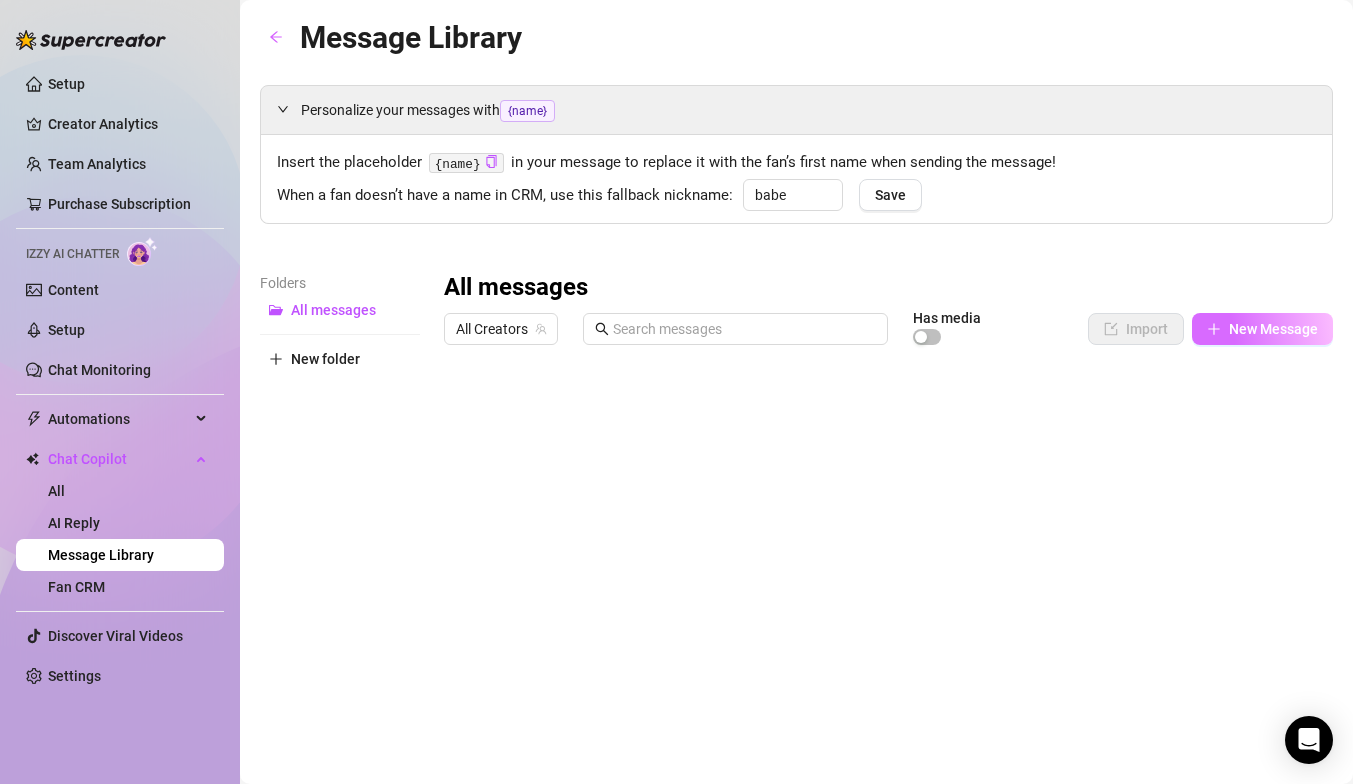 click on "New Message" at bounding box center [1273, 329] 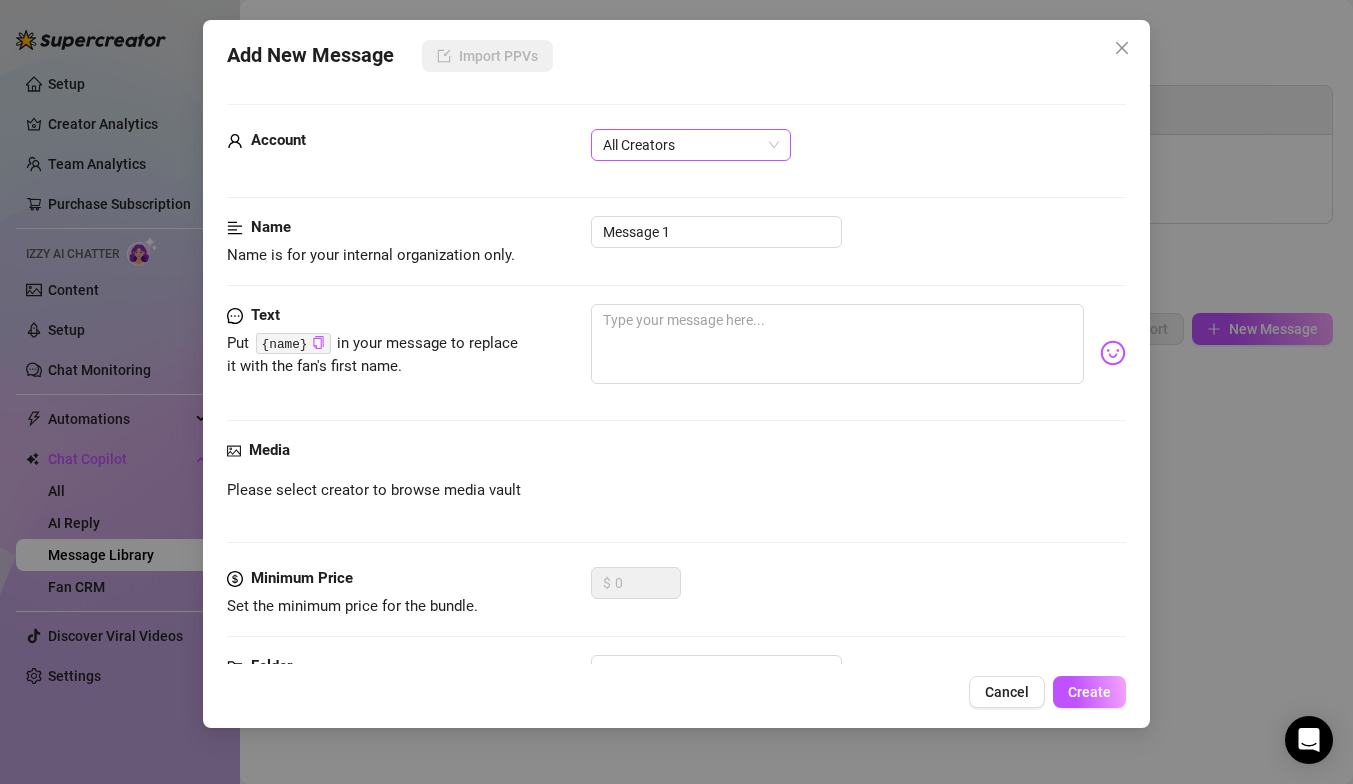 click on "All Creators" at bounding box center [691, 145] 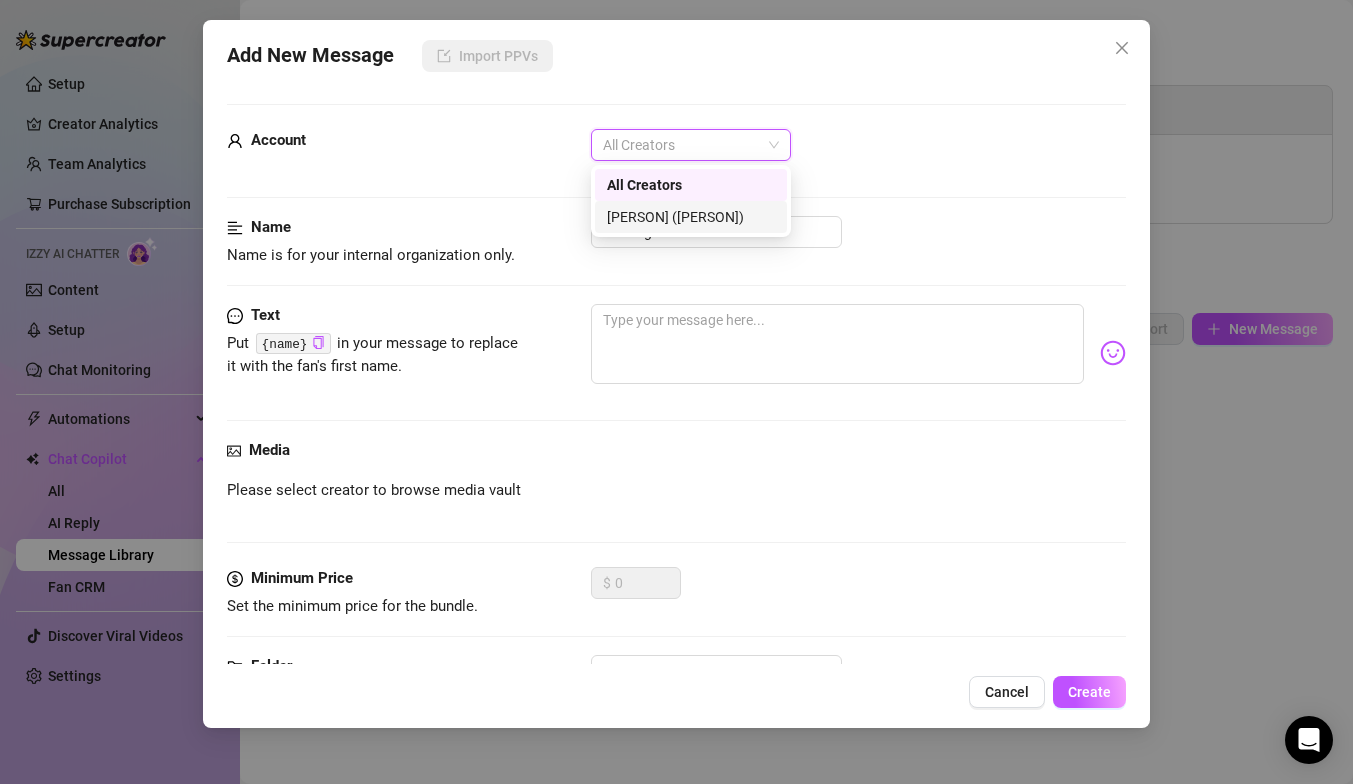 click on "𝗣𝗮𝗿𝗶𝘀 (@parisbush)" at bounding box center (691, 217) 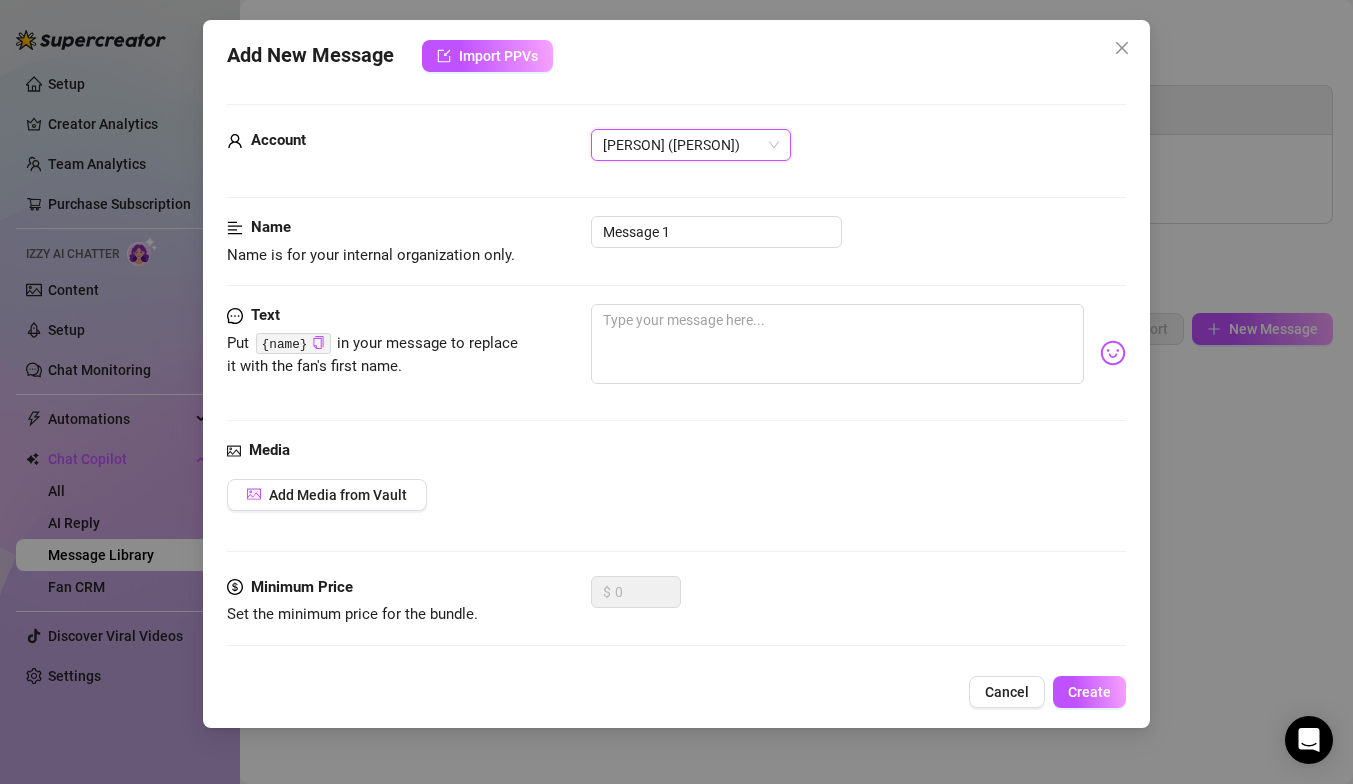 click on "Account 𝗣𝗮𝗿𝗶𝘀 (@parisbush) 𝗣𝗮𝗿𝗶𝘀 (@parisbush)" at bounding box center (676, 172) 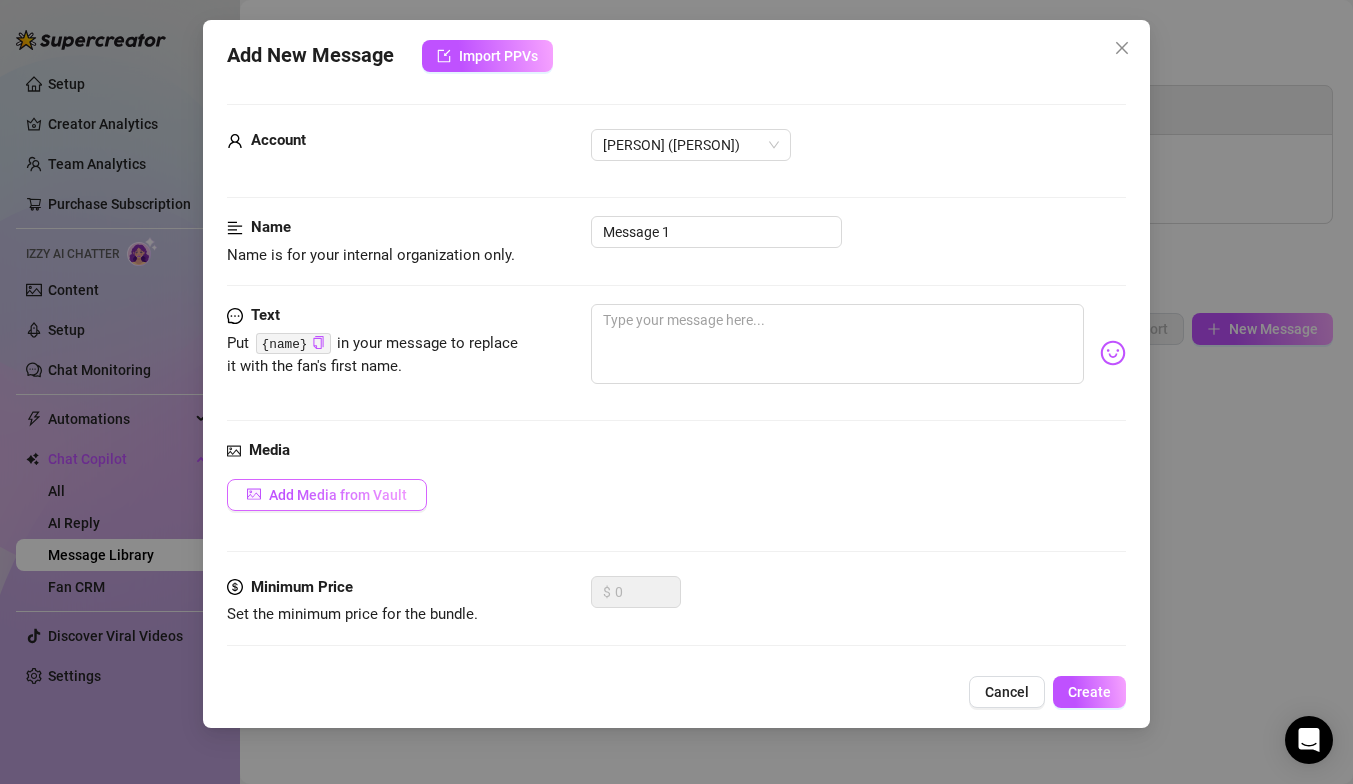 click on "Add Media from Vault" at bounding box center [338, 495] 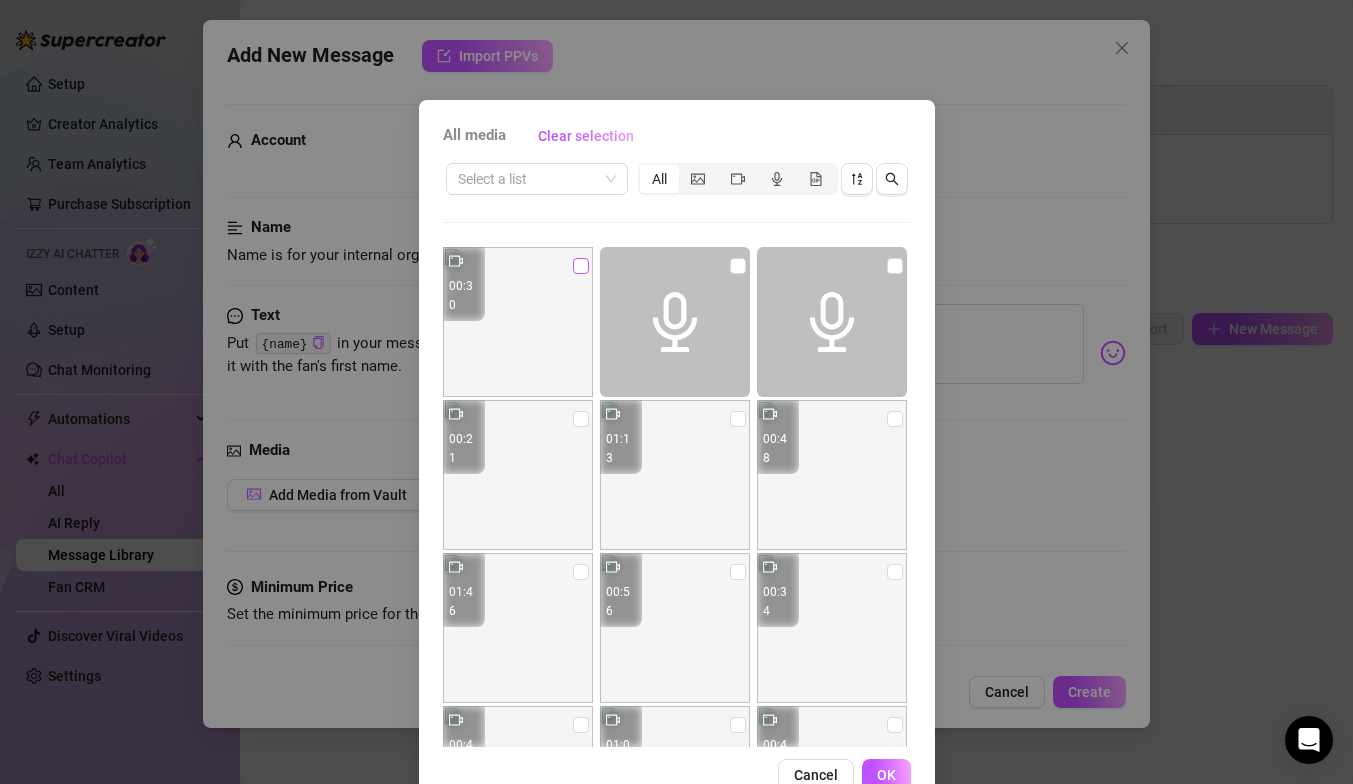 click at bounding box center [581, 266] 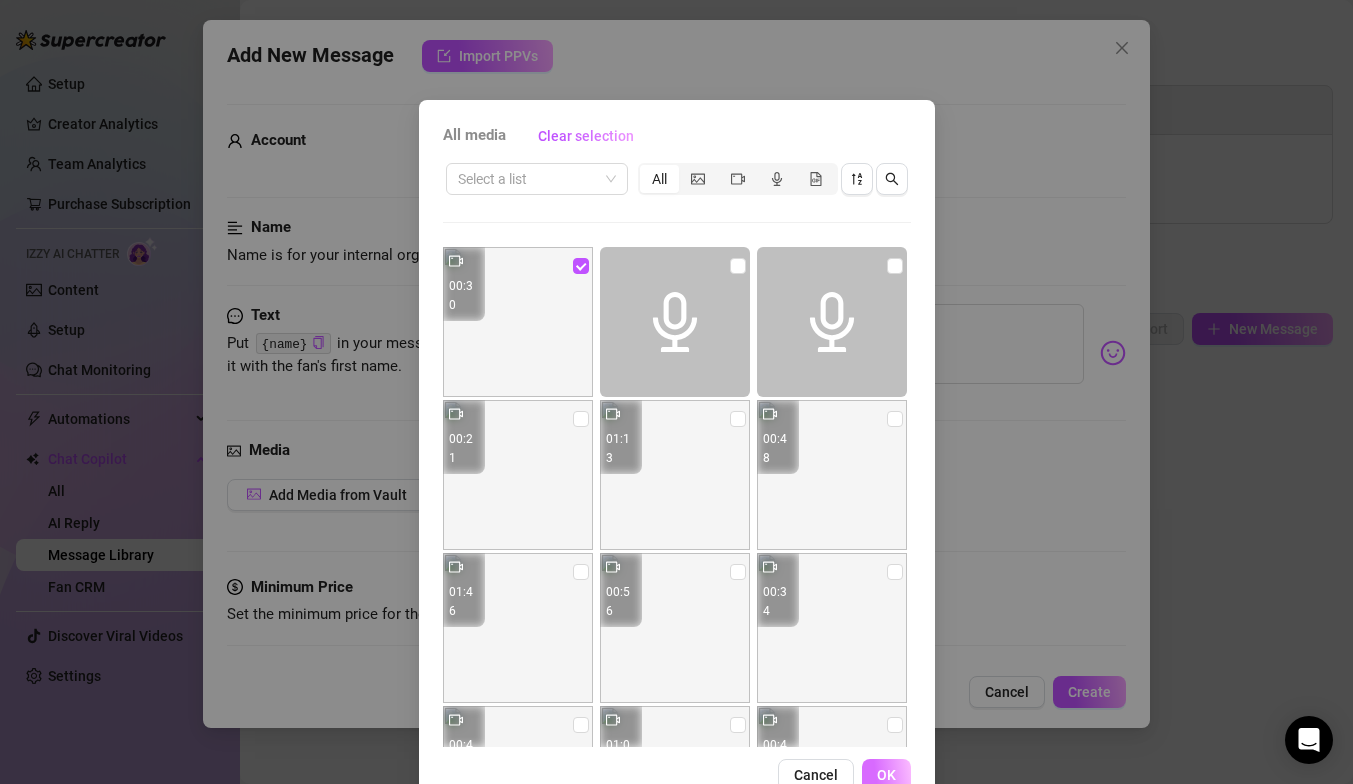 click on "OK" at bounding box center (886, 775) 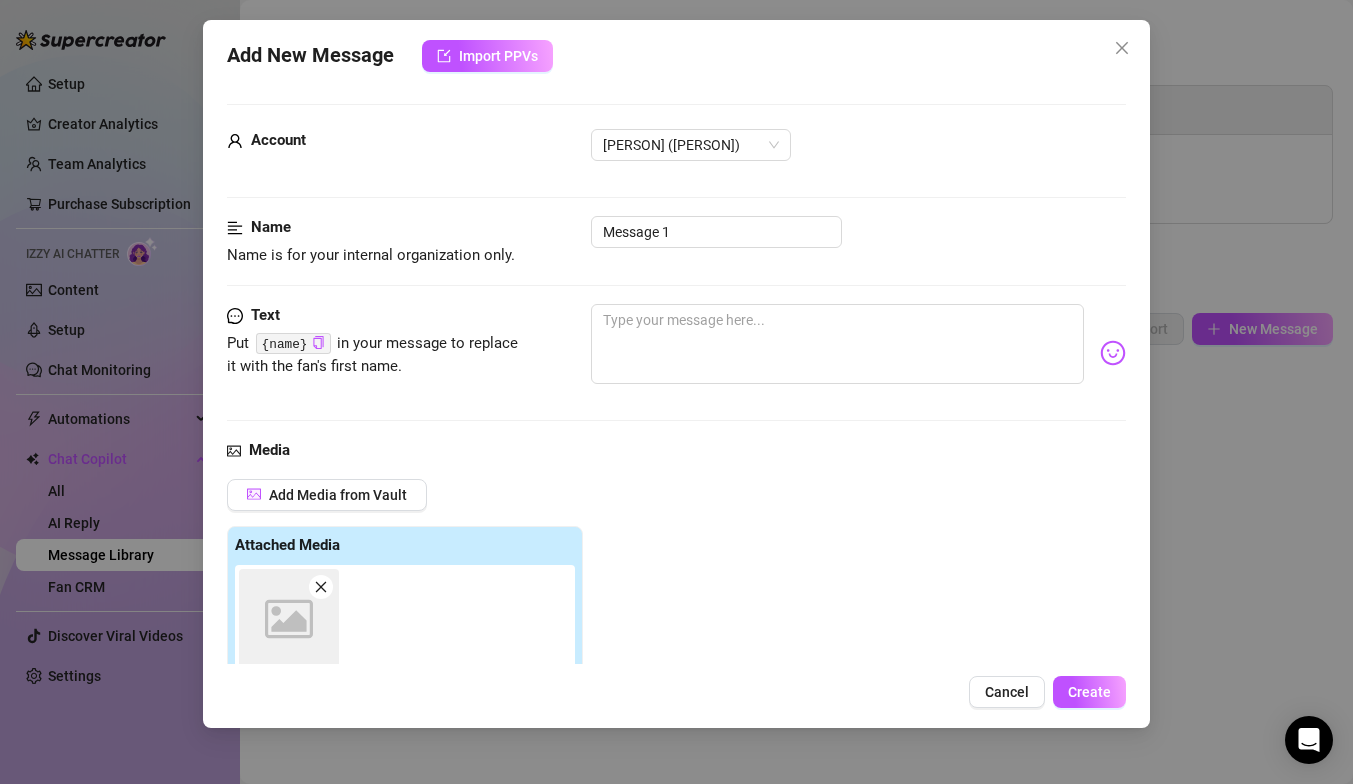 scroll, scrollTop: 277, scrollLeft: 0, axis: vertical 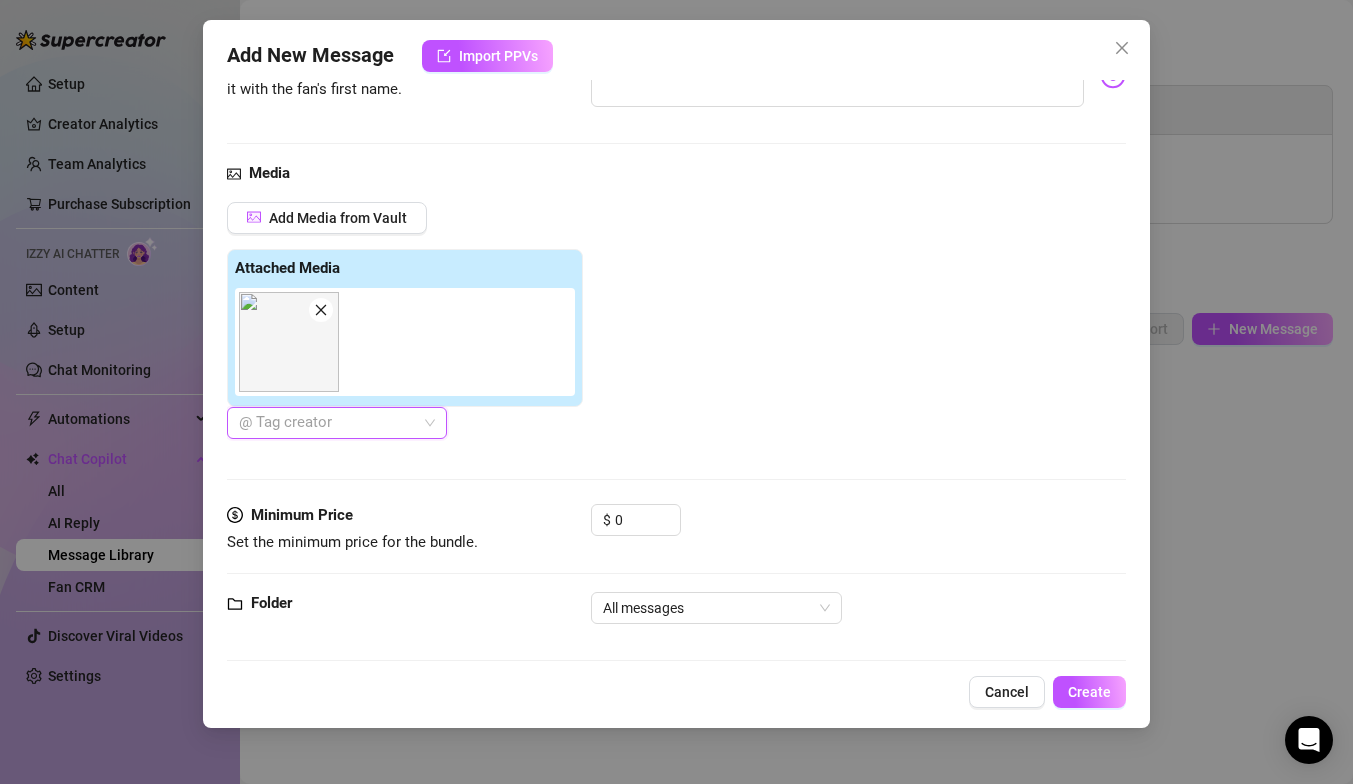 click on "Media Add Media from Vault Attached Media 00:30   @ Tag creator" at bounding box center [676, 333] 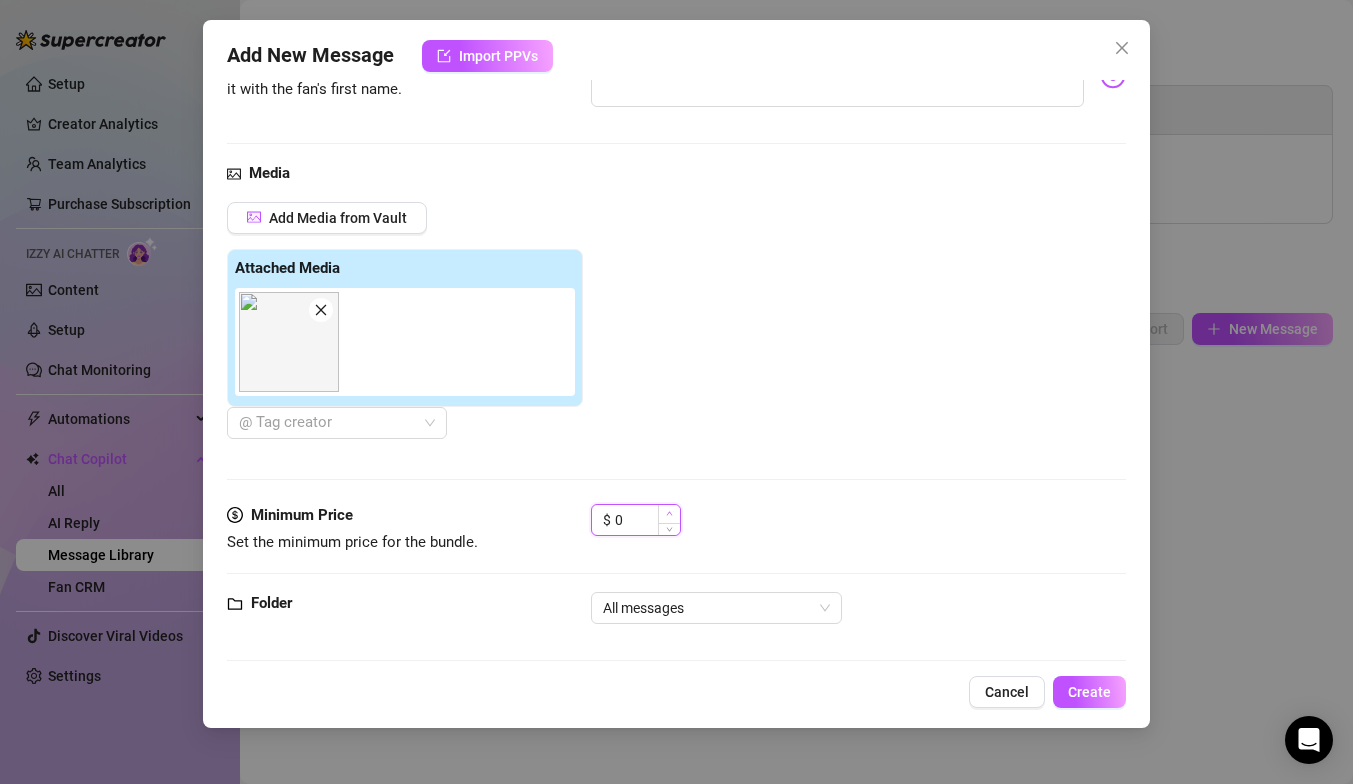 click 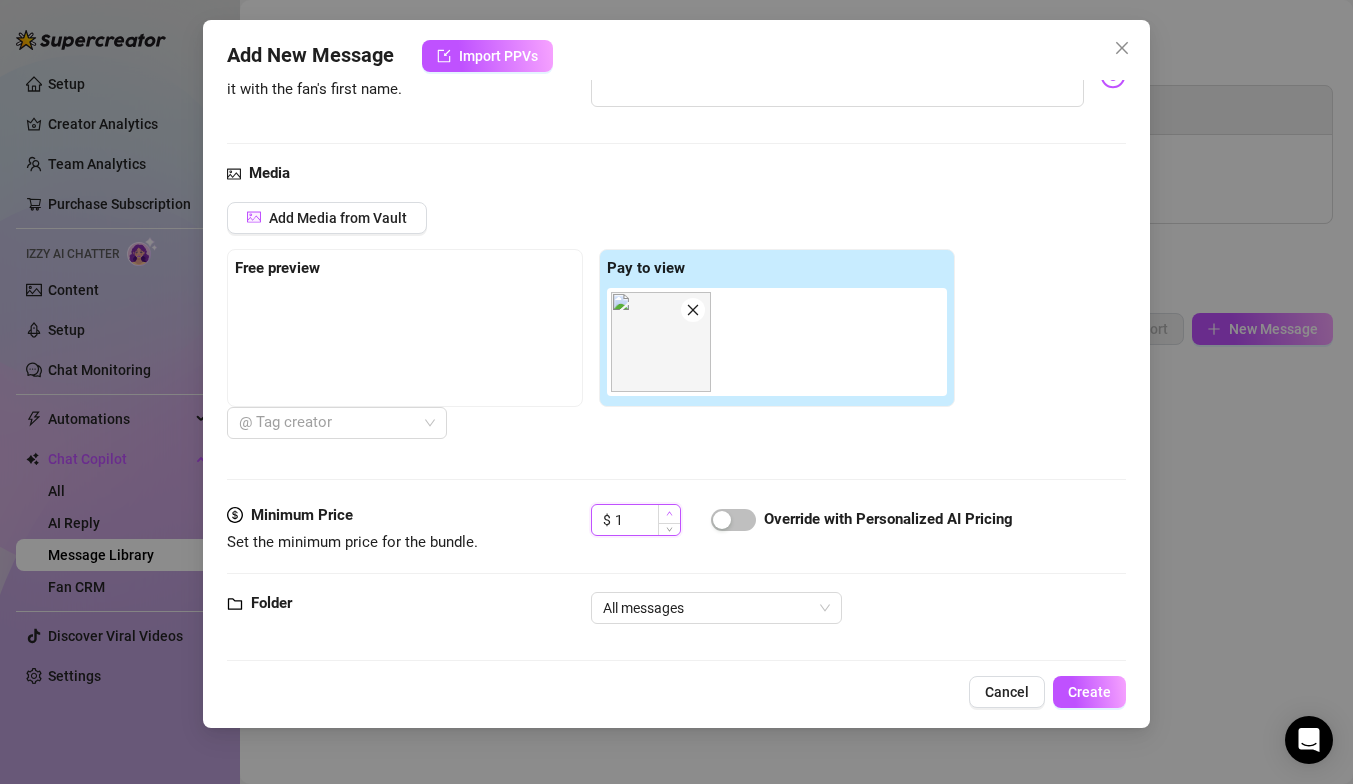 click 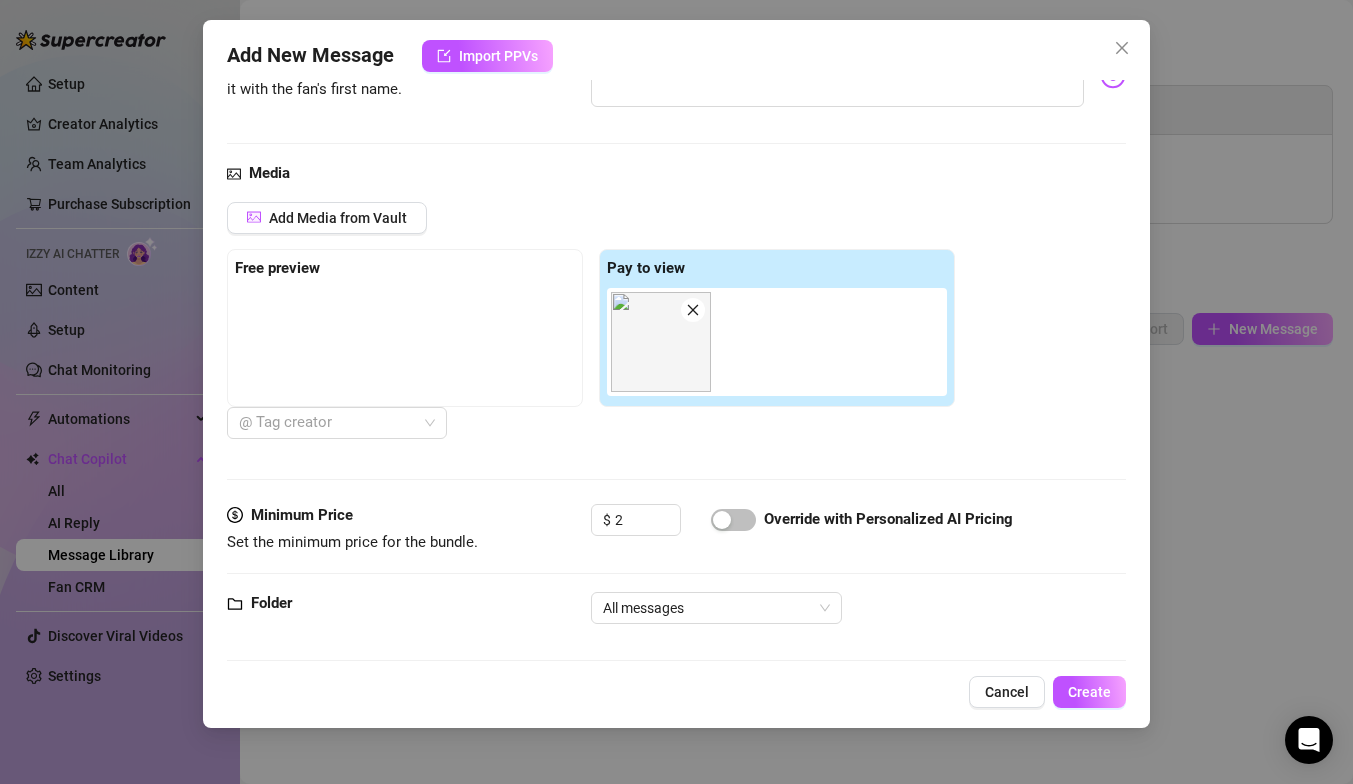 click on "Media Add Media from Vault Free preview Pay to view 00:30   @ Tag creator" at bounding box center [676, 333] 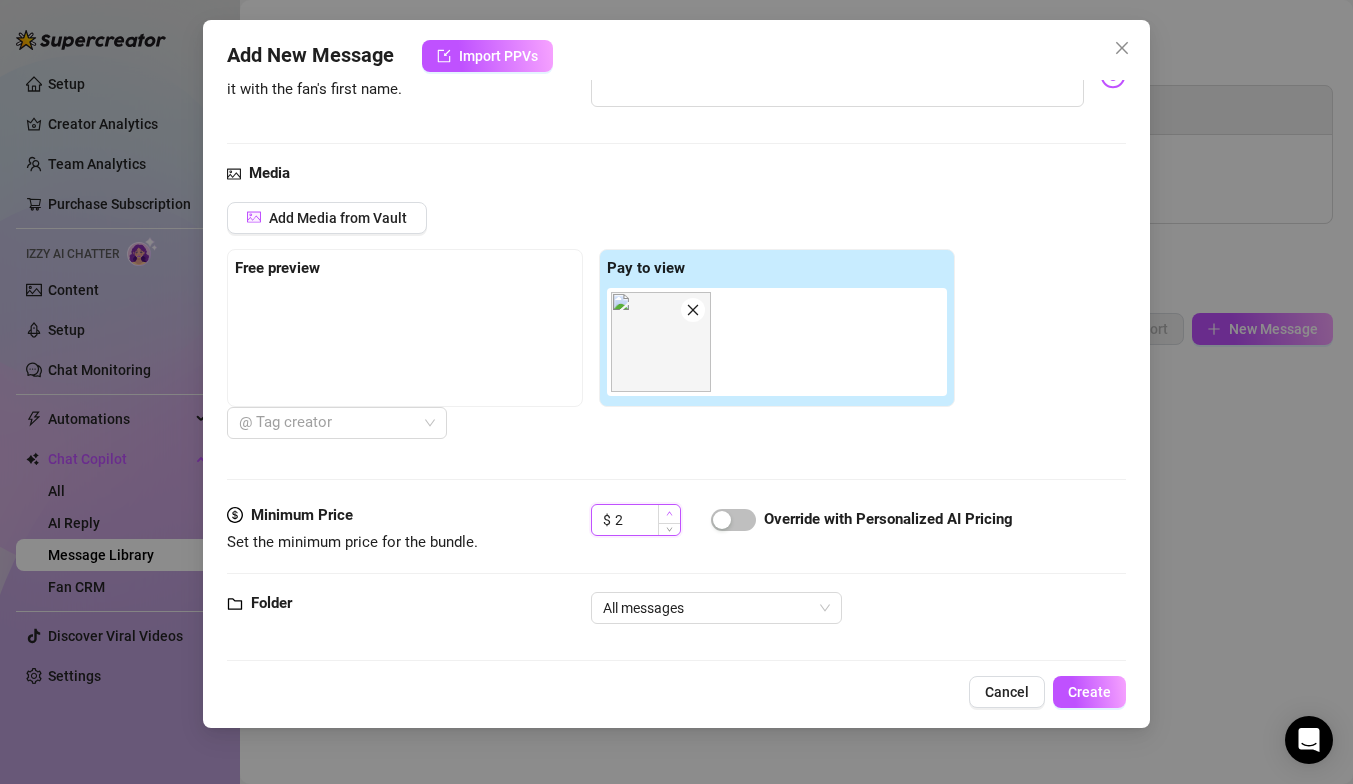 click at bounding box center (669, 514) 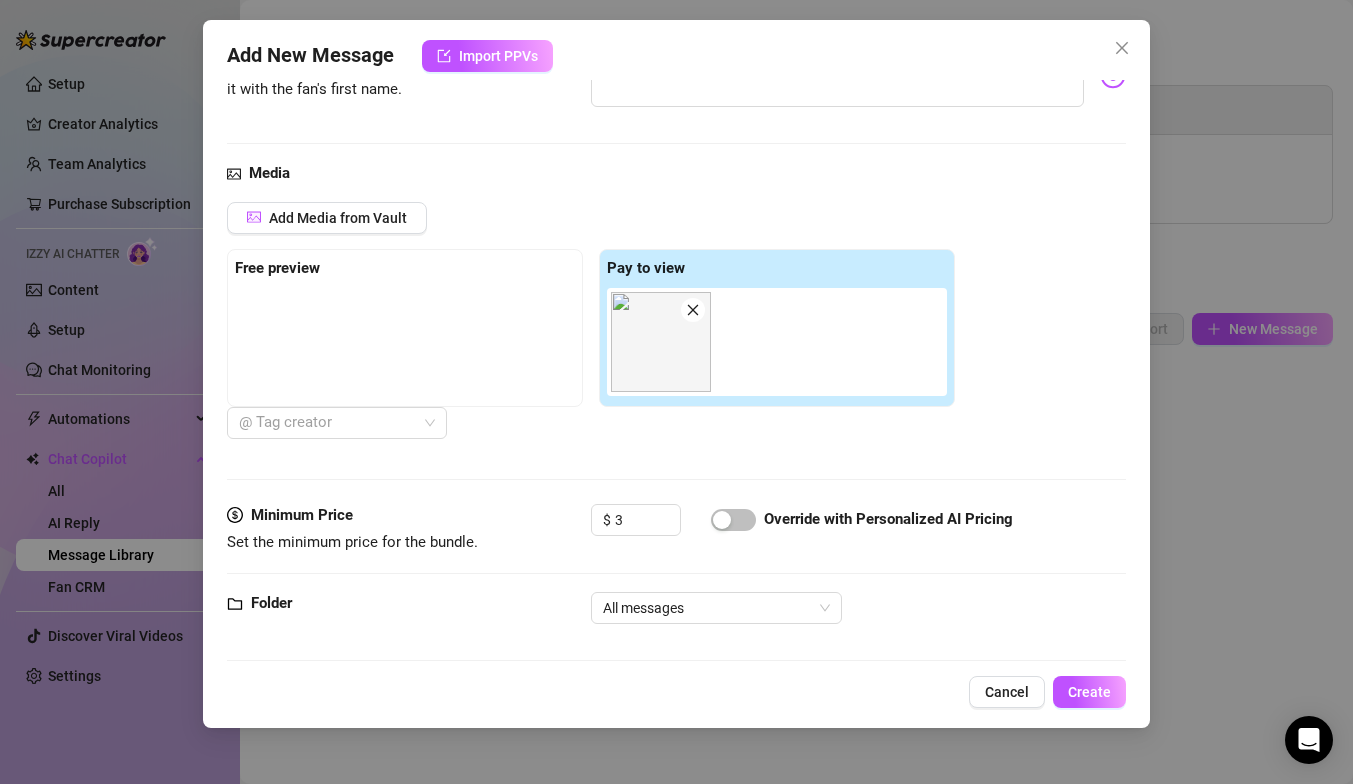 click on "Media Add Media from Vault Free preview Pay to view 00:30   @ Tag creator" at bounding box center [676, 333] 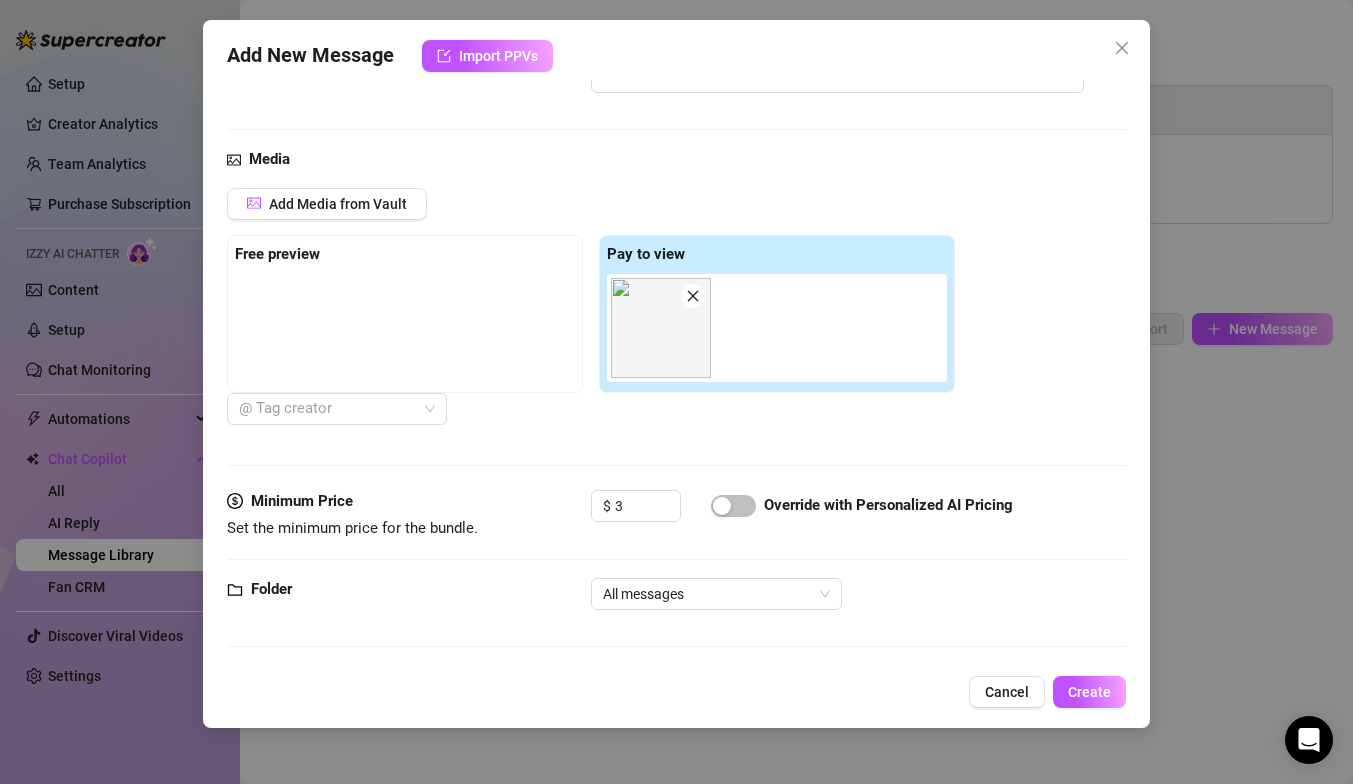 scroll, scrollTop: 292, scrollLeft: 0, axis: vertical 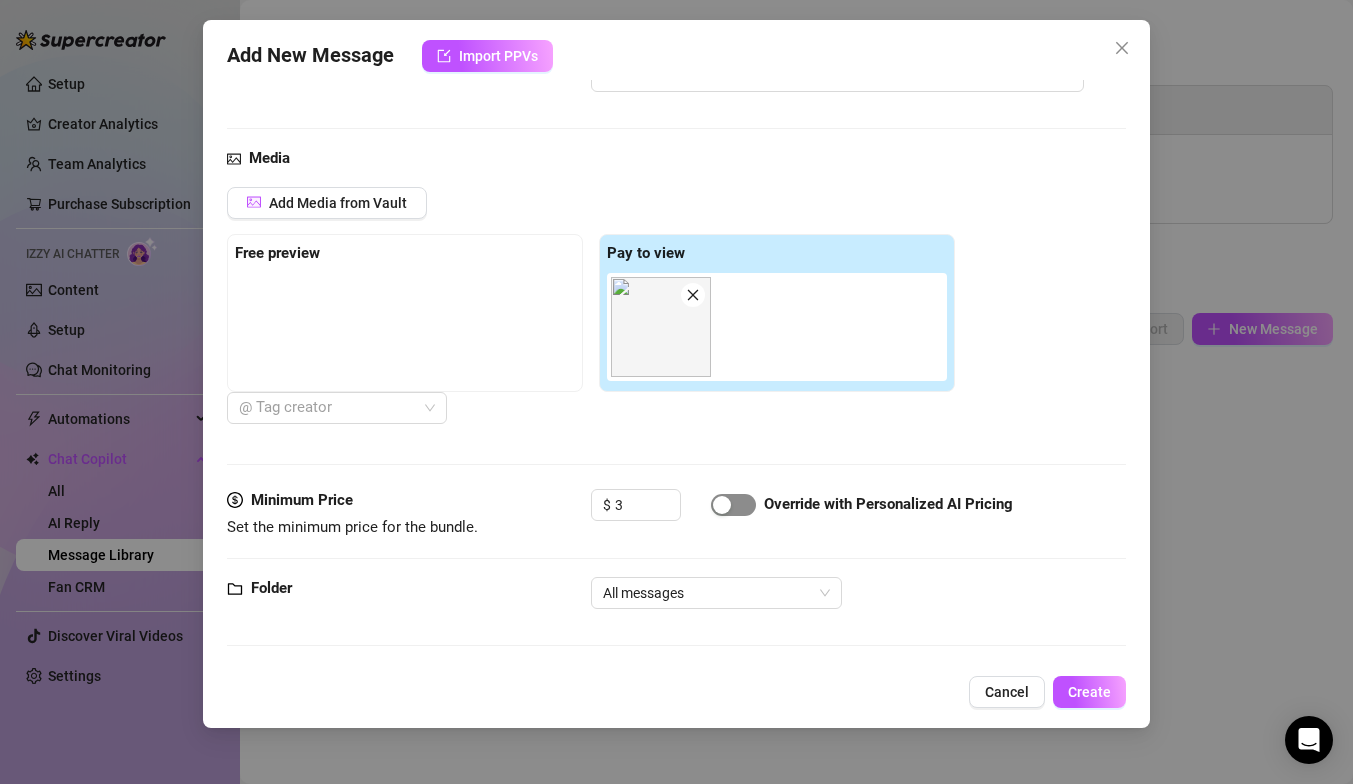 click at bounding box center [733, 505] 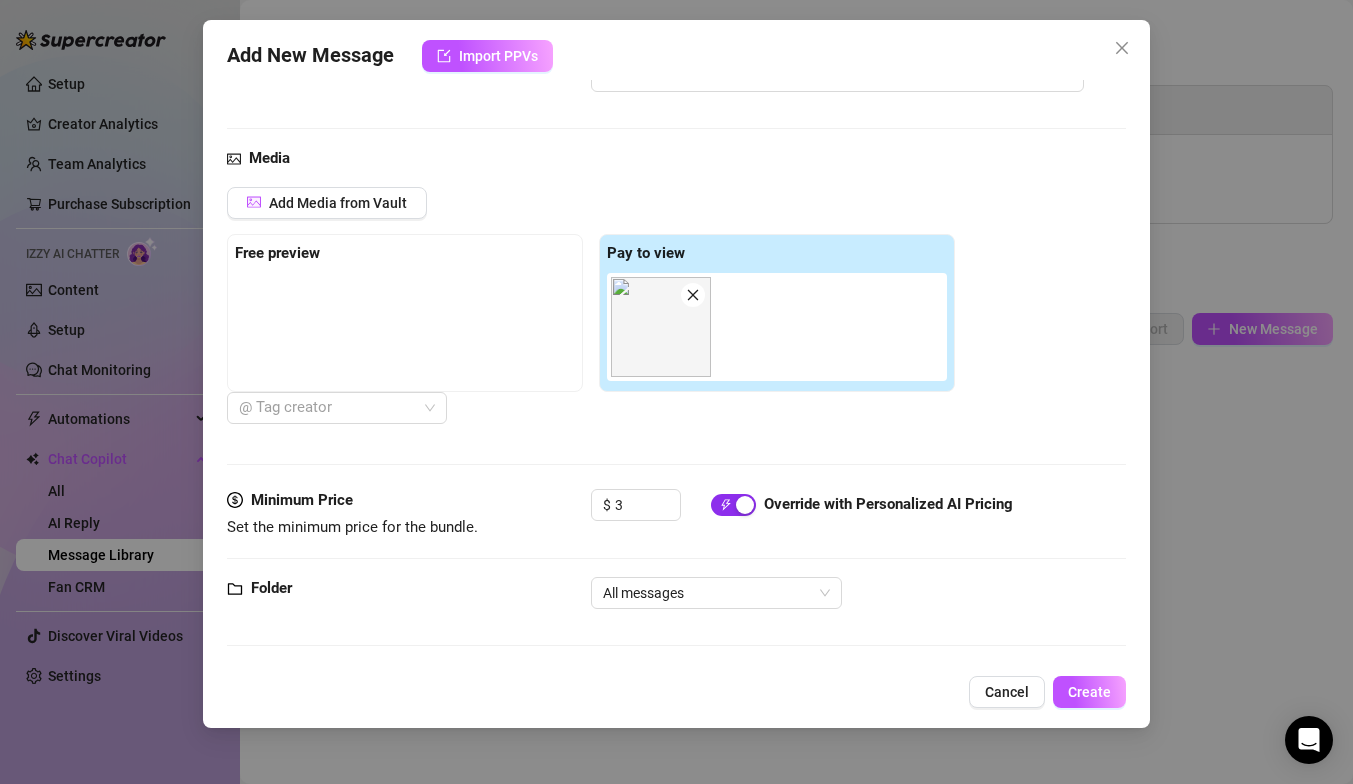 click at bounding box center (733, 505) 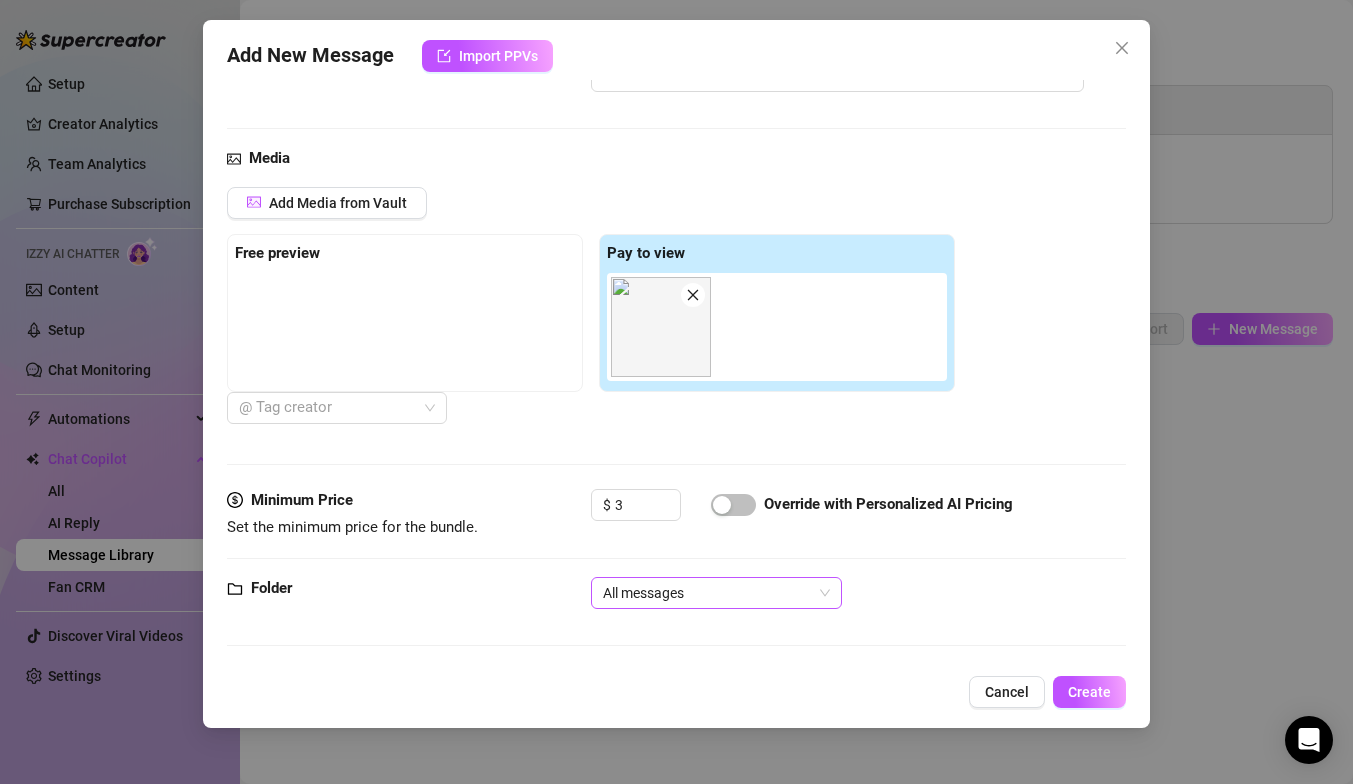 click on "All messages" at bounding box center (716, 593) 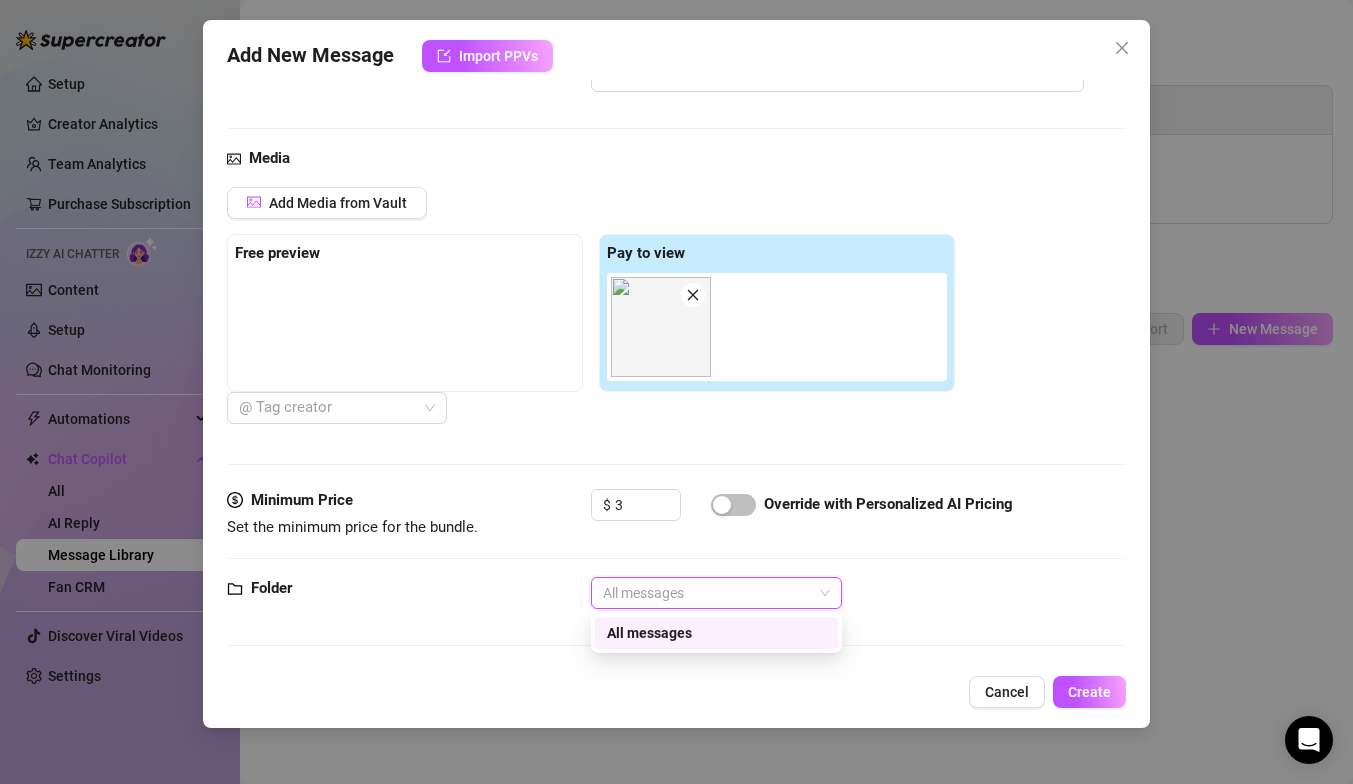 click on "All messages" at bounding box center [716, 593] 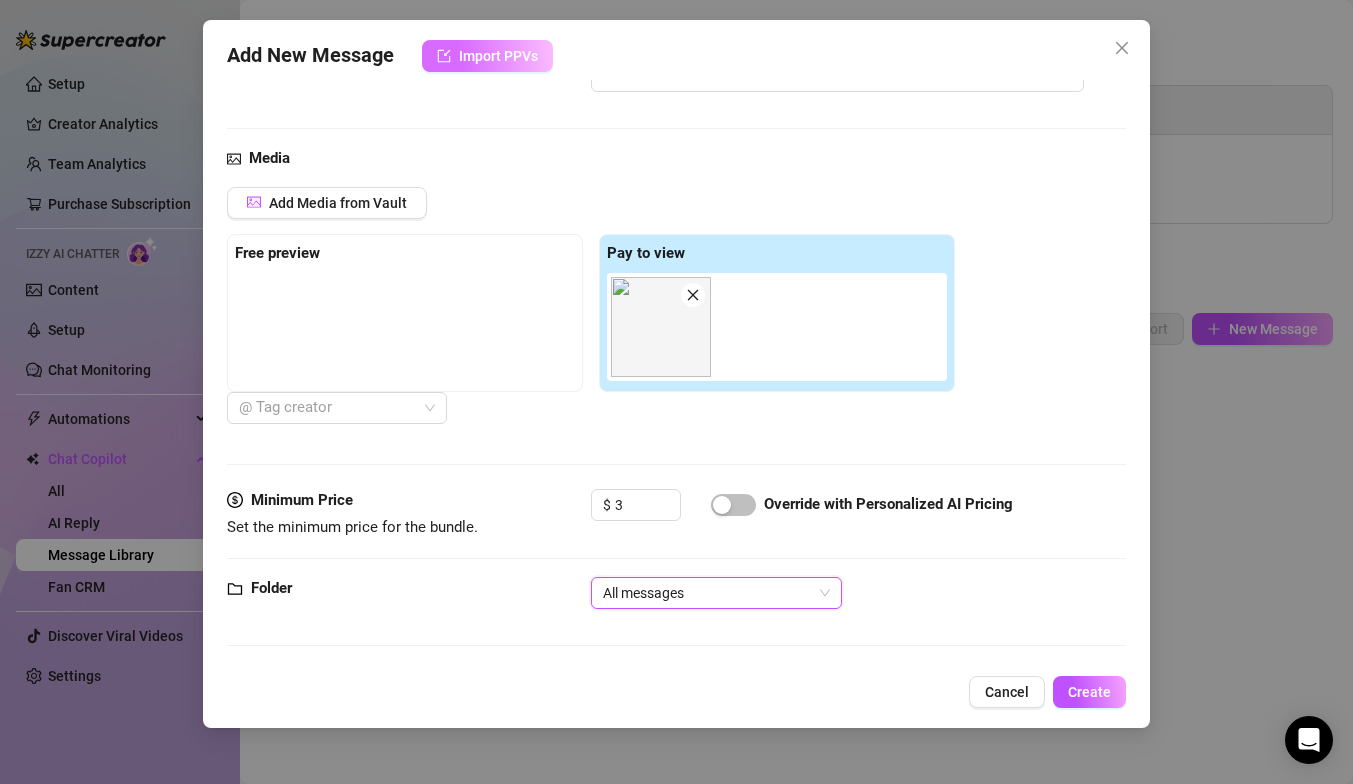 click on "Import PPVs" at bounding box center (498, 56) 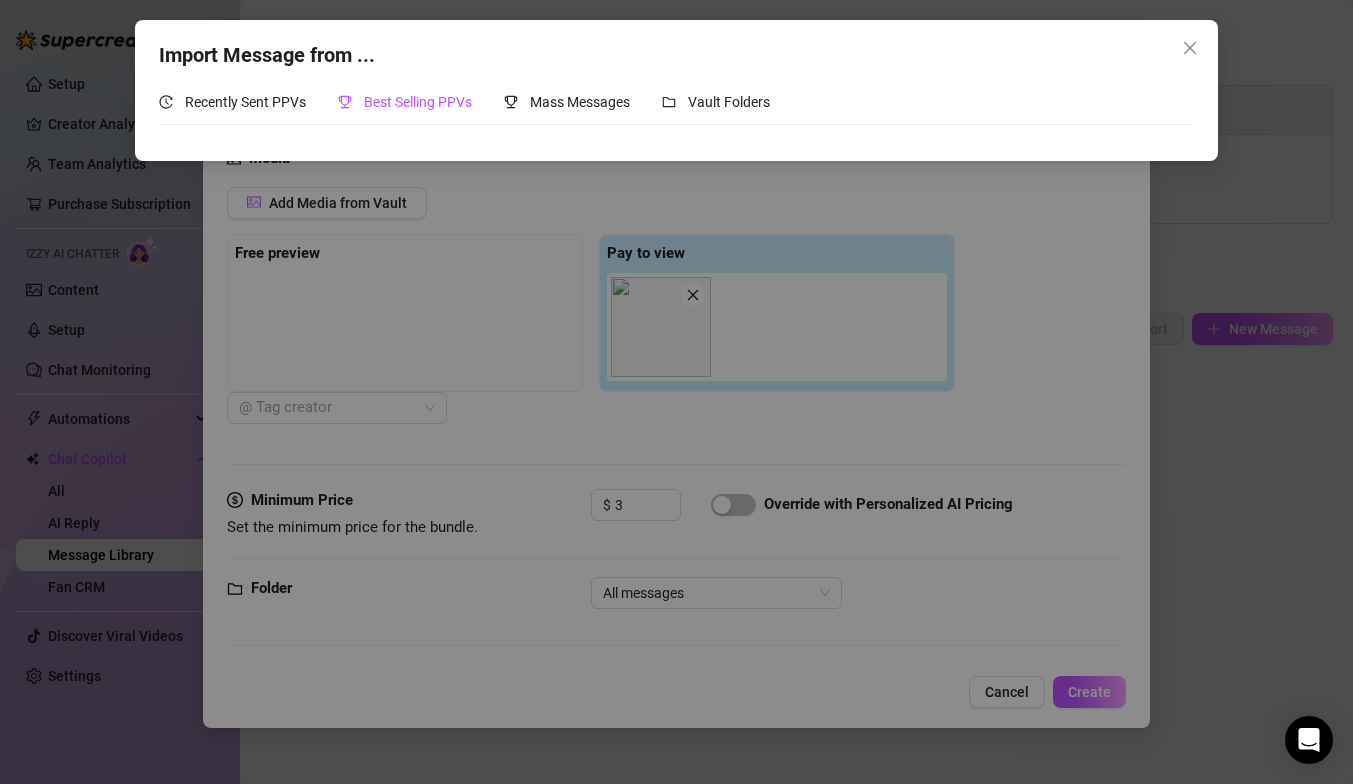 click on "Best Selling PPVs" at bounding box center [405, 102] 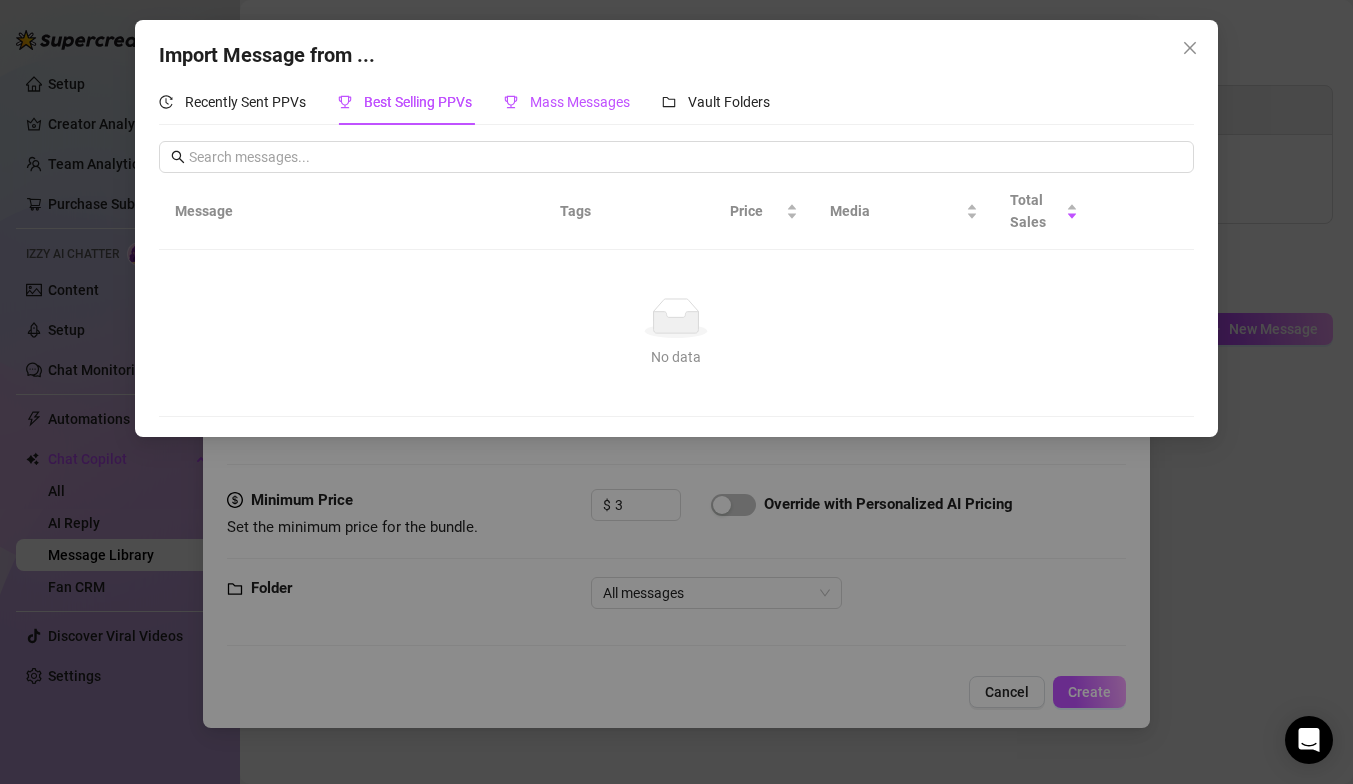 click on "Mass Messages" at bounding box center (580, 102) 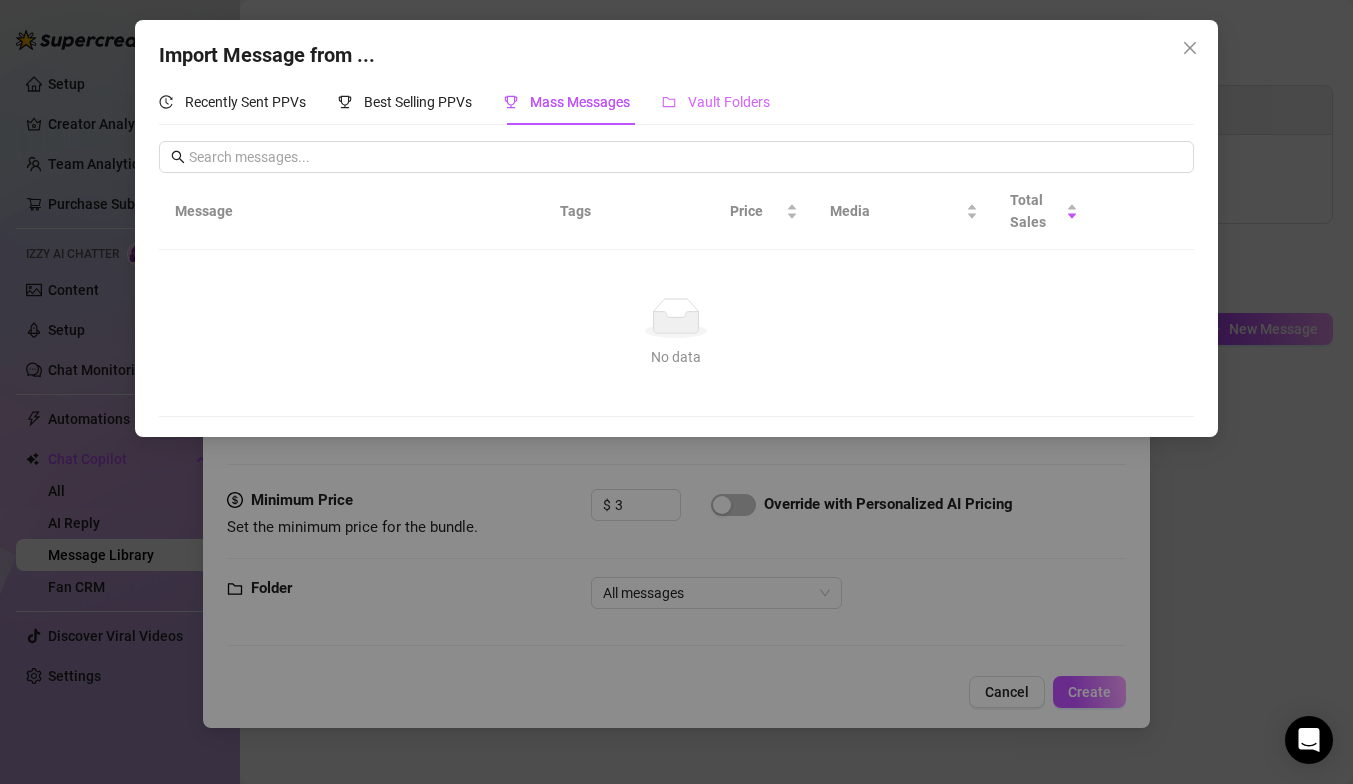 click on "Vault Folders" at bounding box center (716, 102) 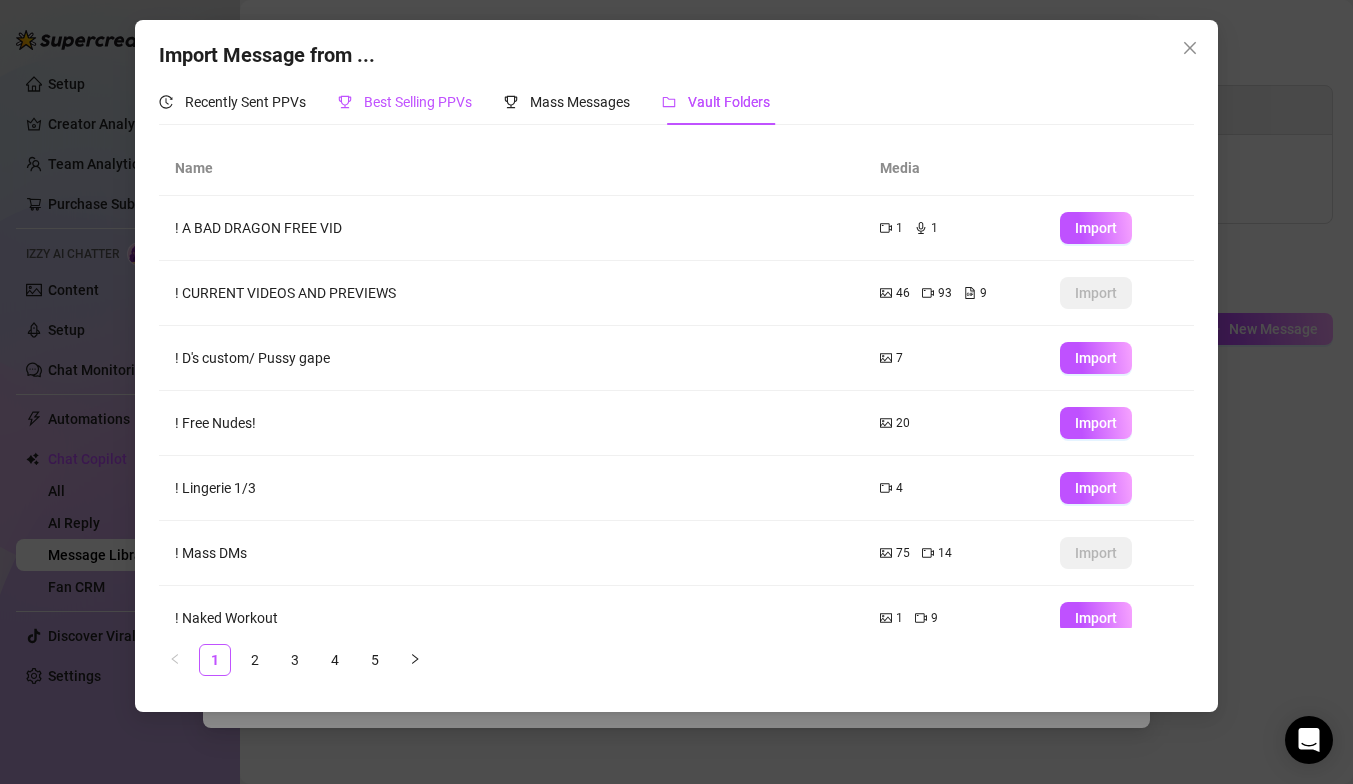 click on "Best Selling PPVs" at bounding box center (418, 102) 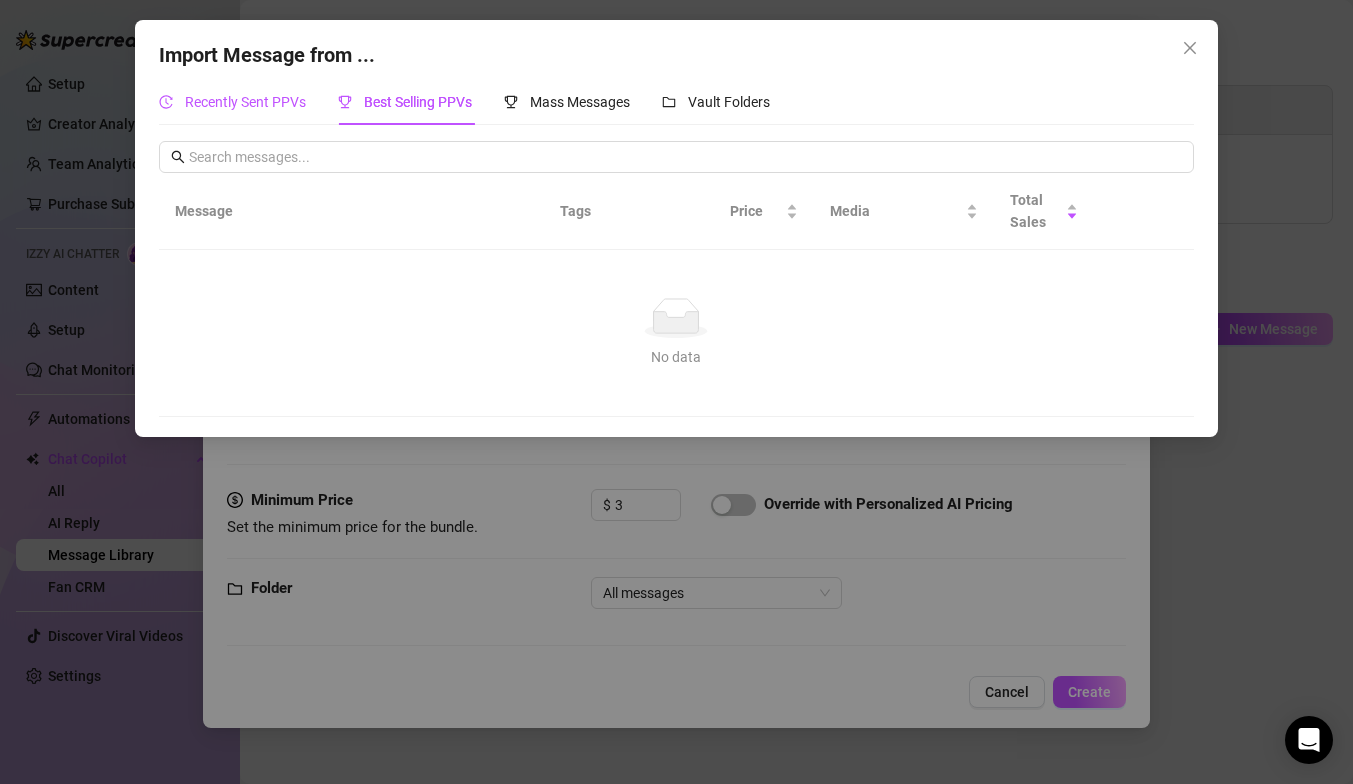 click on "Recently Sent PPVs" at bounding box center (245, 102) 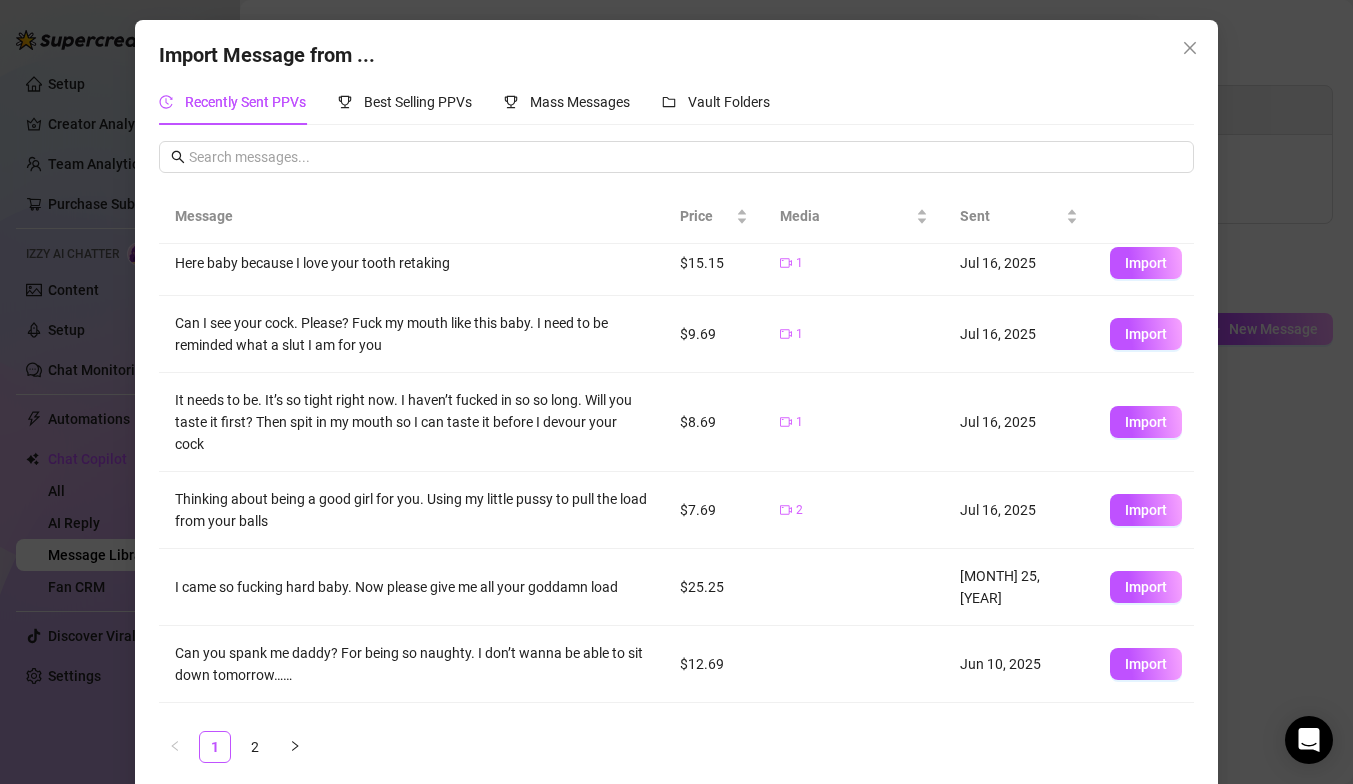 scroll, scrollTop: 283, scrollLeft: 0, axis: vertical 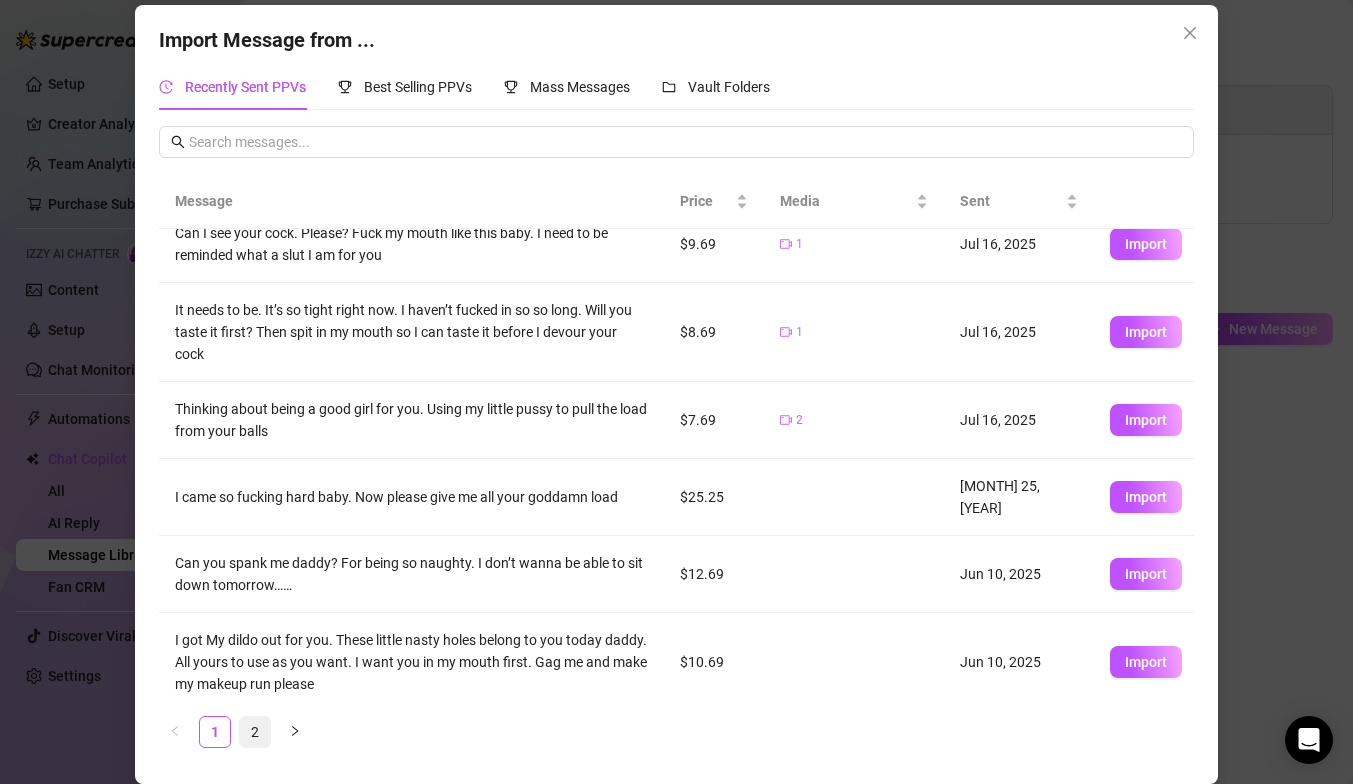 click on "2" at bounding box center (255, 732) 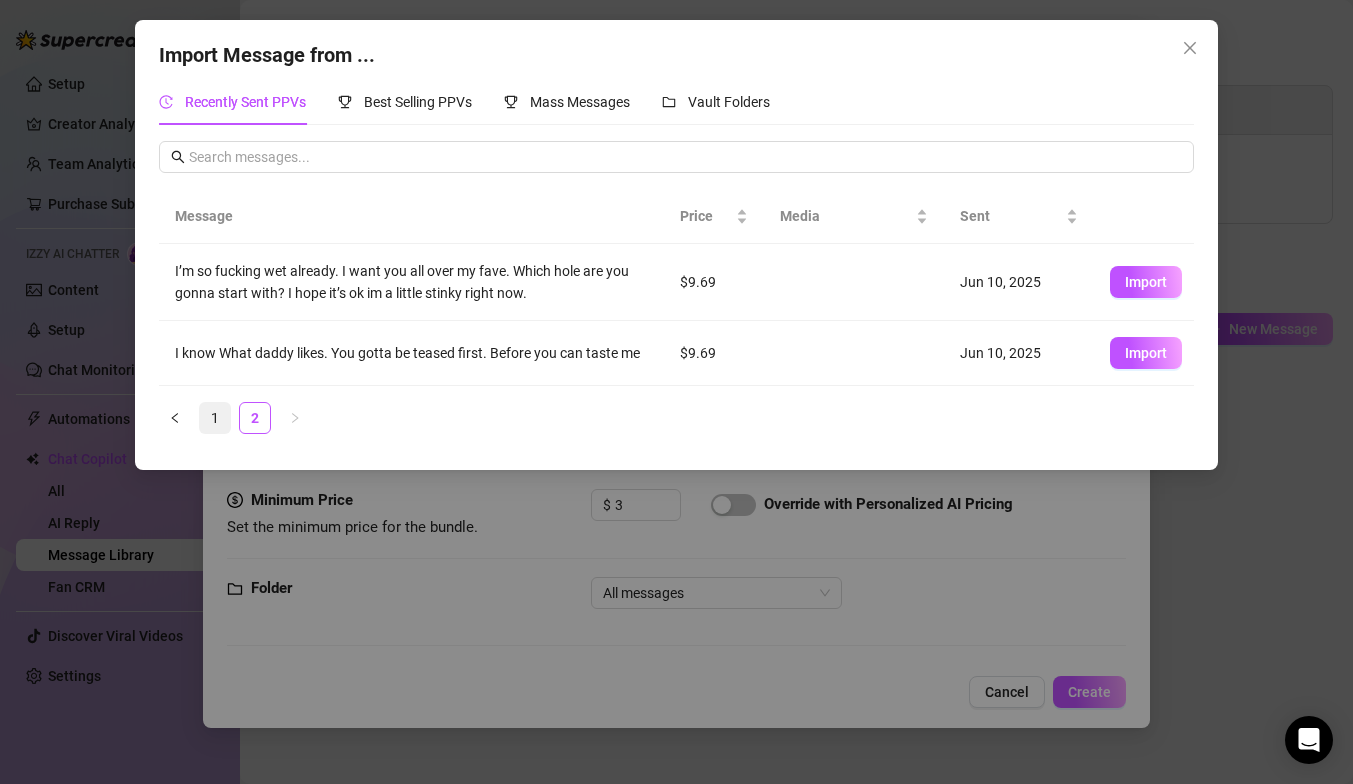 click on "1" at bounding box center [215, 418] 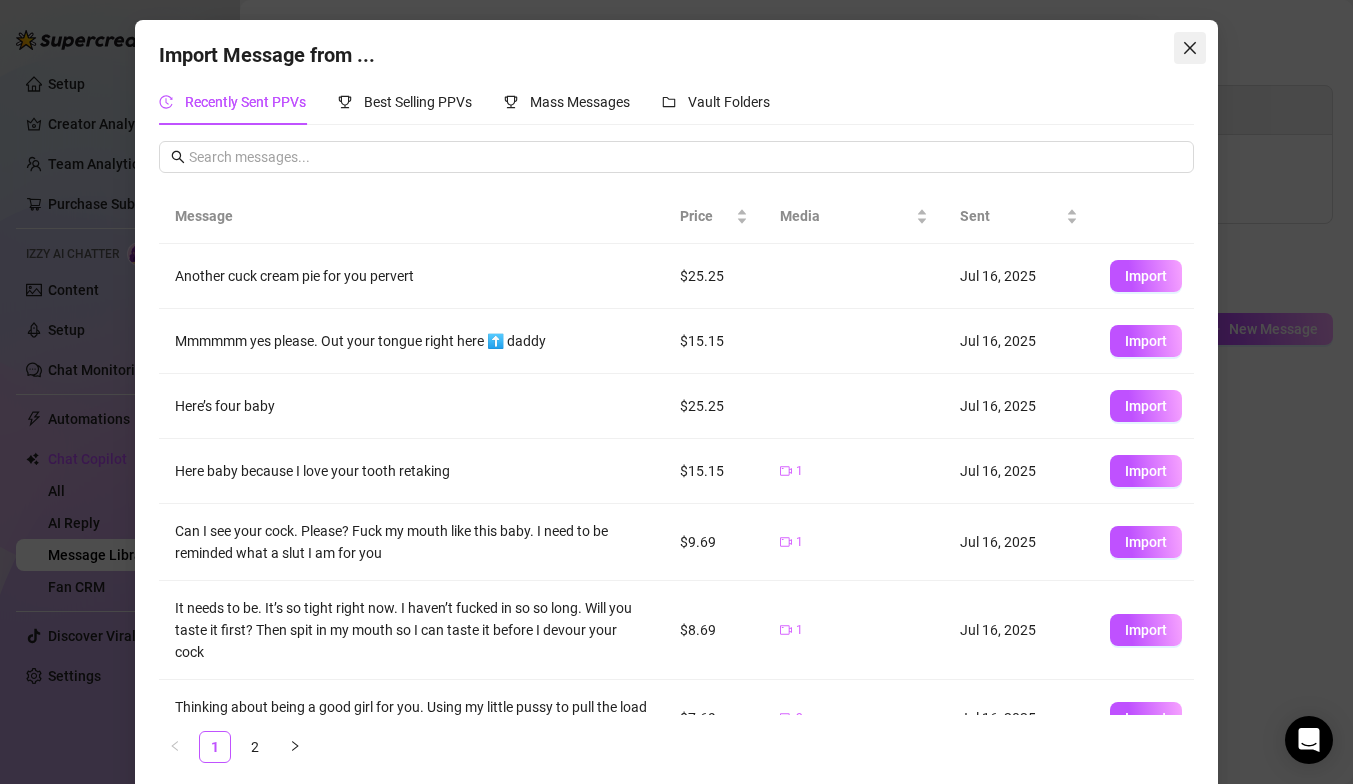 click 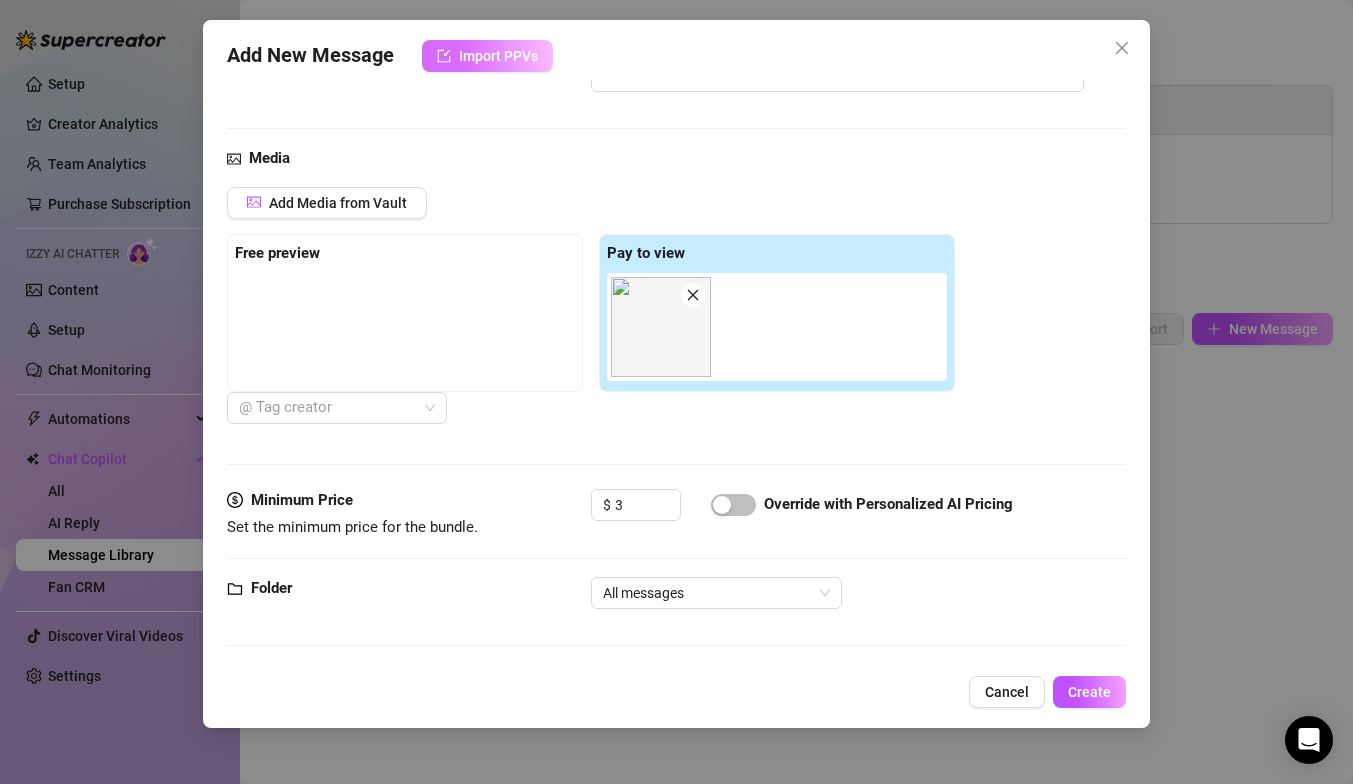 click on "Import PPVs" at bounding box center (498, 56) 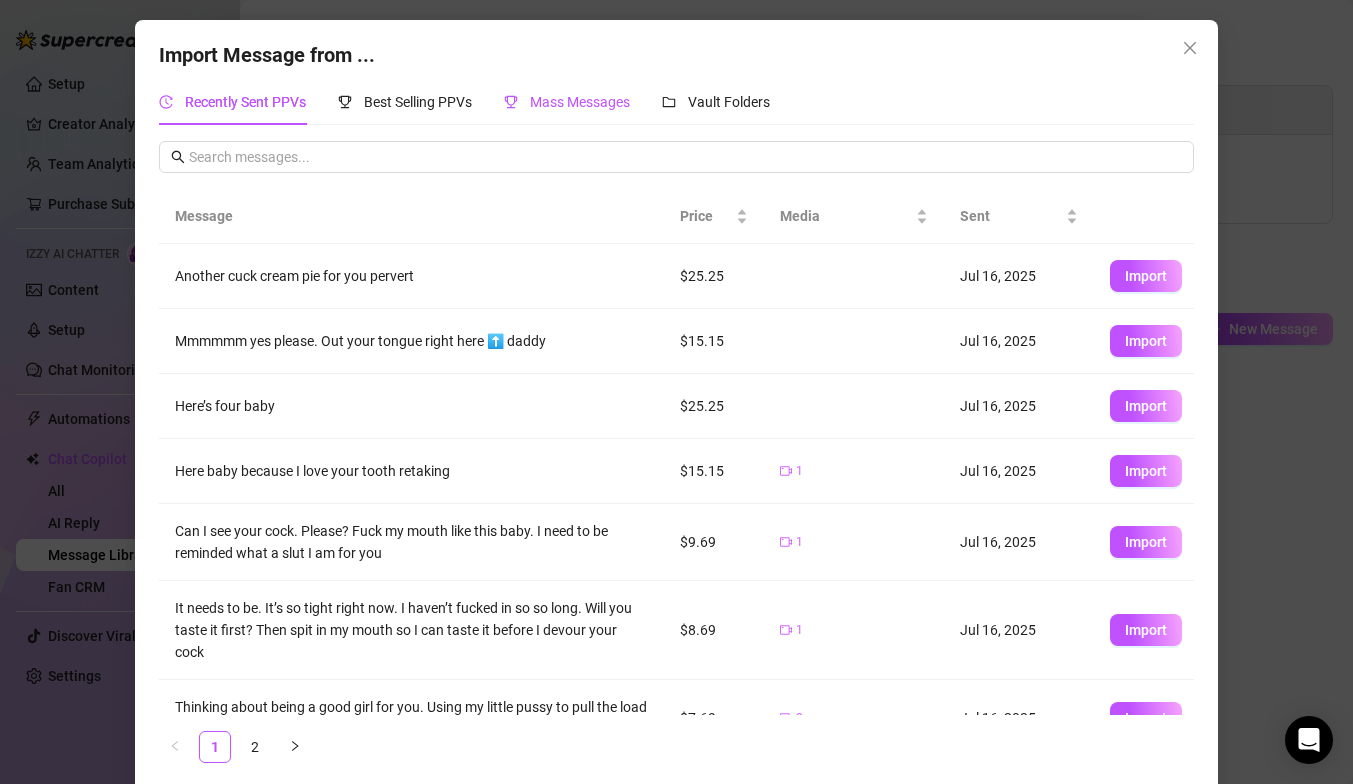 click on "Mass Messages" at bounding box center [580, 102] 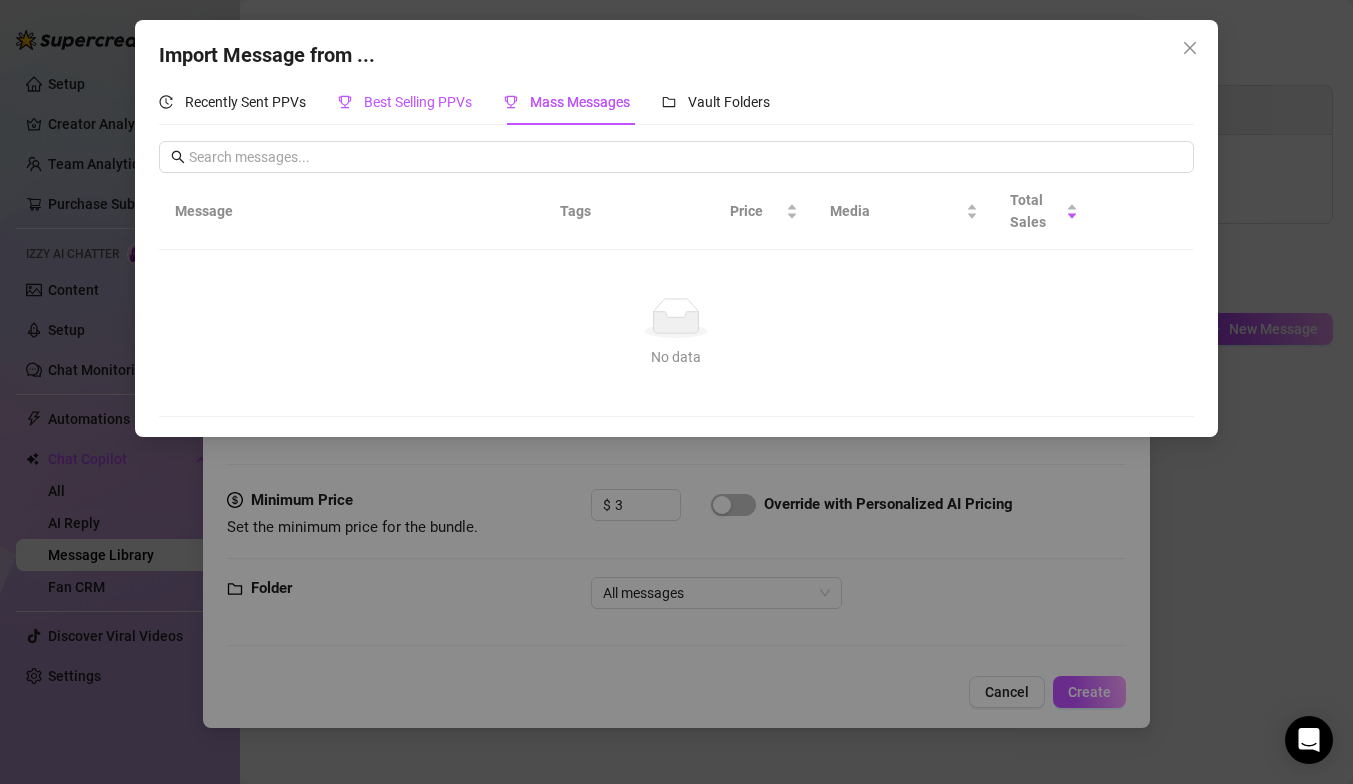 click on "Best Selling PPVs" at bounding box center [418, 102] 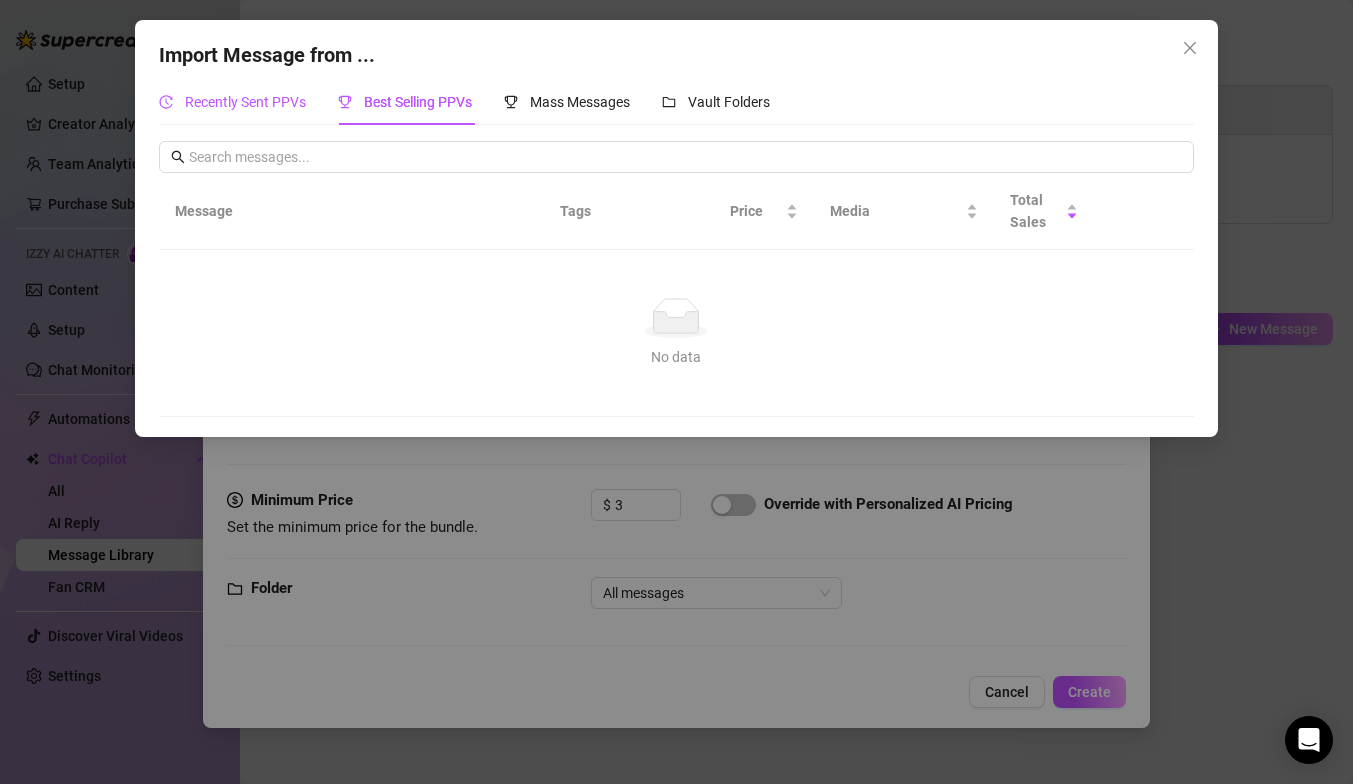click on "Recently Sent PPVs" at bounding box center (245, 102) 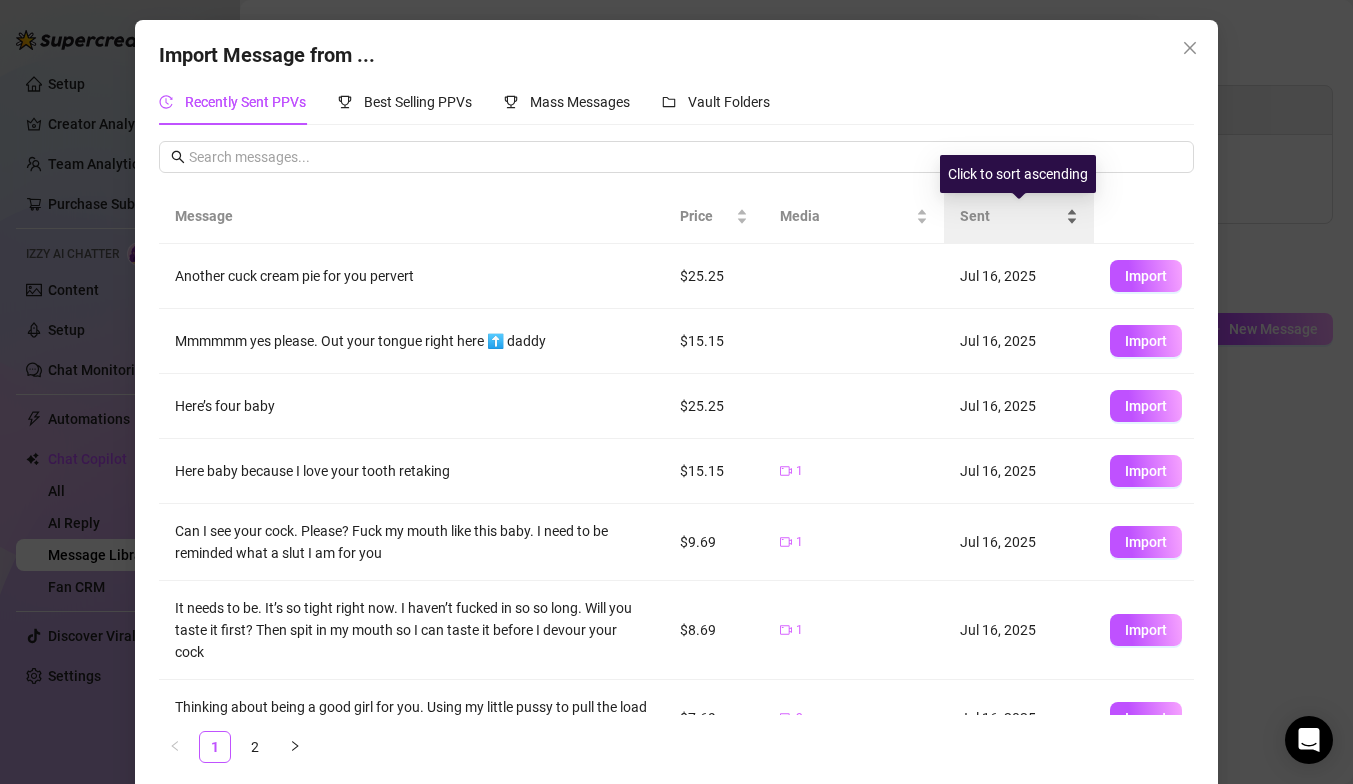click on "Sent" at bounding box center (1019, 216) 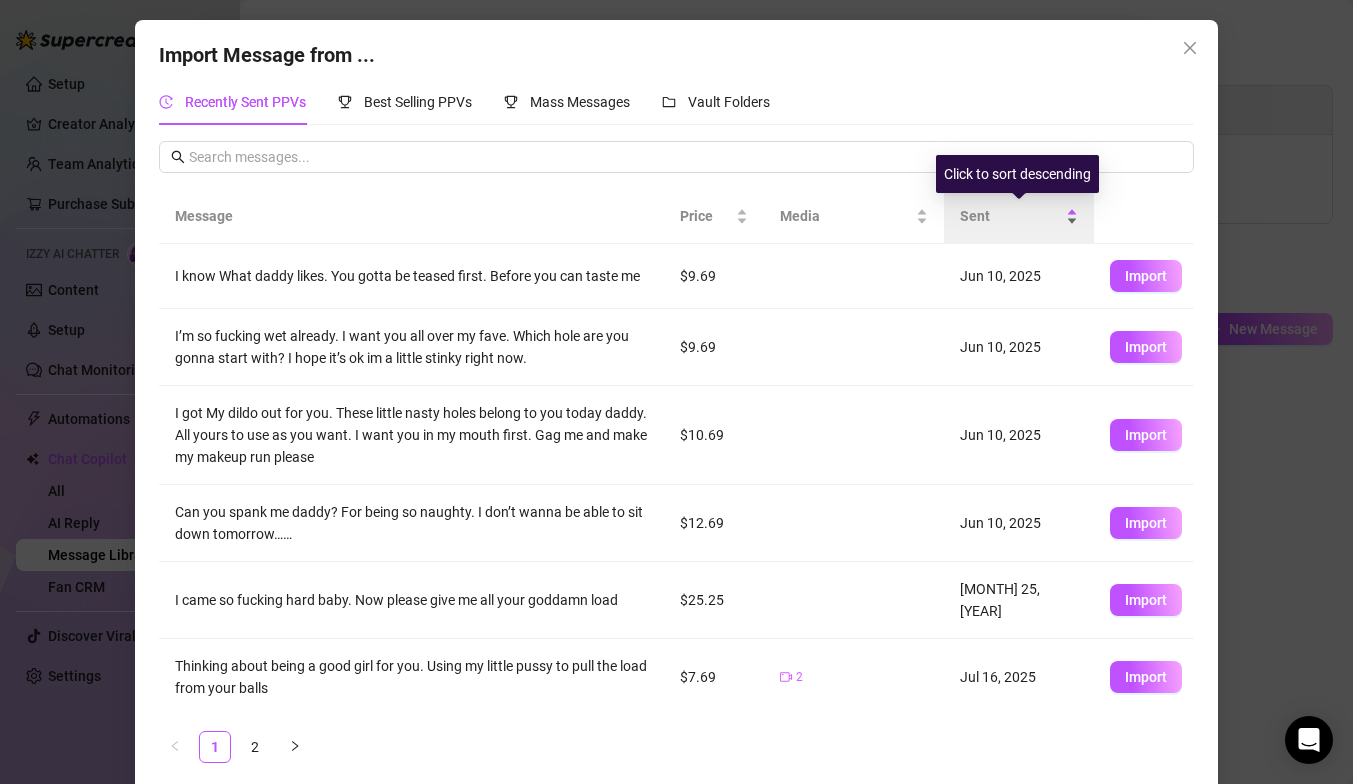 click on "Sent" at bounding box center [1019, 216] 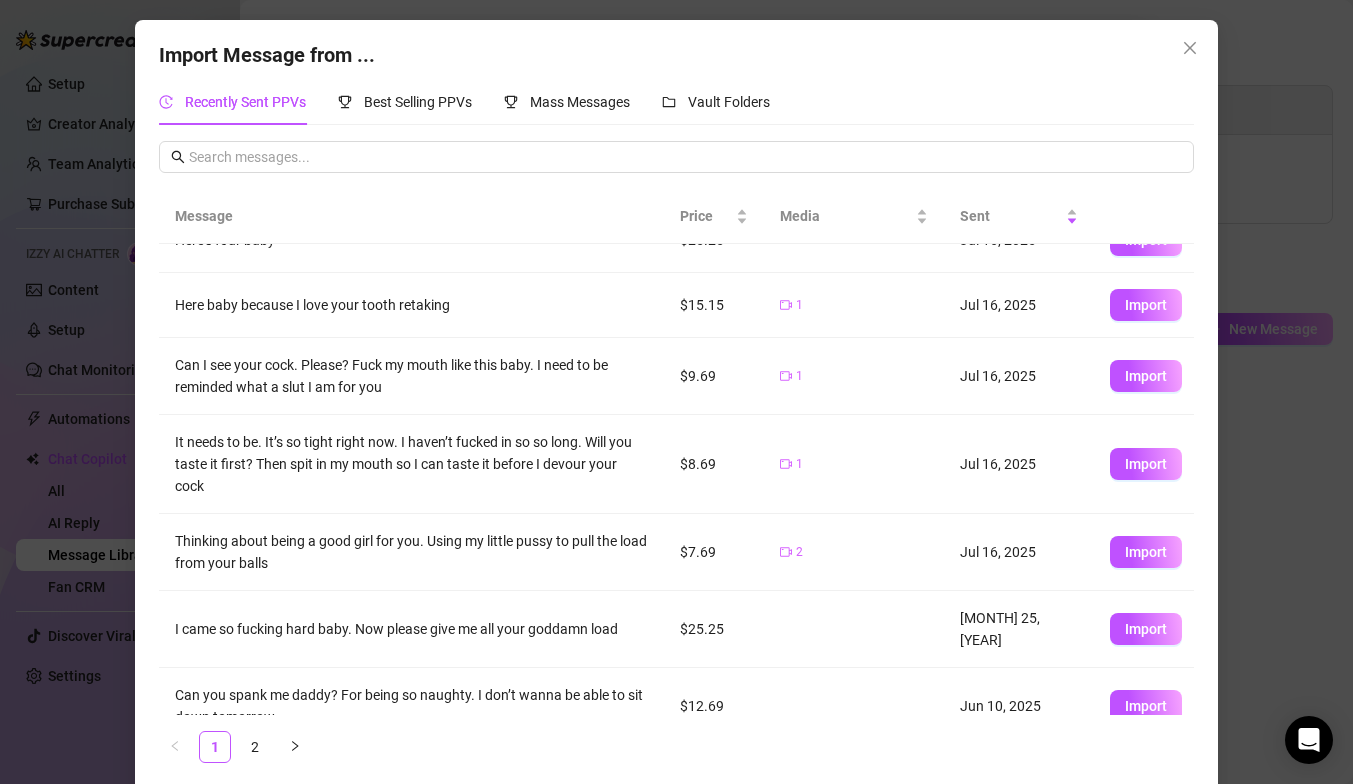 scroll, scrollTop: 283, scrollLeft: 0, axis: vertical 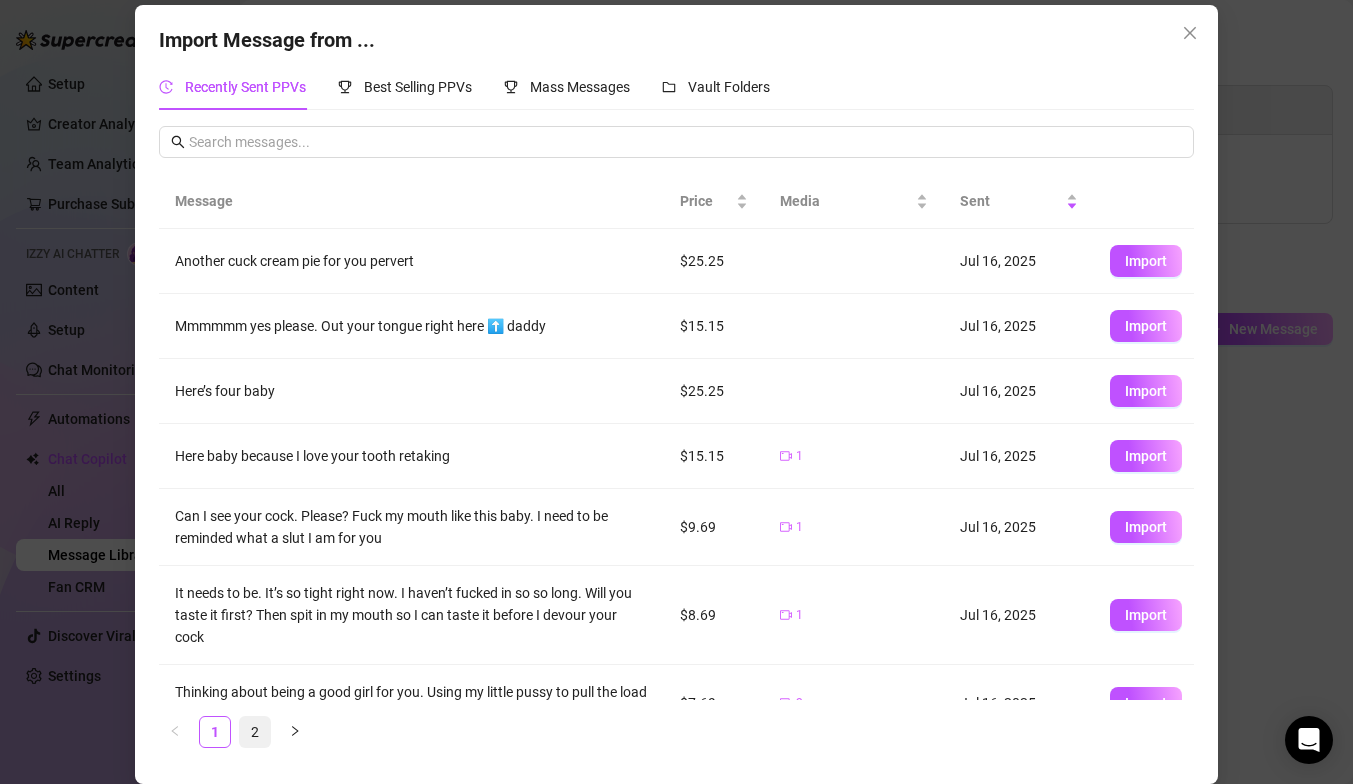 click on "2" at bounding box center [255, 732] 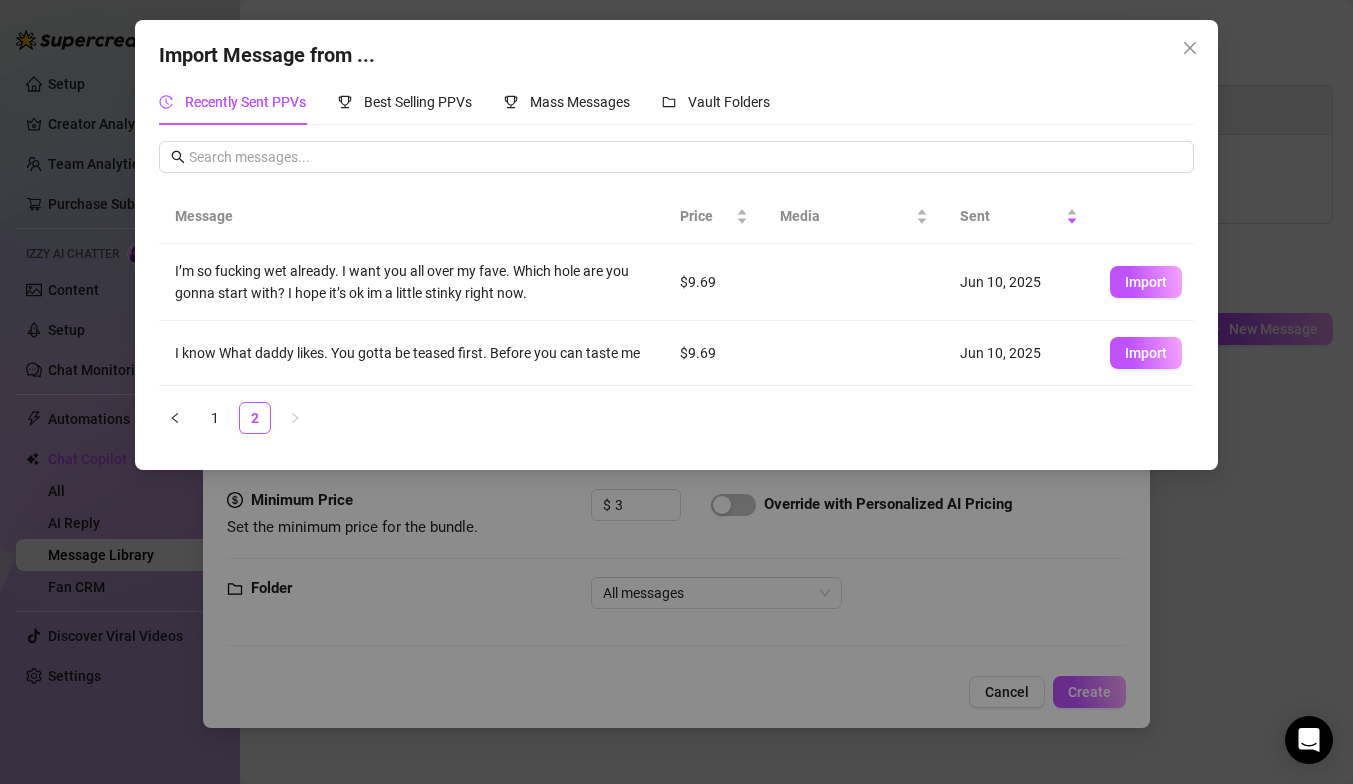 click on "Import Message from ... Recently Sent PPVs Best Selling PPVs Mass Messages Vault Folders Message Price Media Sent           I’m so fucking wet already. I want you all over my fave. Which hole are you gonna start with? I hope it’s ok im a little stinky right now. $9.69 Jun 10, 2025 Import I know
What daddy likes. You gotta be teased first. Before you can taste me $9.69 Jun 10, 2025 Import 1 2 Message Tags Price Media Total Sales               No data No data Message Tags Price Media Total Sales               No data No data Name Media       ! A BAD DRAGON FREE VID 1 1 Import ! CURRENT VIDEOS AND PREVIEWS 46 93 9 Import ! D's custom/ Pussy gape 7 Import ! Free Nudes! 20 Import ! Lingerie 1/3 4 Import ! Mass DMs 75 14 Import ! Naked Workout 1 9 Import ! New Baits 87 1 Import ! NON SOLO VIDS 35 61 1 Import ! Nudes 1/15 5 1 Import 1 2 3 4 5" at bounding box center (676, 392) 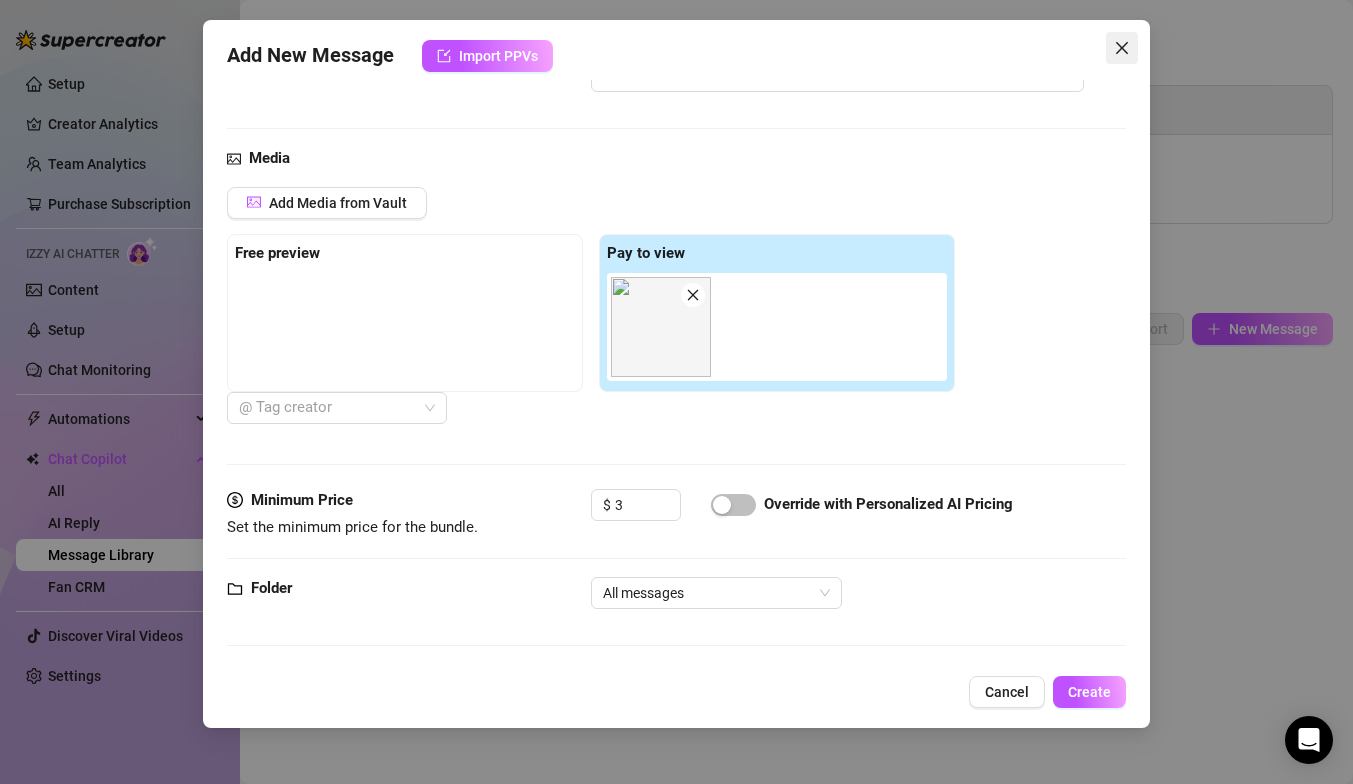 click 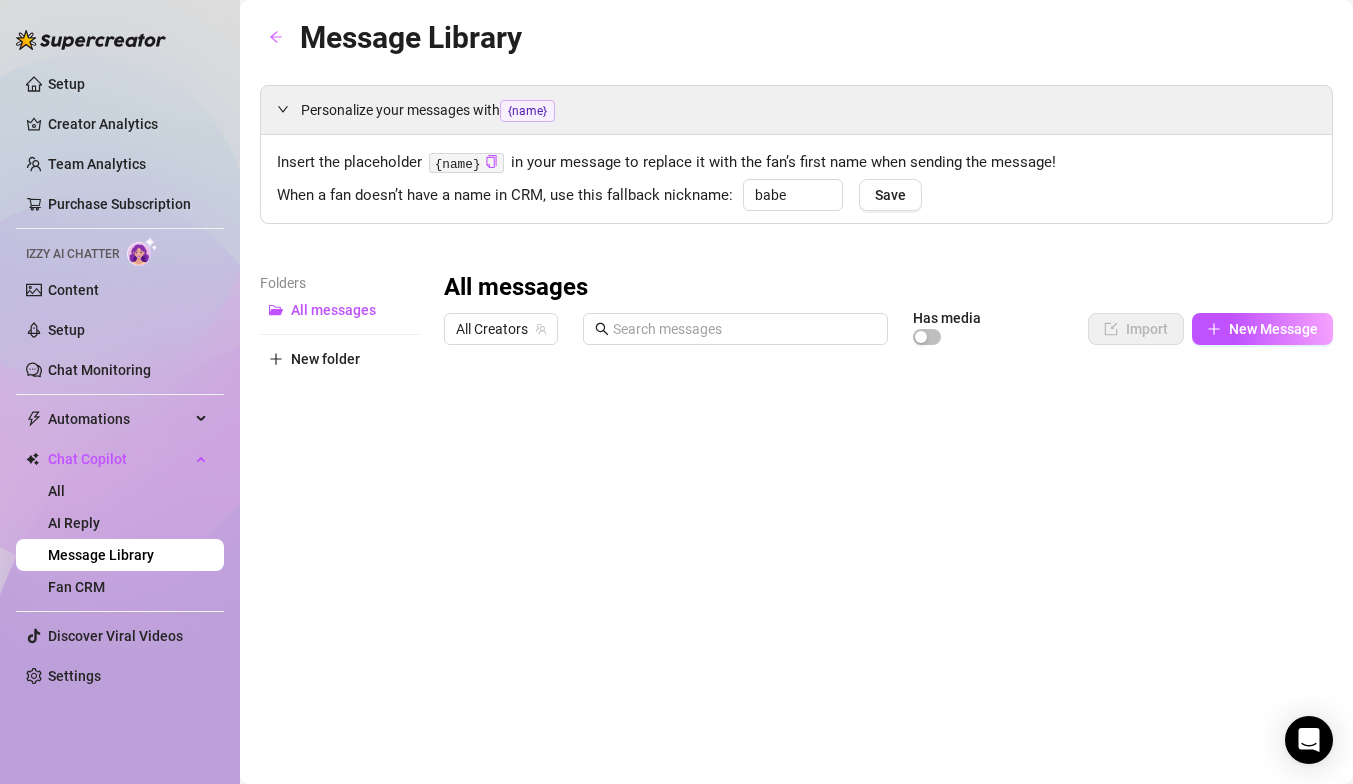 click on "All messages All Creators Has media Import New Message Title Text Media $ AI Pricing Type to search No data No data" at bounding box center [888, 601] 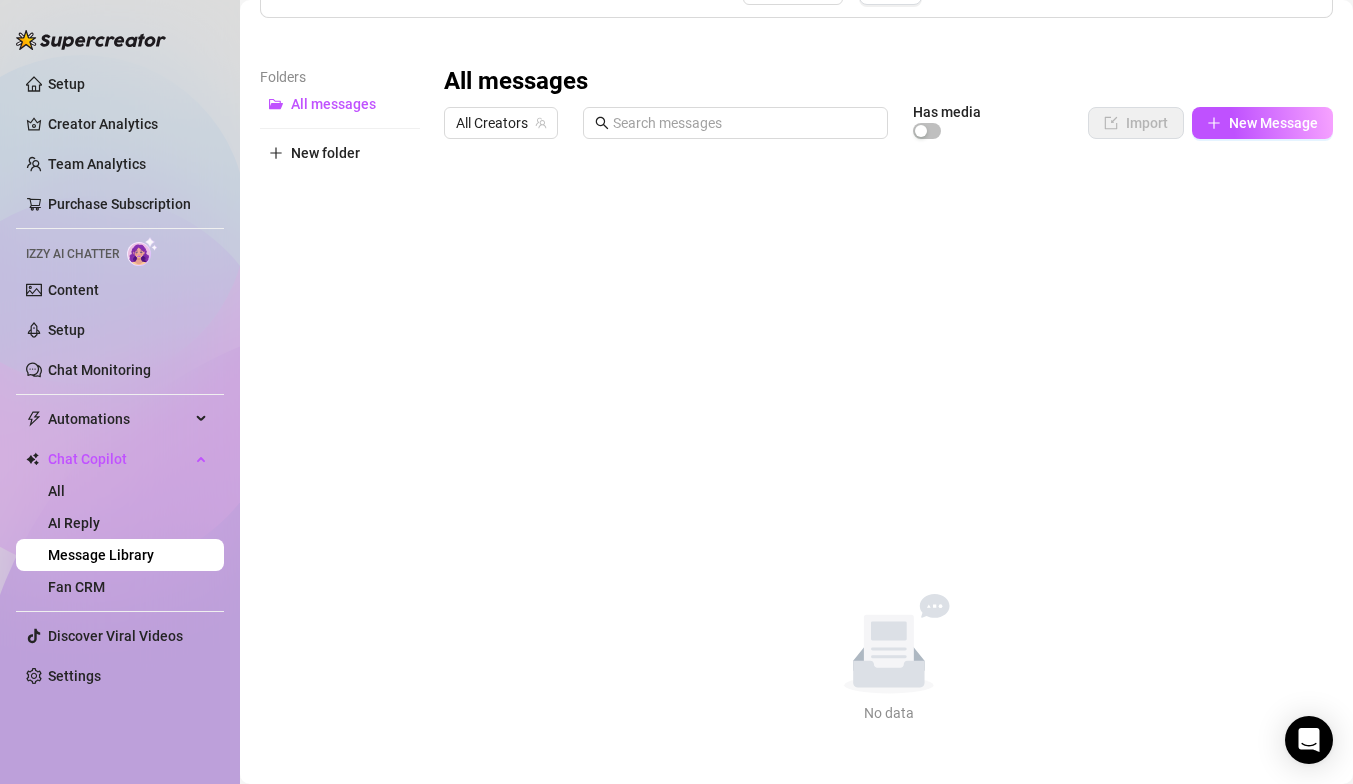 scroll, scrollTop: 0, scrollLeft: 0, axis: both 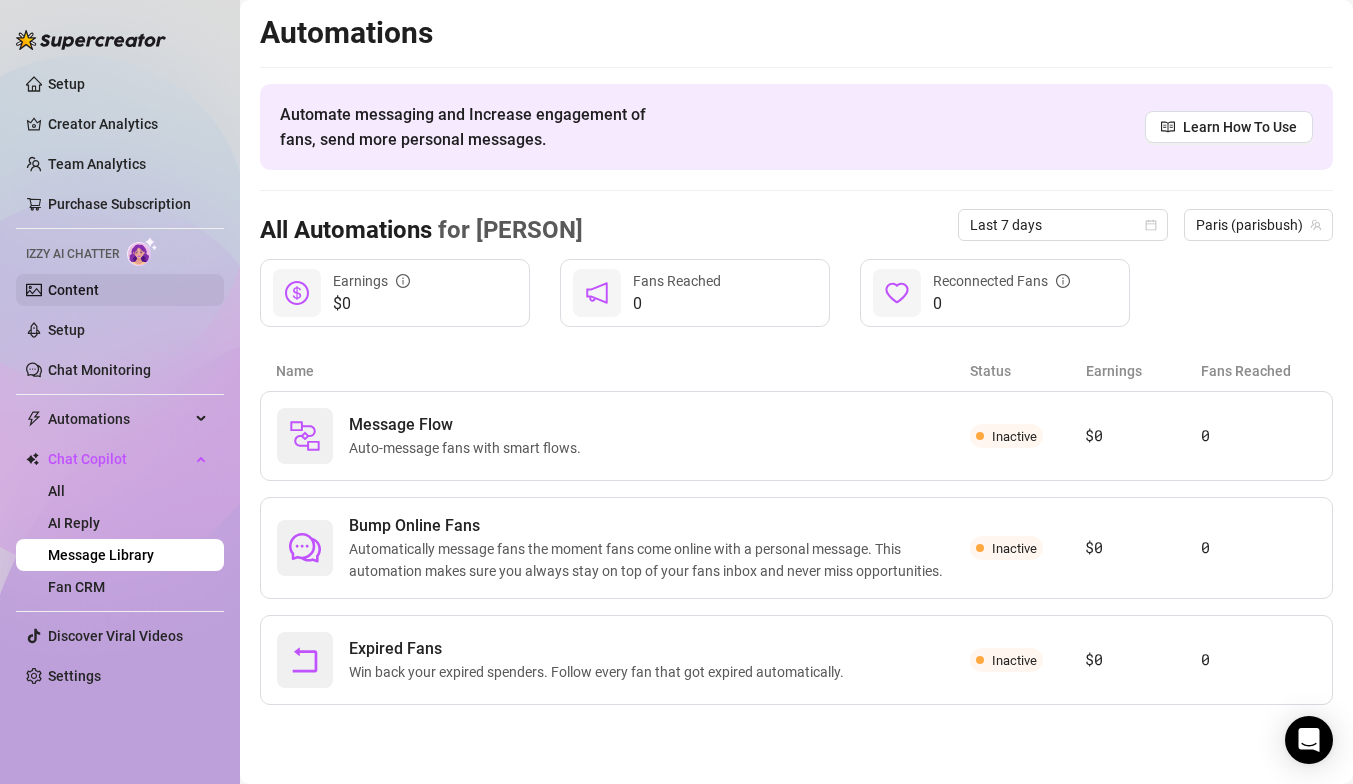 click on "Content" at bounding box center (73, 290) 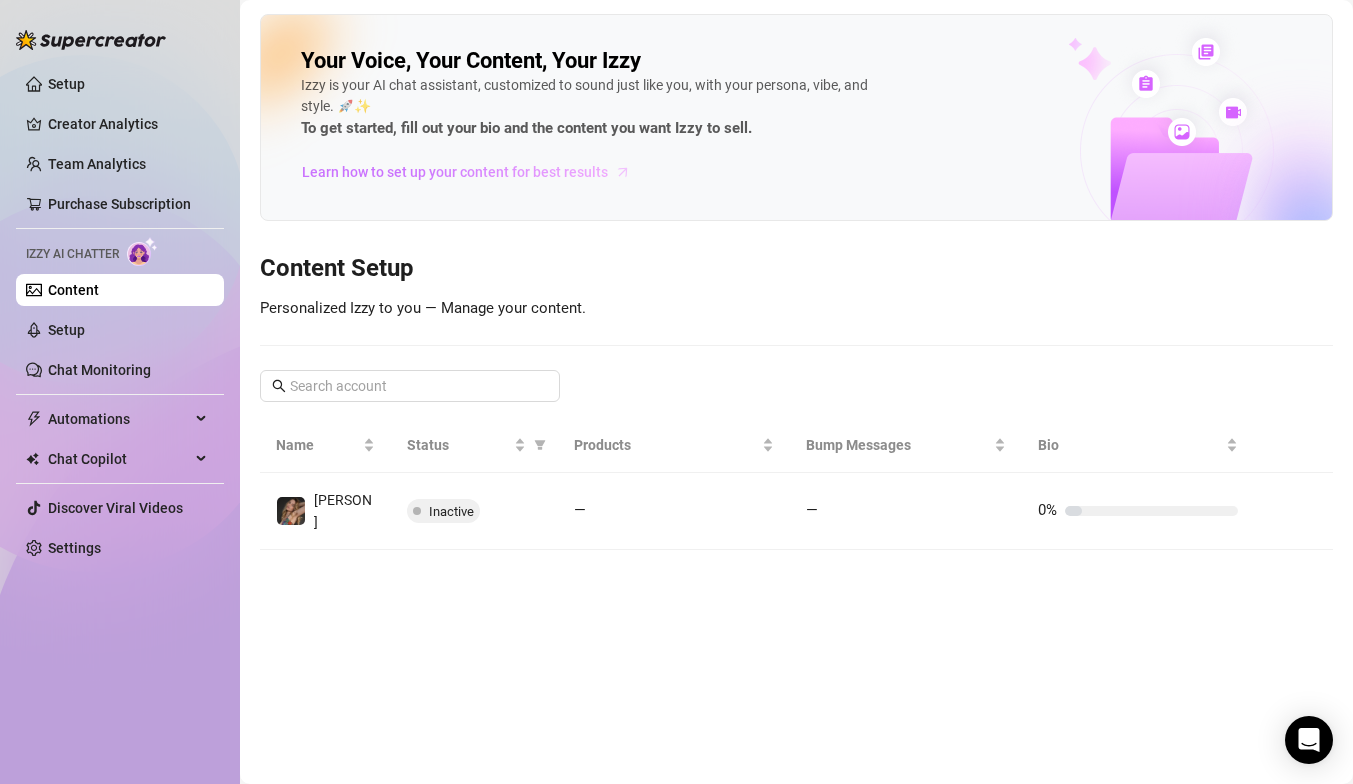 click on "Learn how to set up your content for best results" at bounding box center (455, 172) 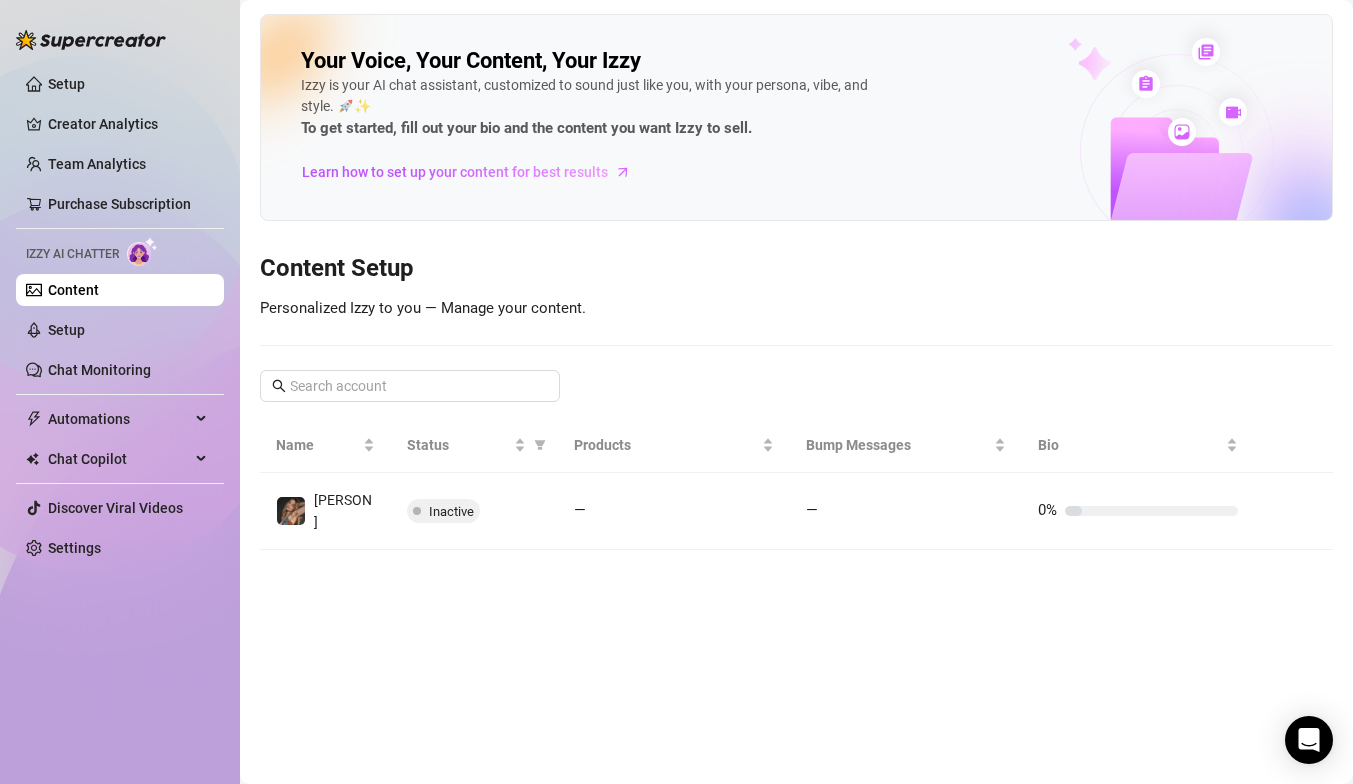 click on "Content" at bounding box center [73, 290] 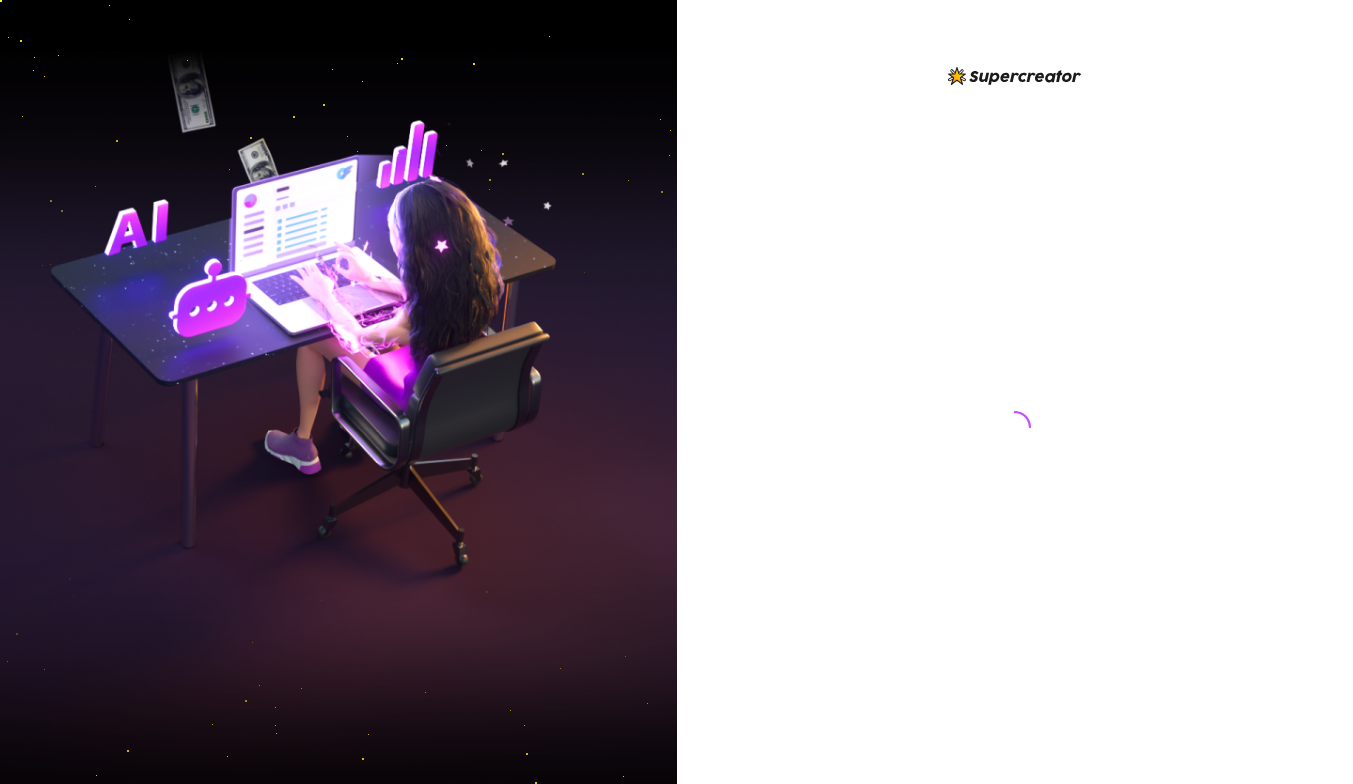 scroll, scrollTop: 0, scrollLeft: 0, axis: both 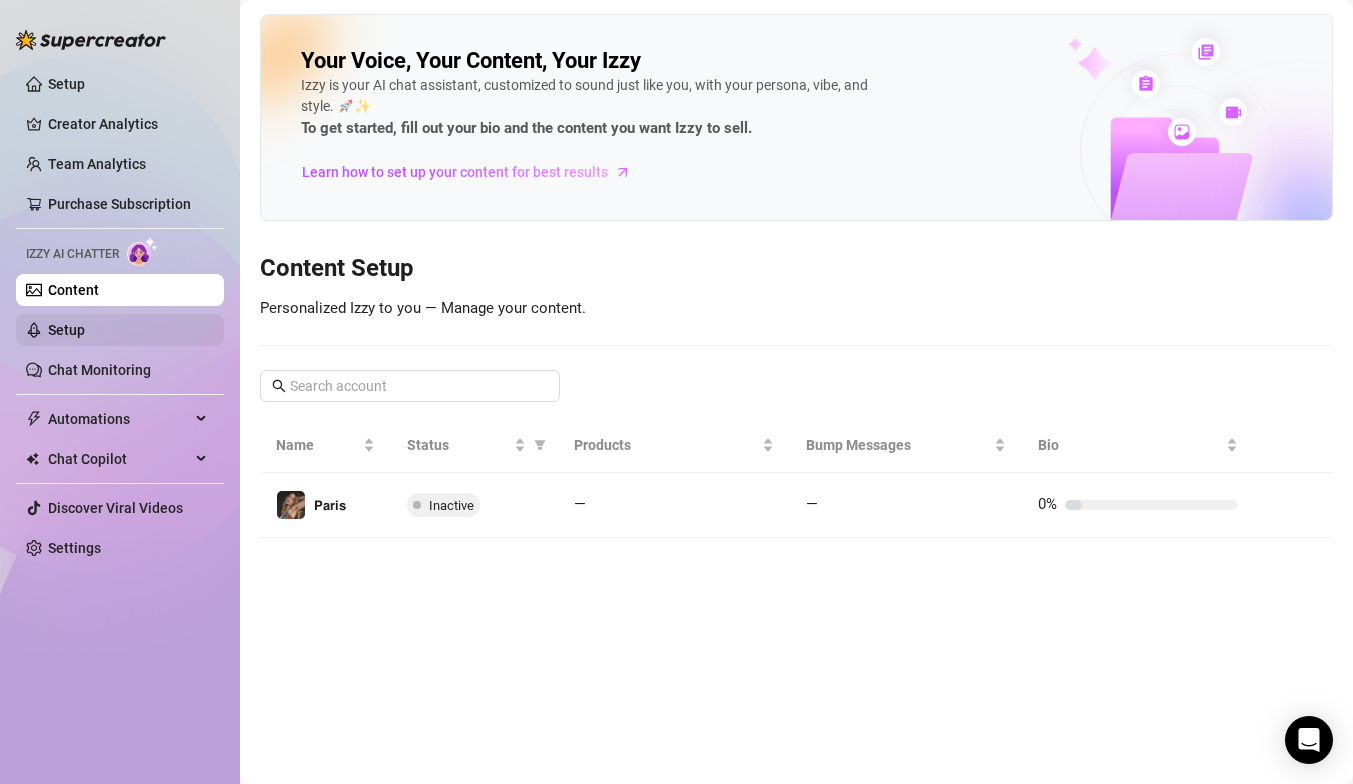 click on "Setup" at bounding box center [66, 330] 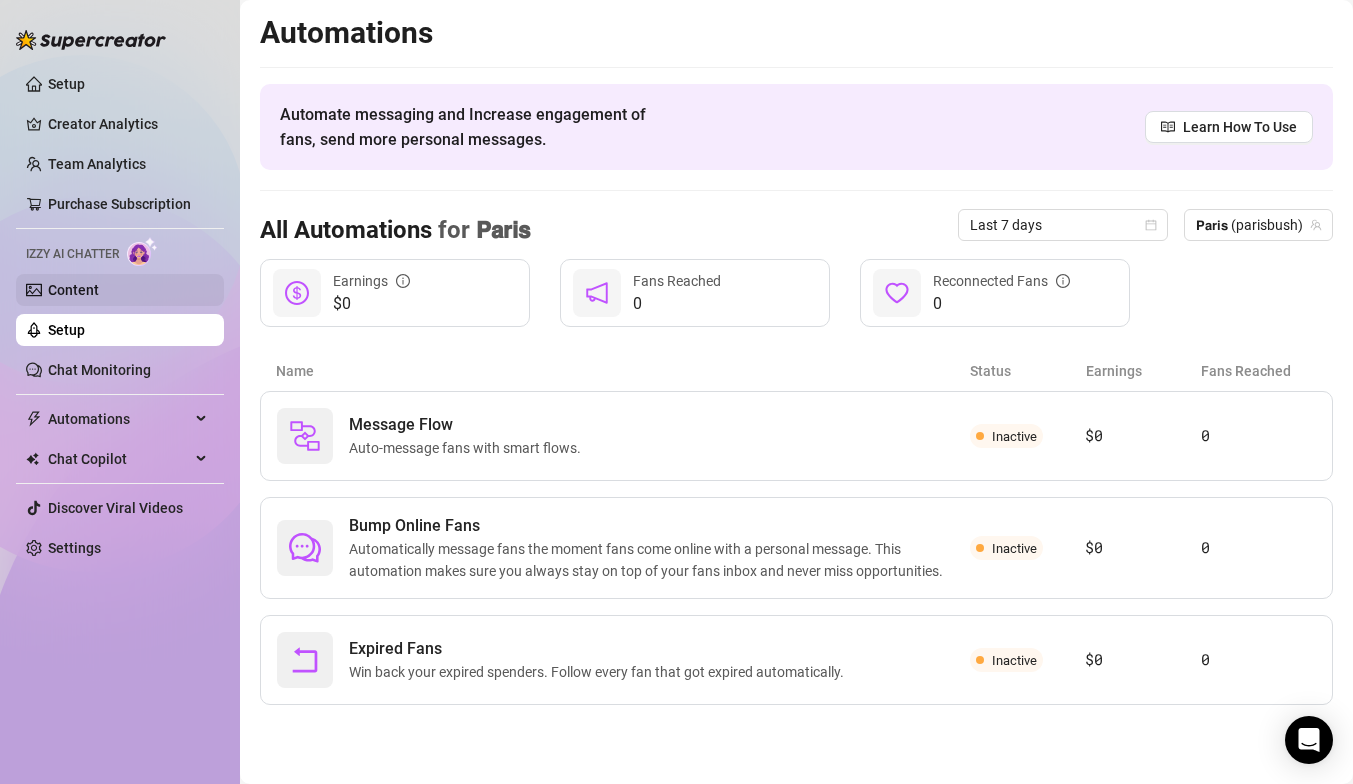 click on "Content" at bounding box center [73, 290] 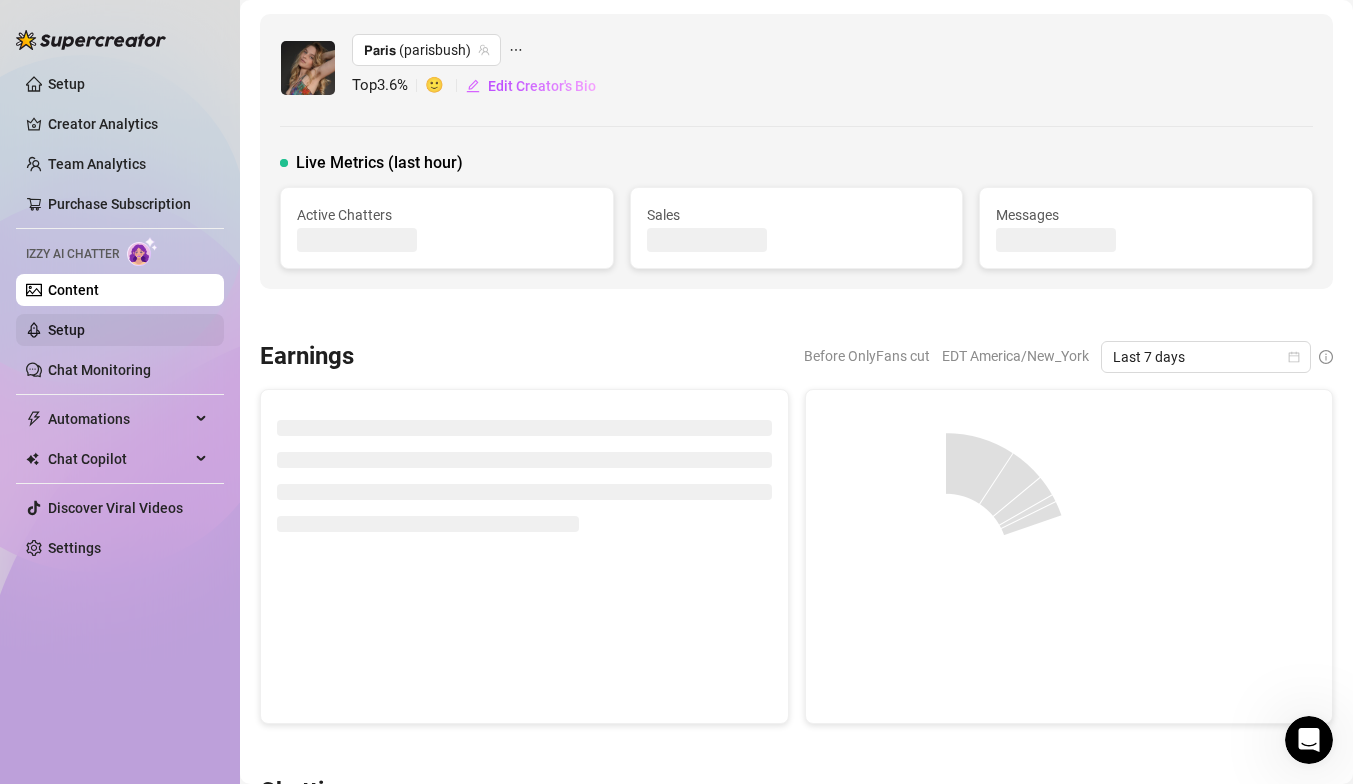 scroll, scrollTop: 0, scrollLeft: 0, axis: both 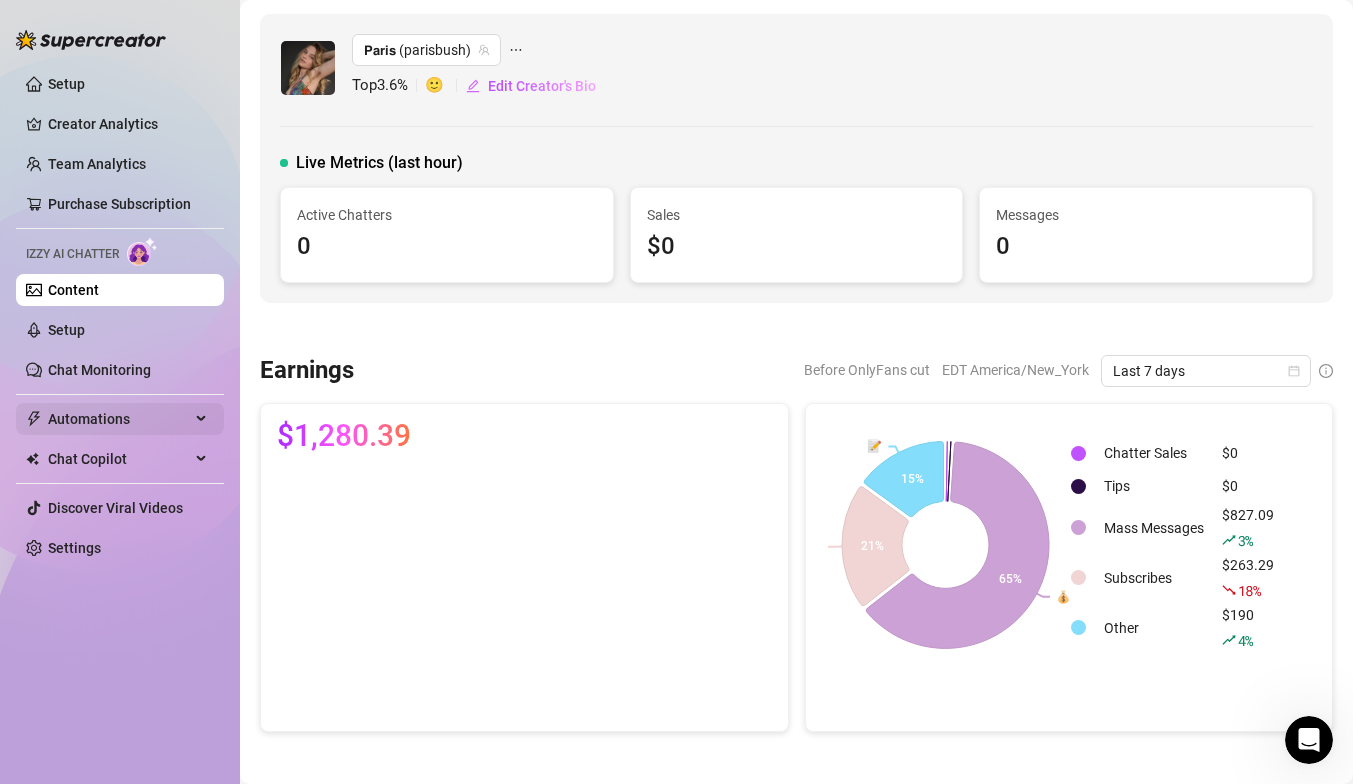 click on "Automations" at bounding box center [119, 419] 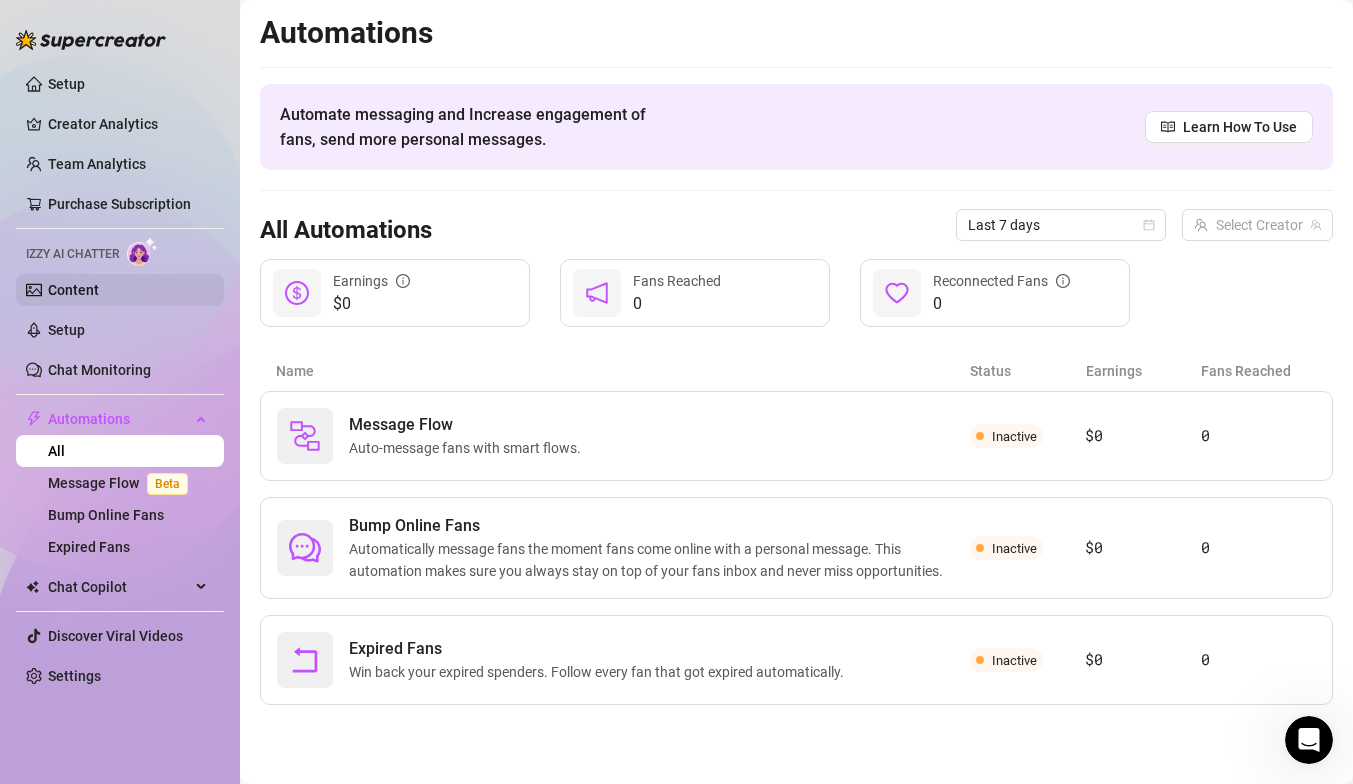 click on "Content" at bounding box center (73, 290) 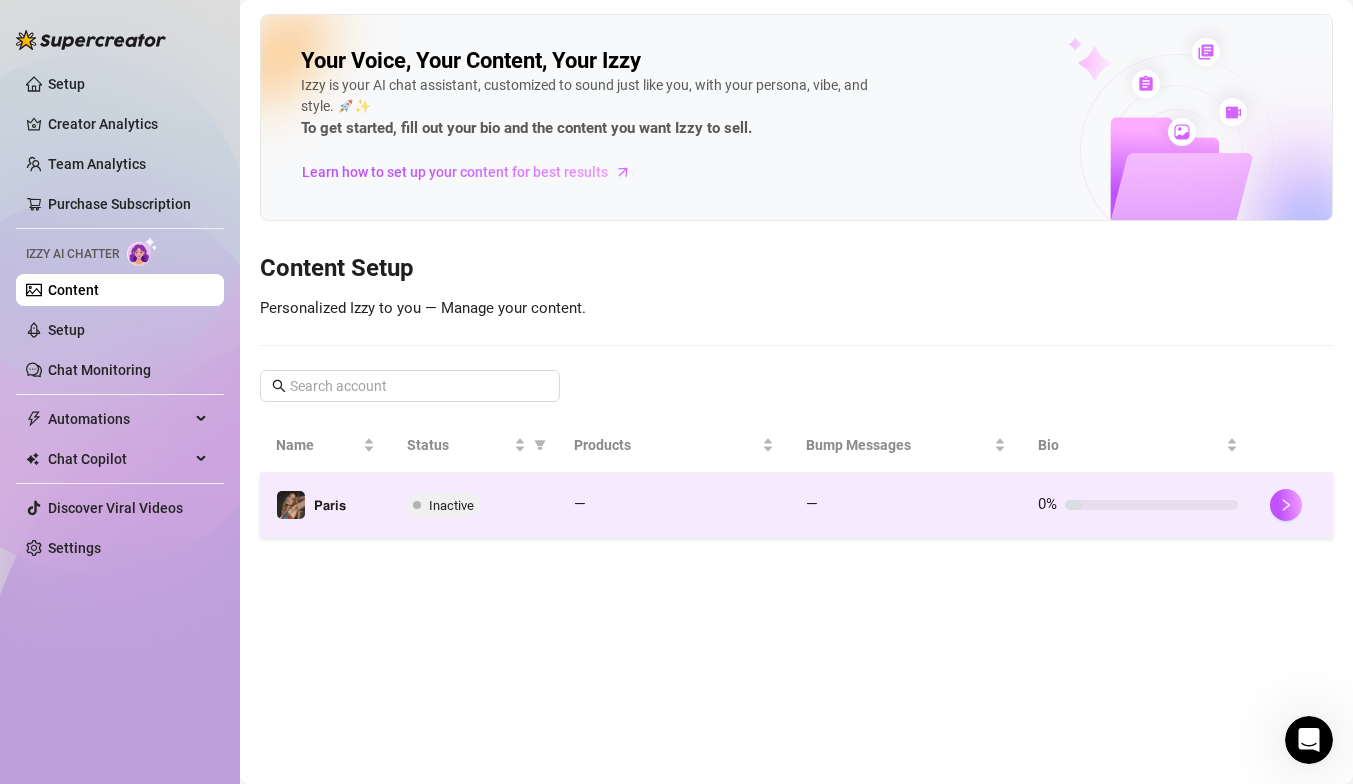 click at bounding box center [417, 505] 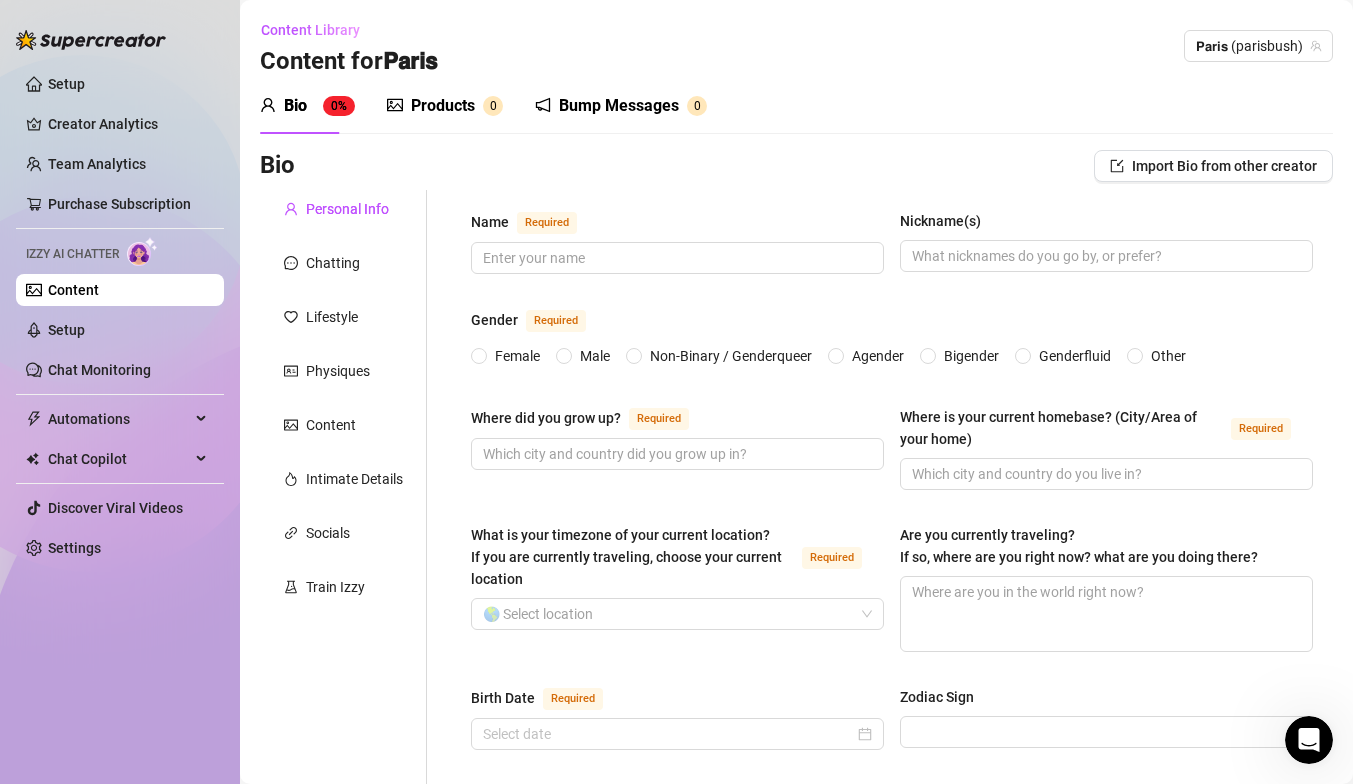 type 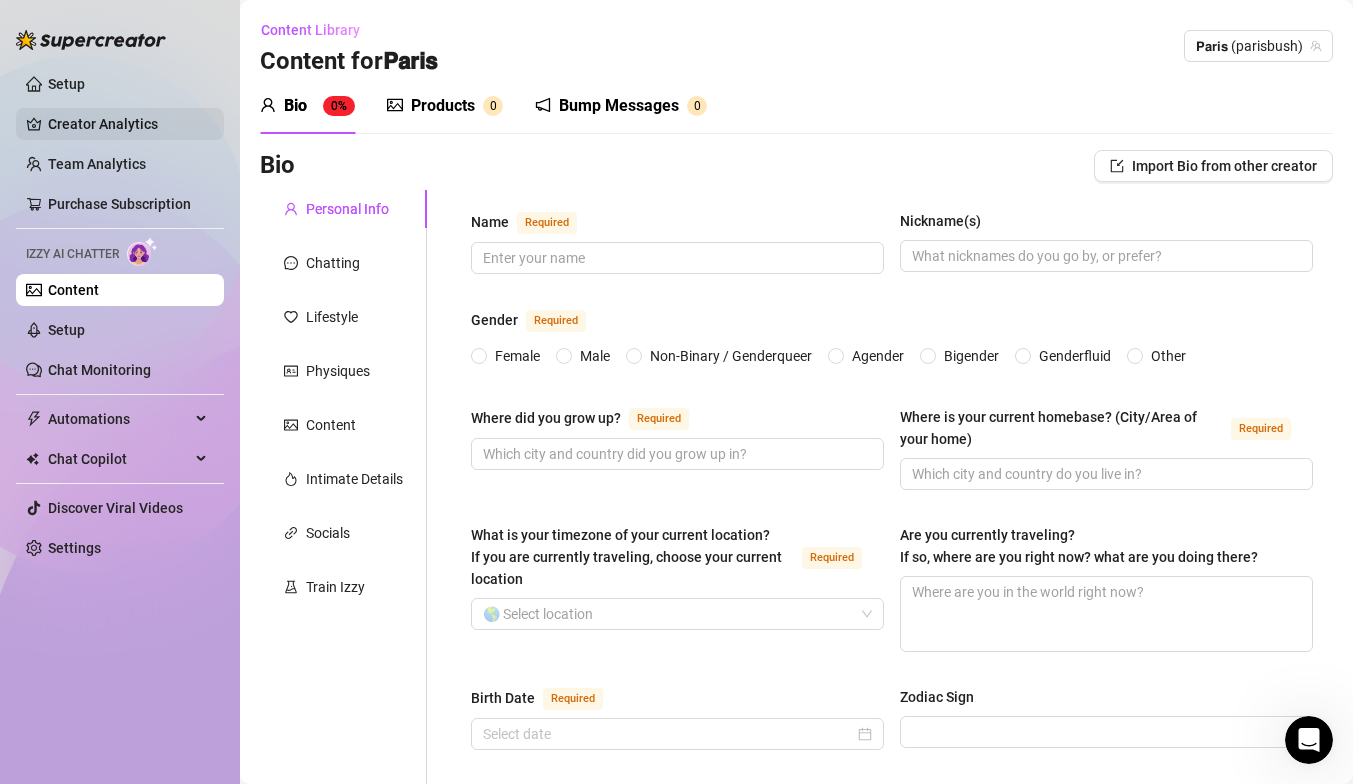 click on "Creator Analytics" at bounding box center (128, 124) 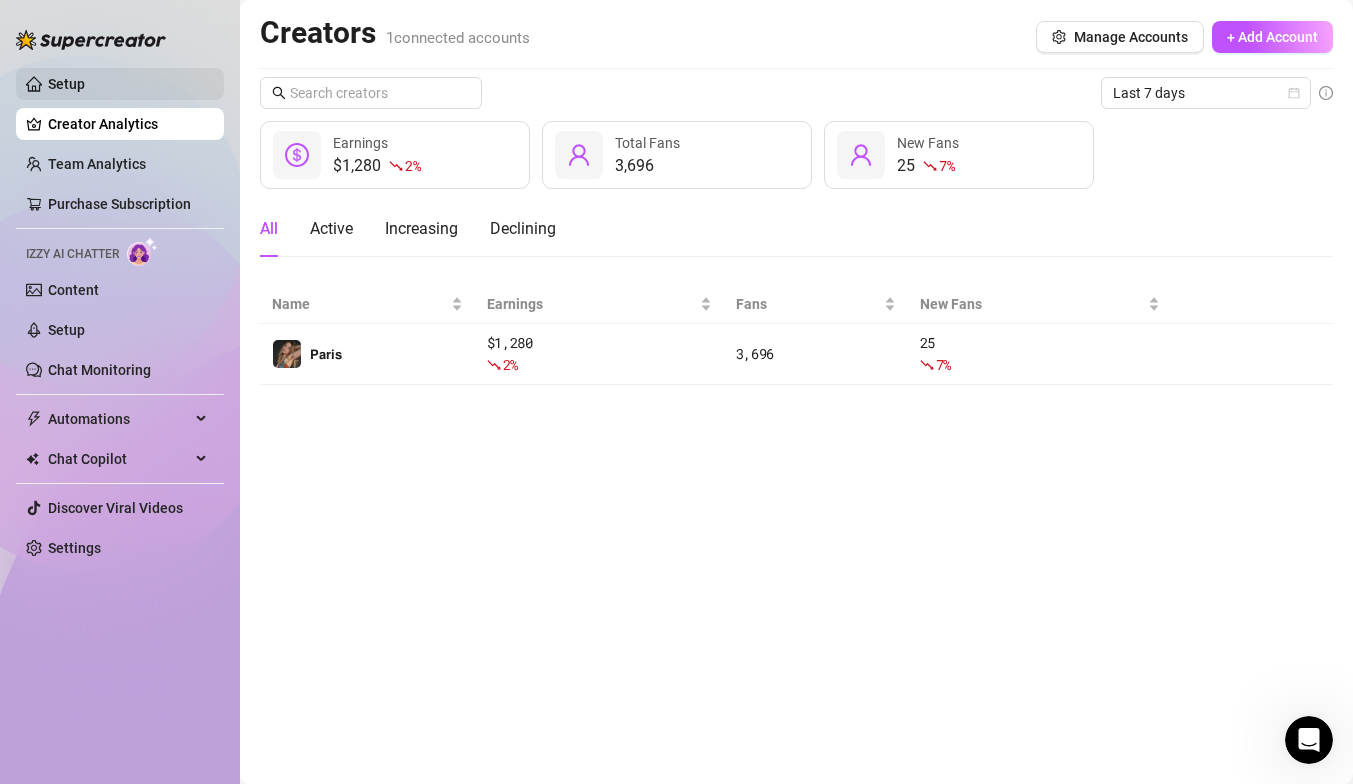 click on "Setup" at bounding box center (66, 84) 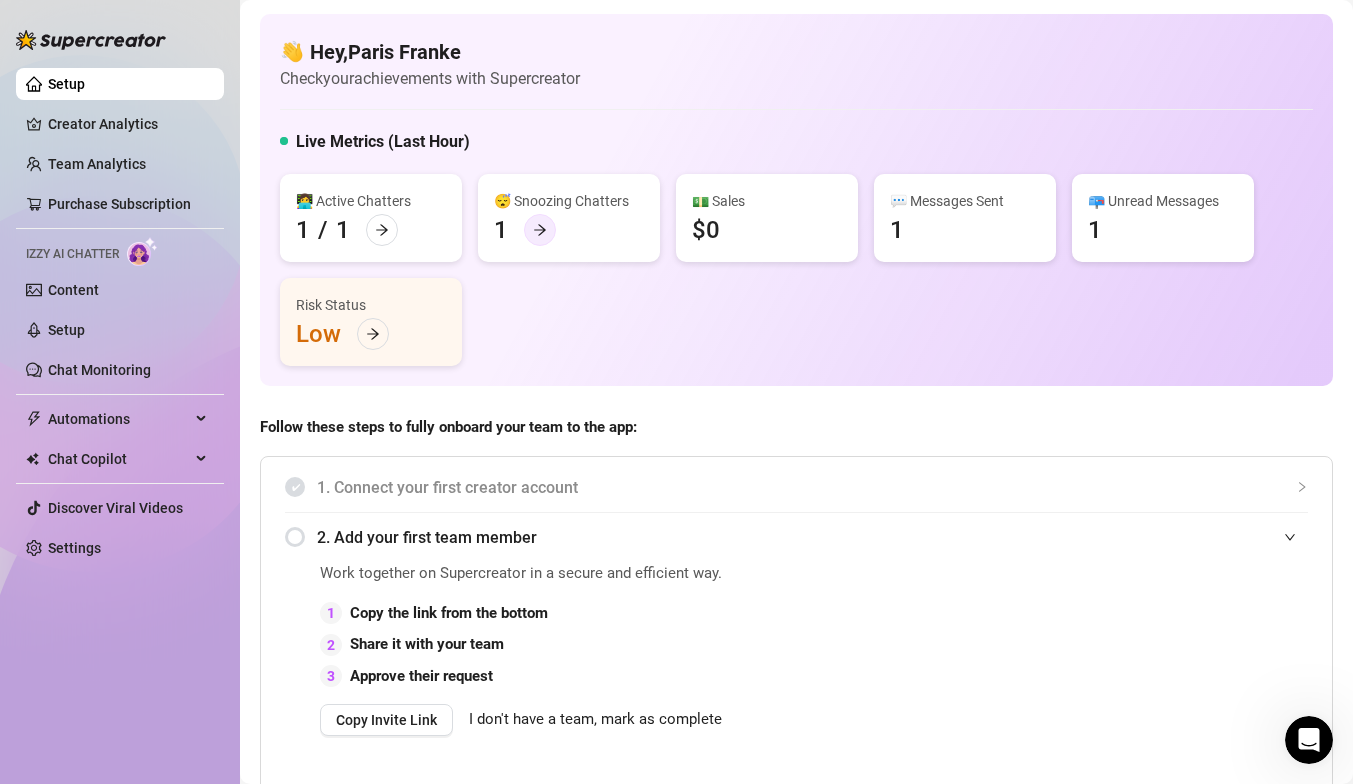 click 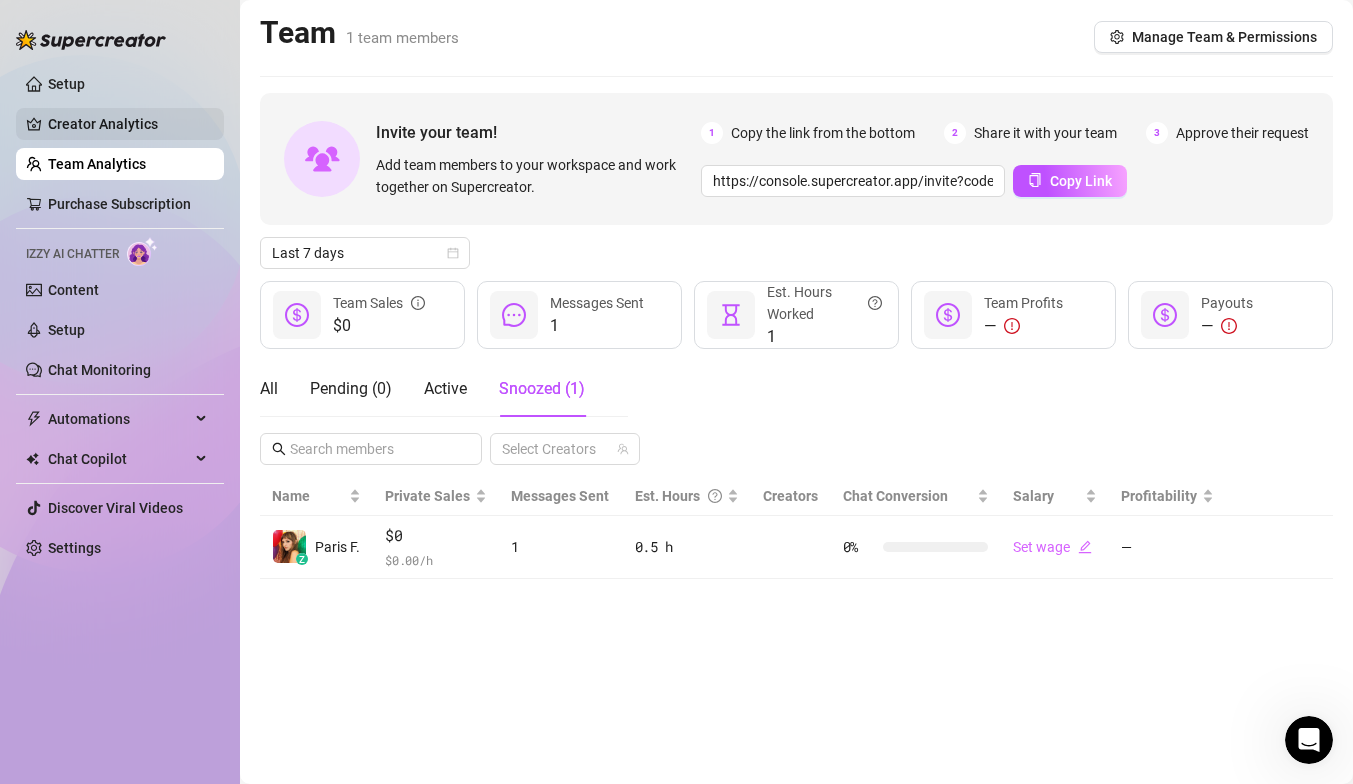 click on "Creator Analytics" at bounding box center [128, 124] 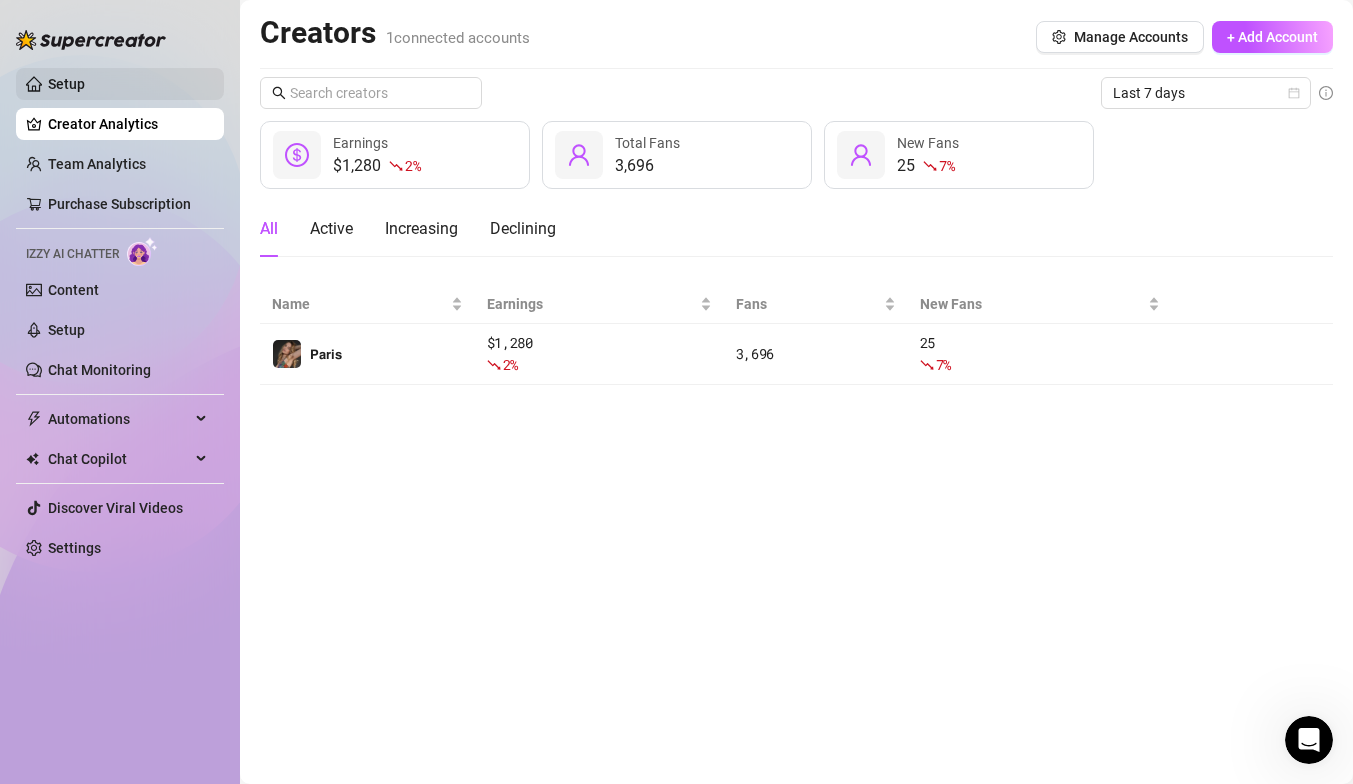 click on "Setup" at bounding box center [66, 84] 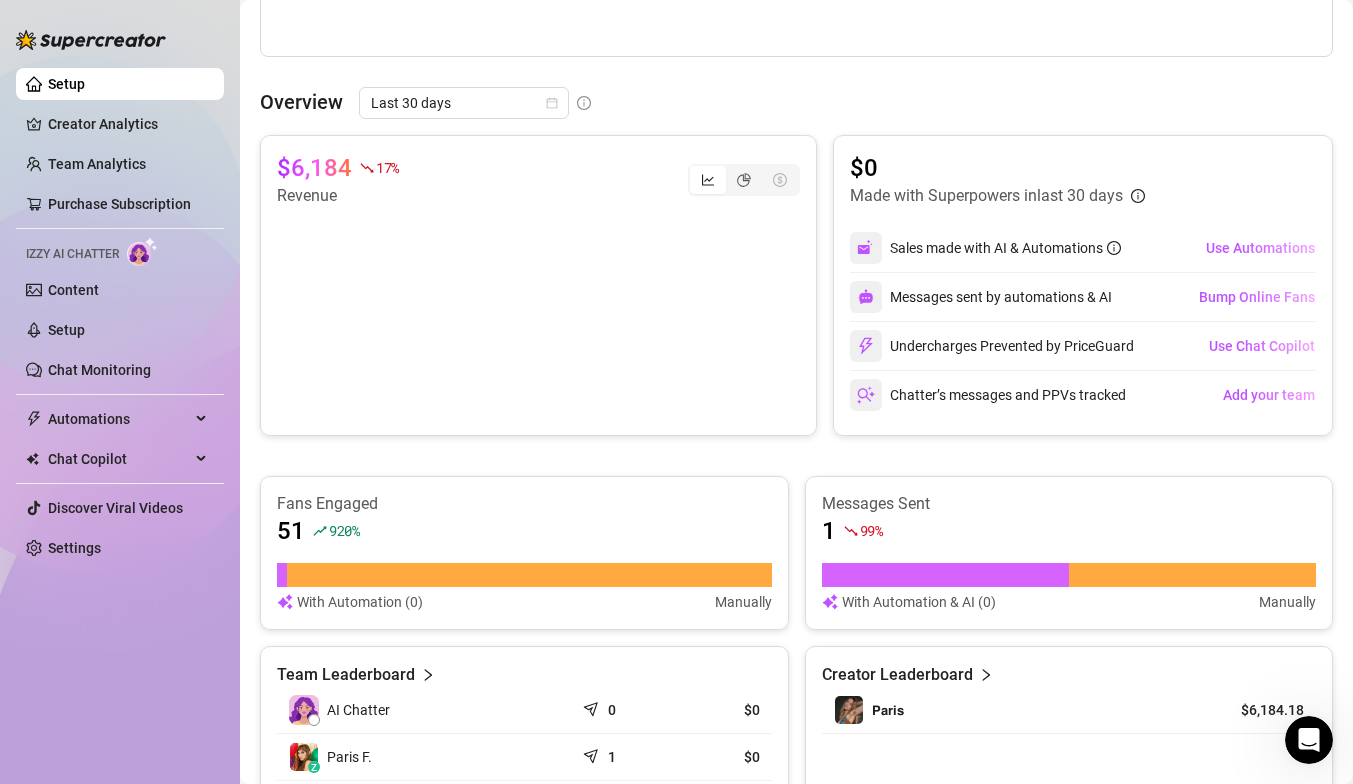scroll, scrollTop: 0, scrollLeft: 0, axis: both 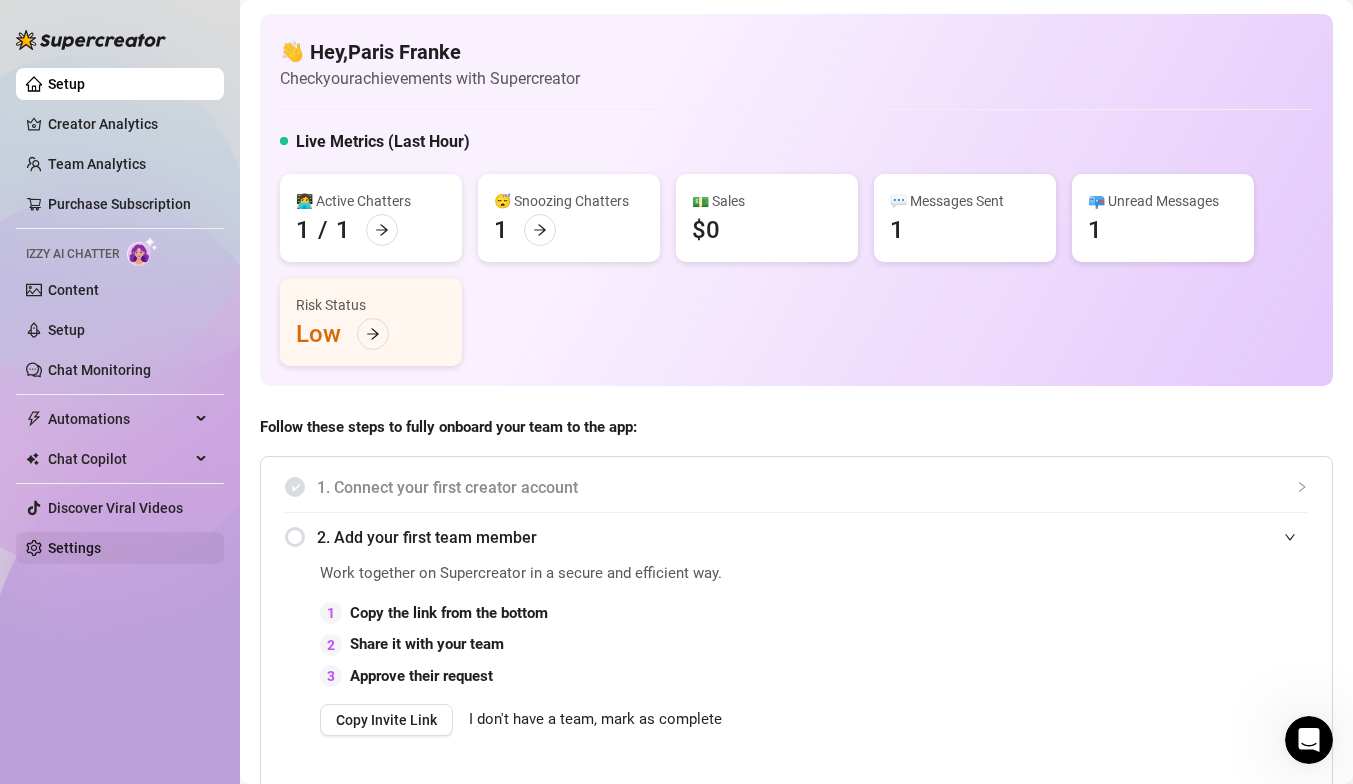 click on "Settings" at bounding box center [74, 548] 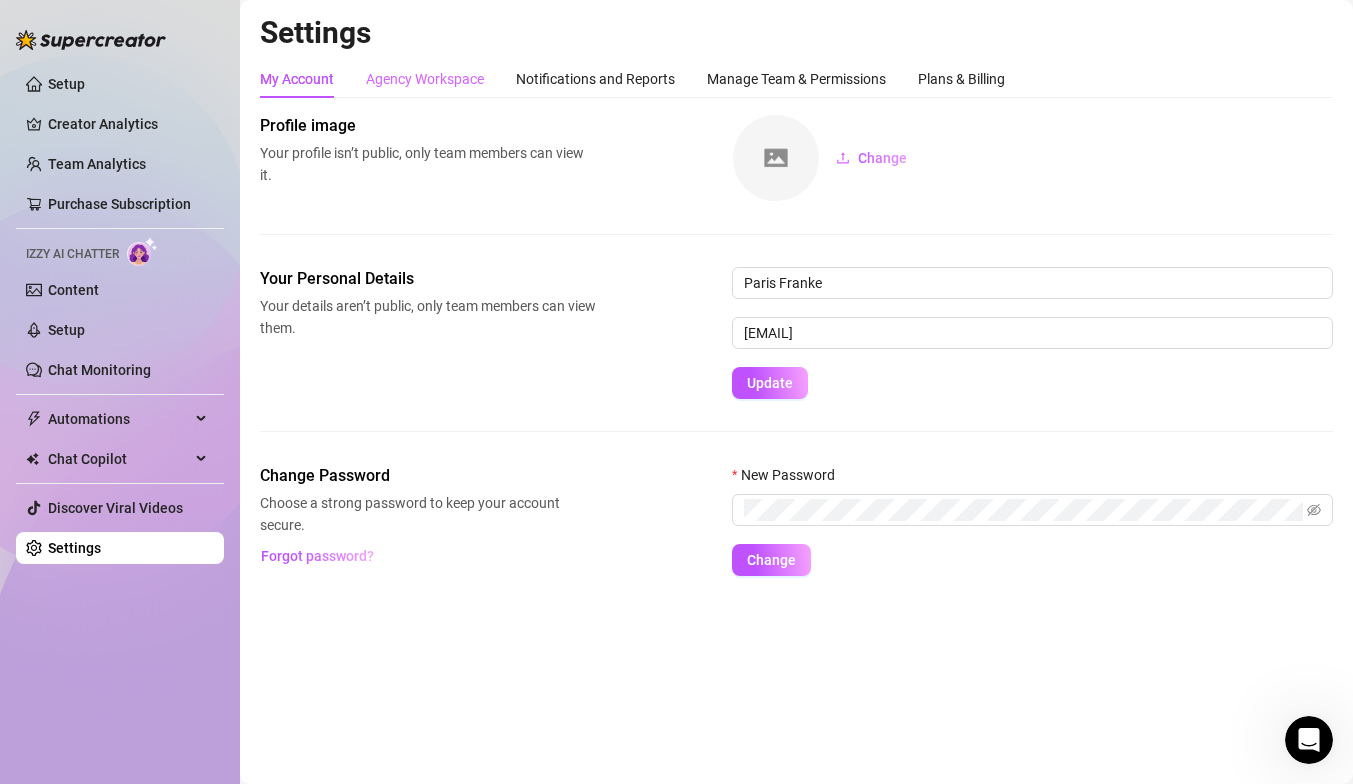 click on "Agency Workspace" at bounding box center (425, 79) 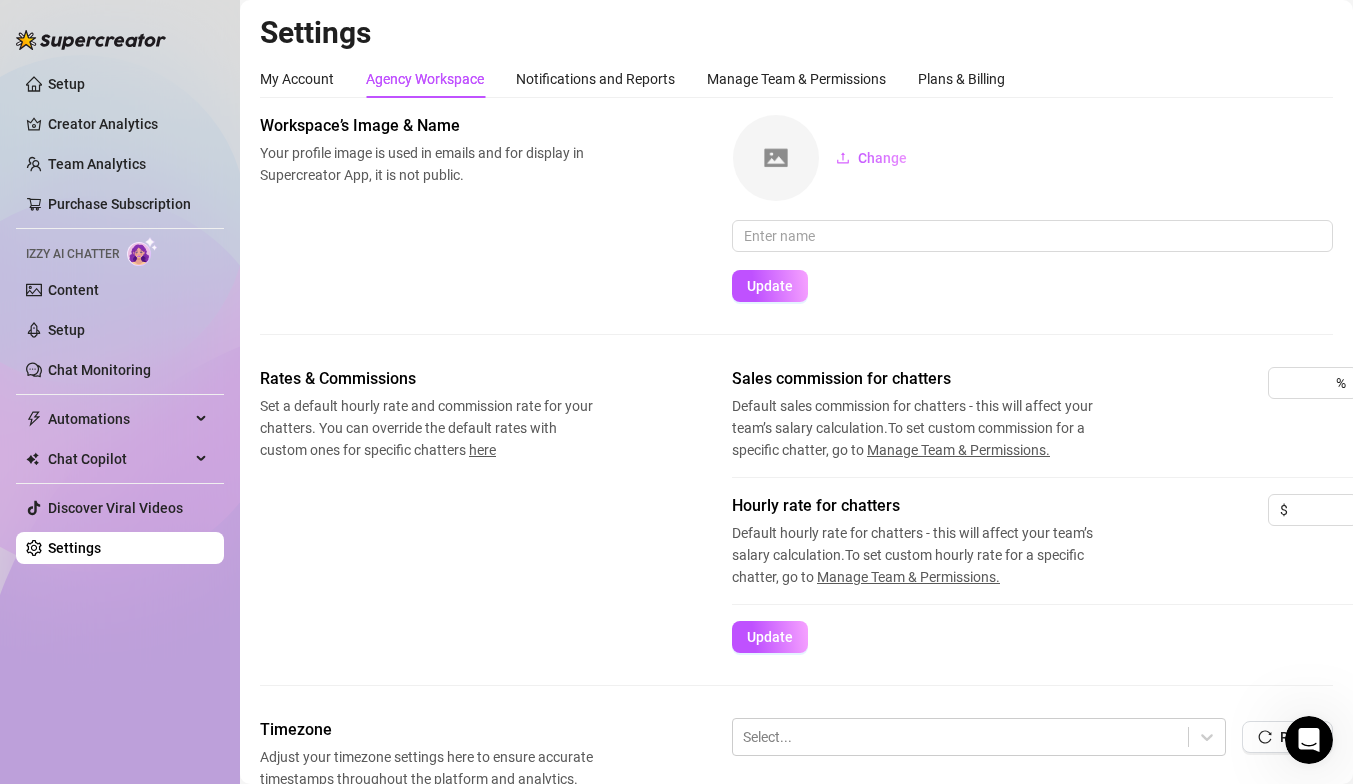 click on "Workspace’s Image & Name Your profile image is used in emails and for display in Supercreator App, it is not public. Change Update" at bounding box center (796, 240) 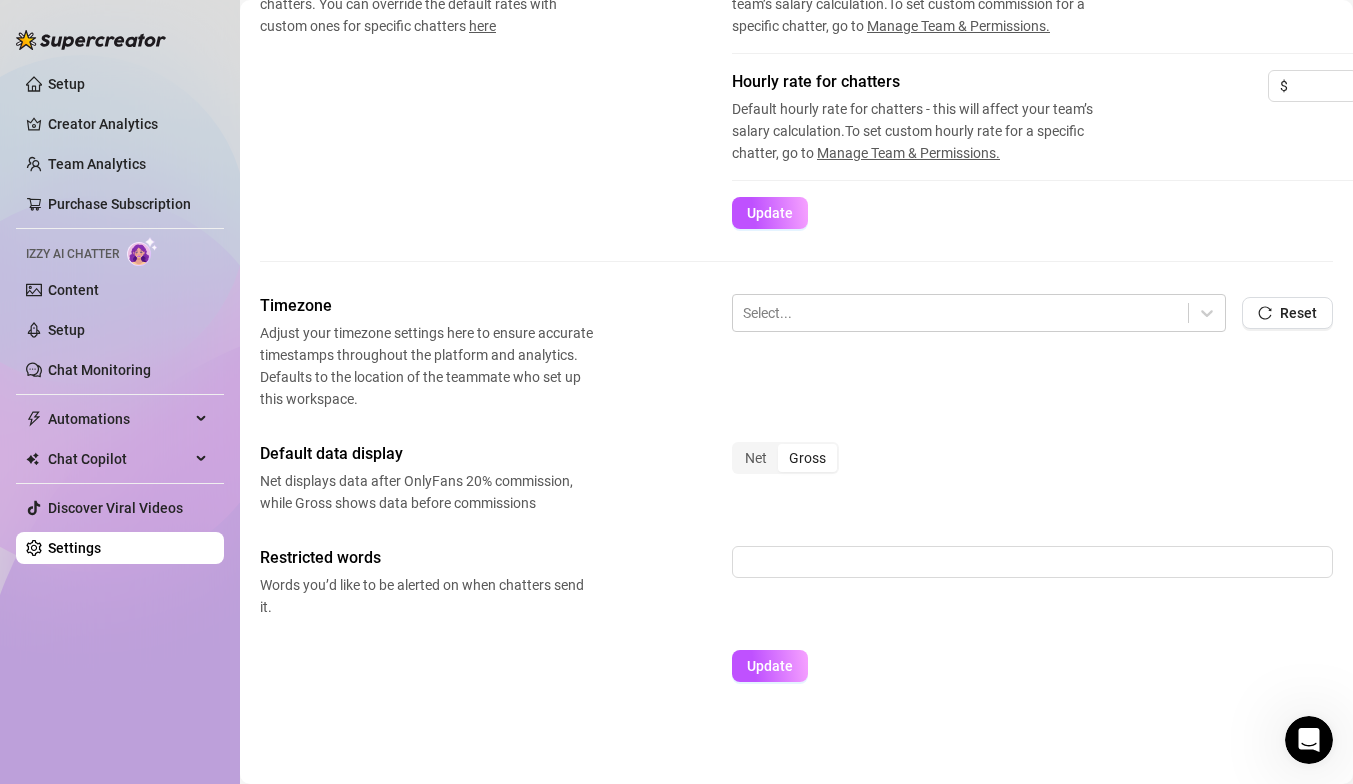 scroll, scrollTop: 0, scrollLeft: 0, axis: both 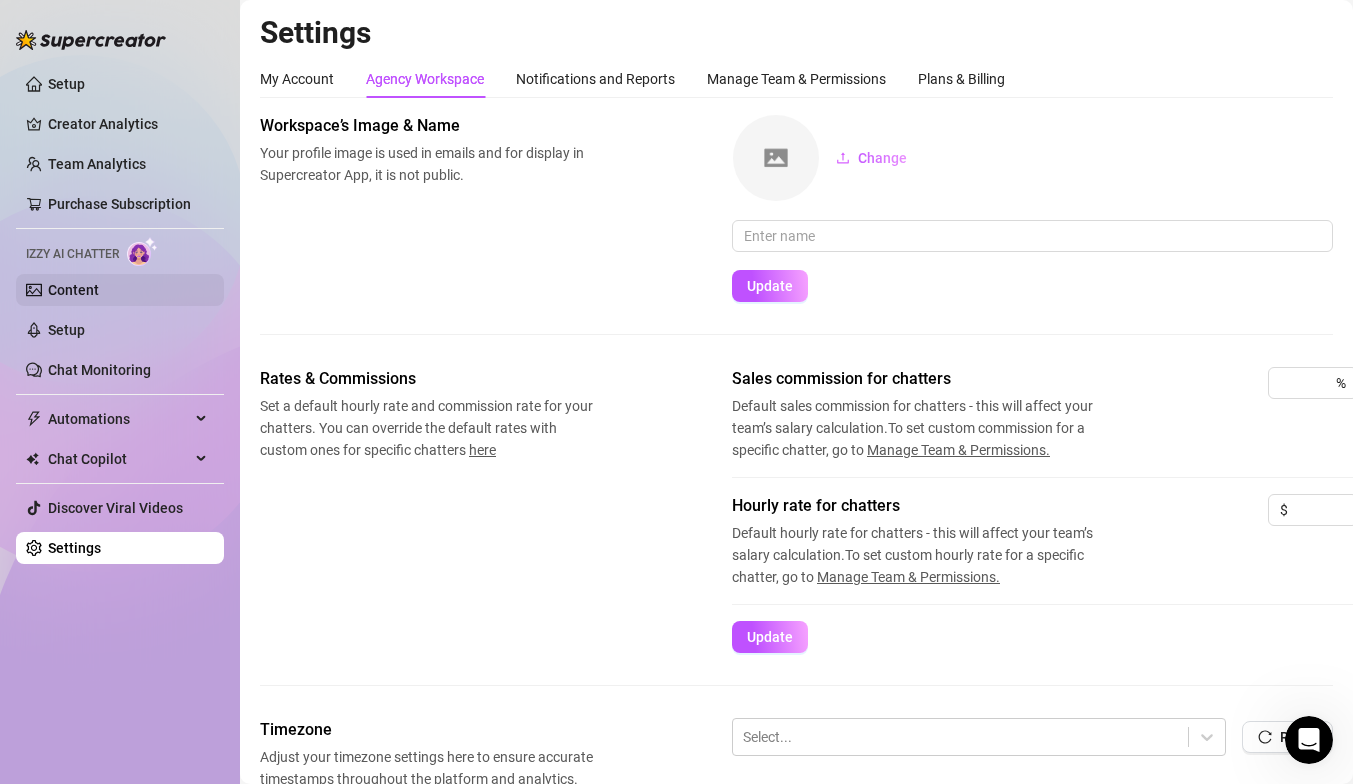 click on "Content" at bounding box center [73, 290] 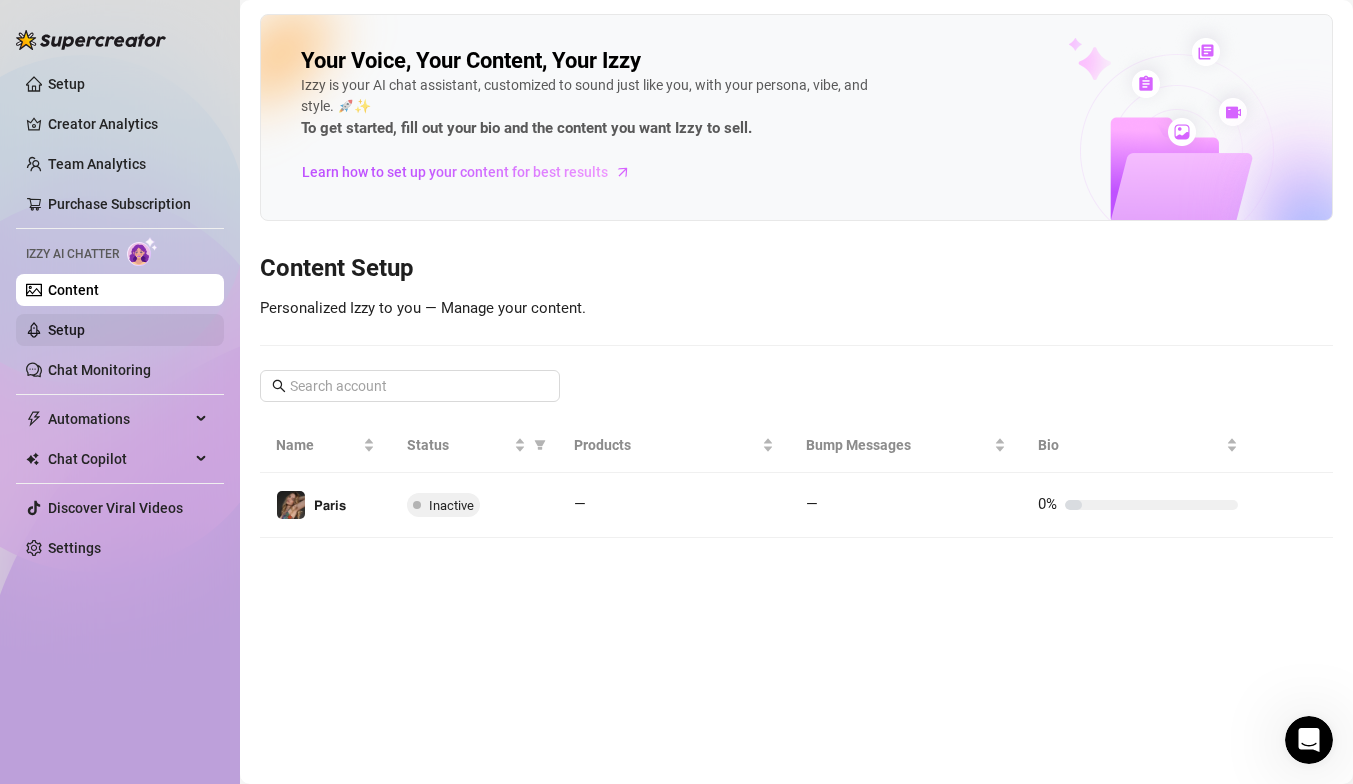 click on "Setup" at bounding box center (66, 330) 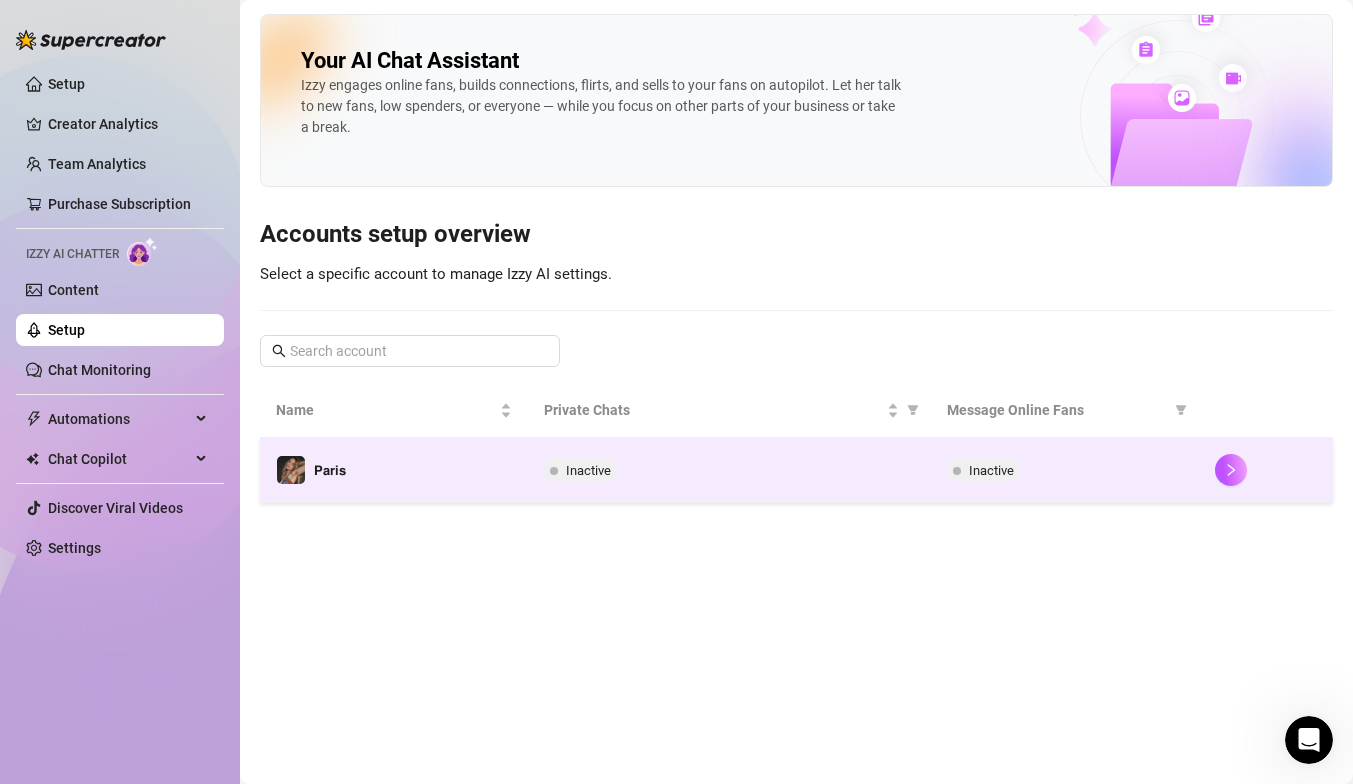click on "𝗣𝗮𝗿𝗶𝘀" at bounding box center [394, 470] 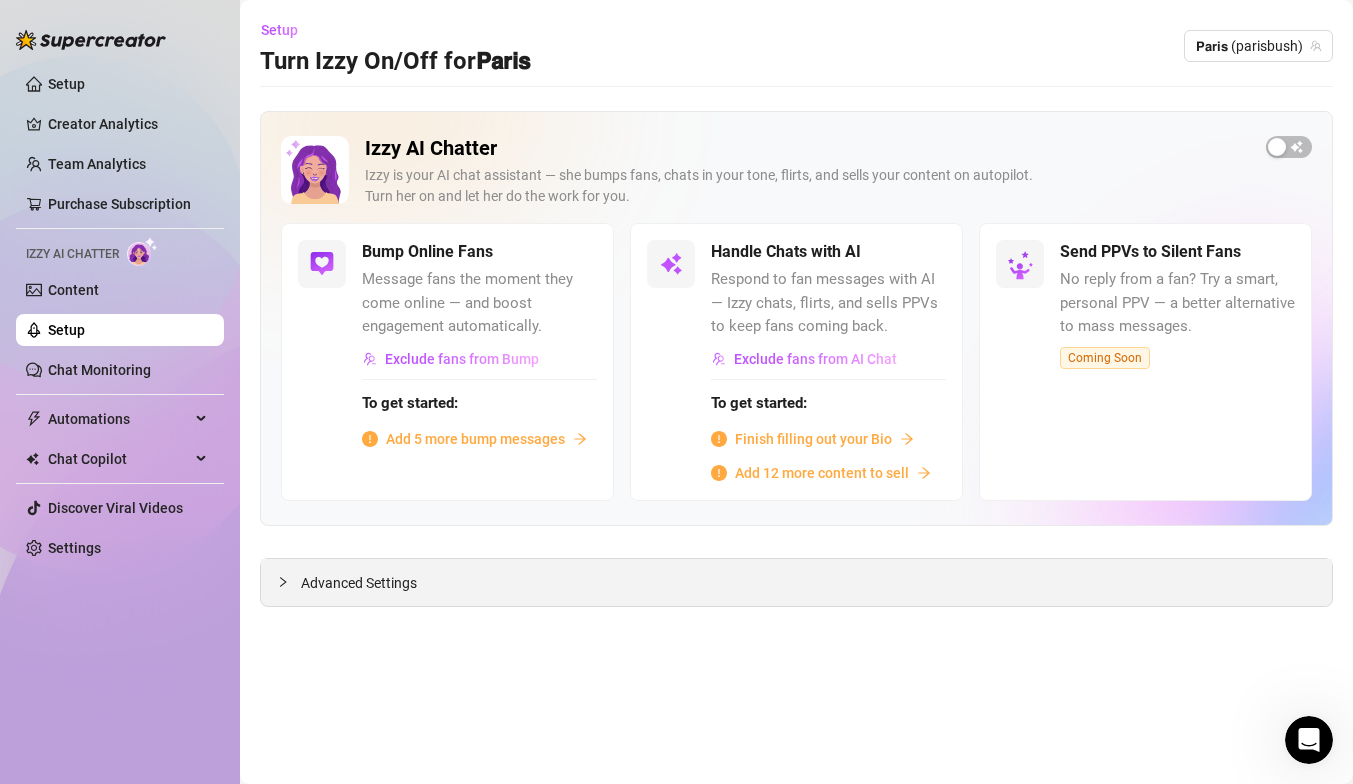 click on "Advanced Settings" at bounding box center [796, 582] 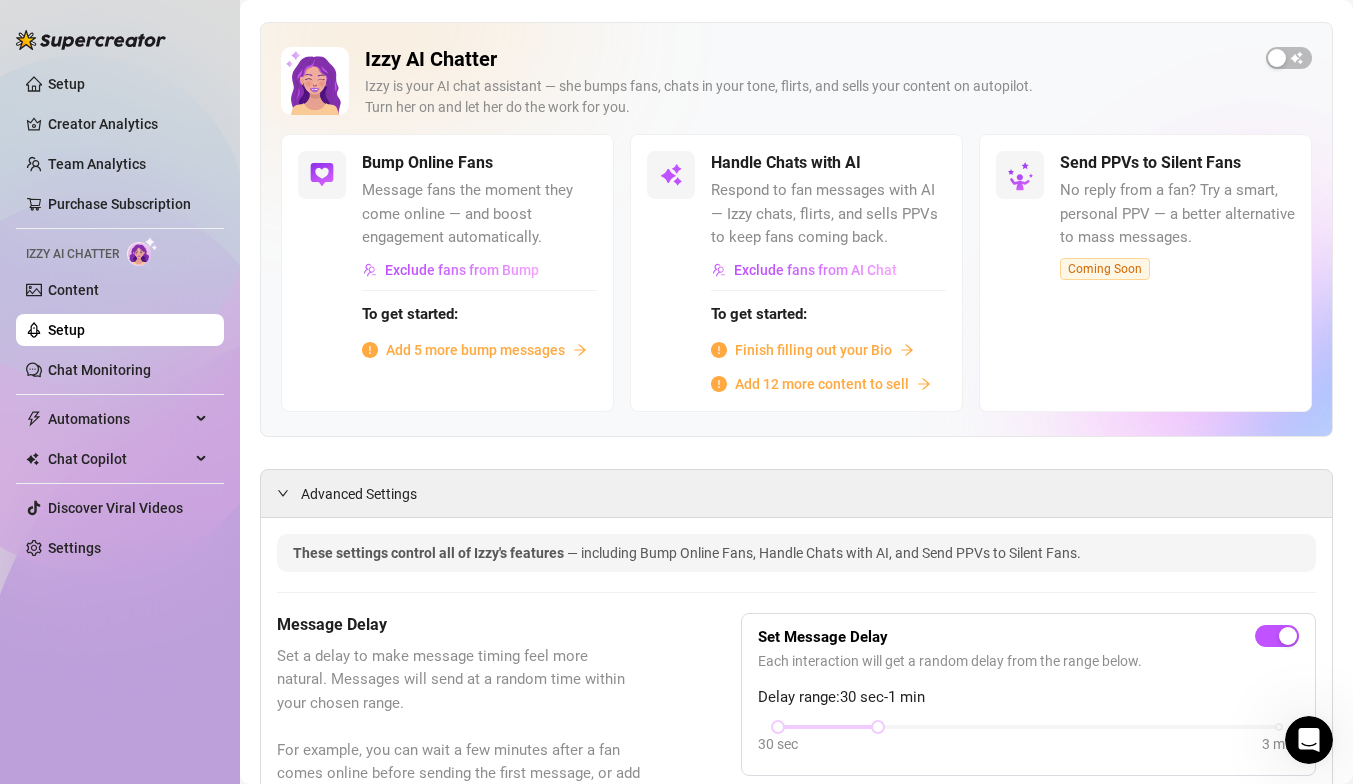 scroll, scrollTop: 0, scrollLeft: 0, axis: both 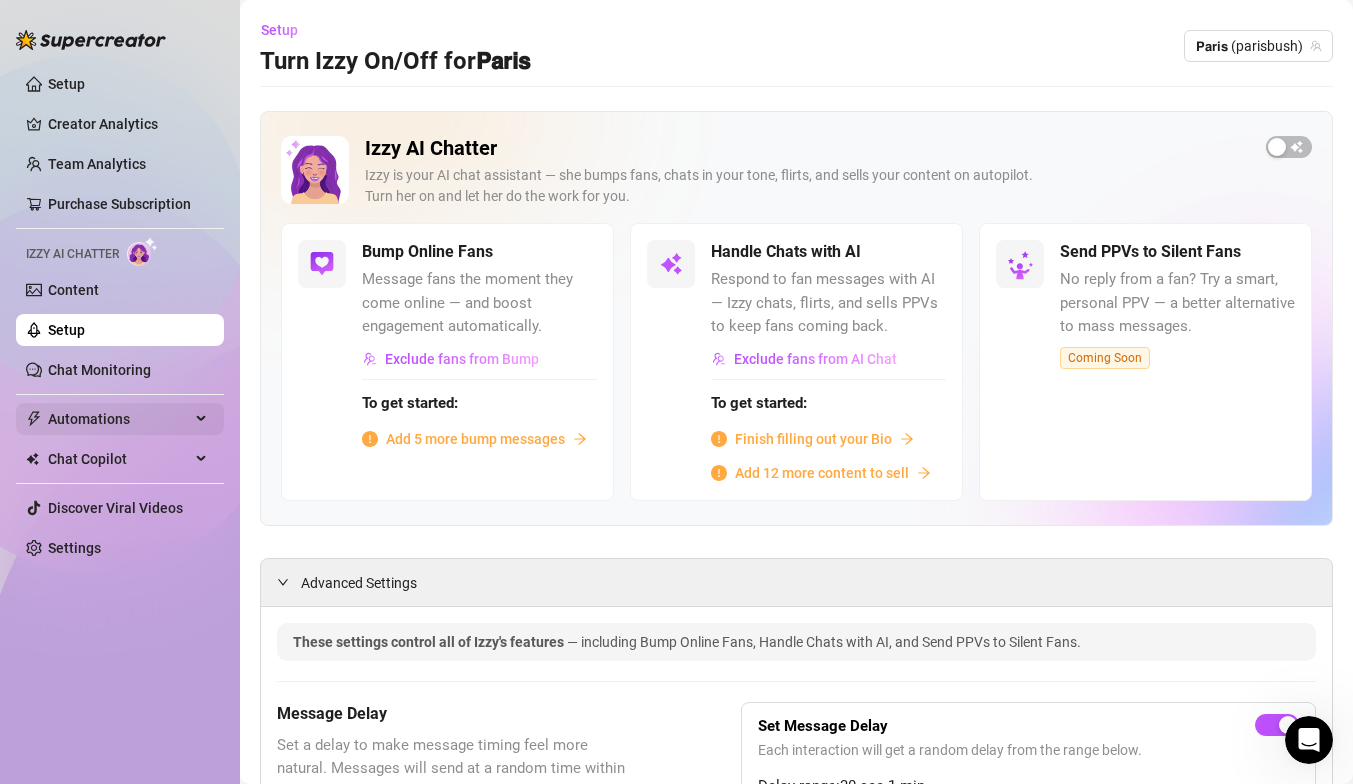 click on "Automations" at bounding box center [119, 419] 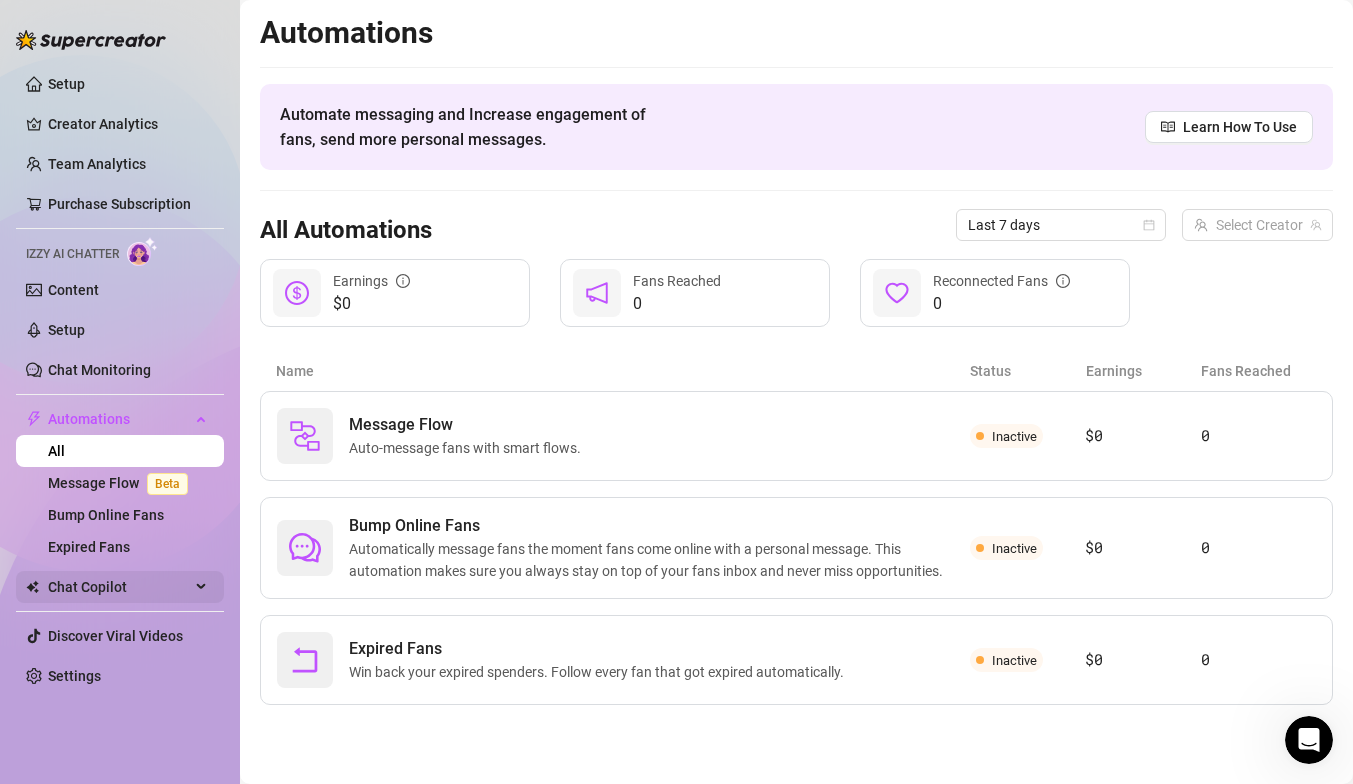click on "Chat Copilot" at bounding box center [119, 587] 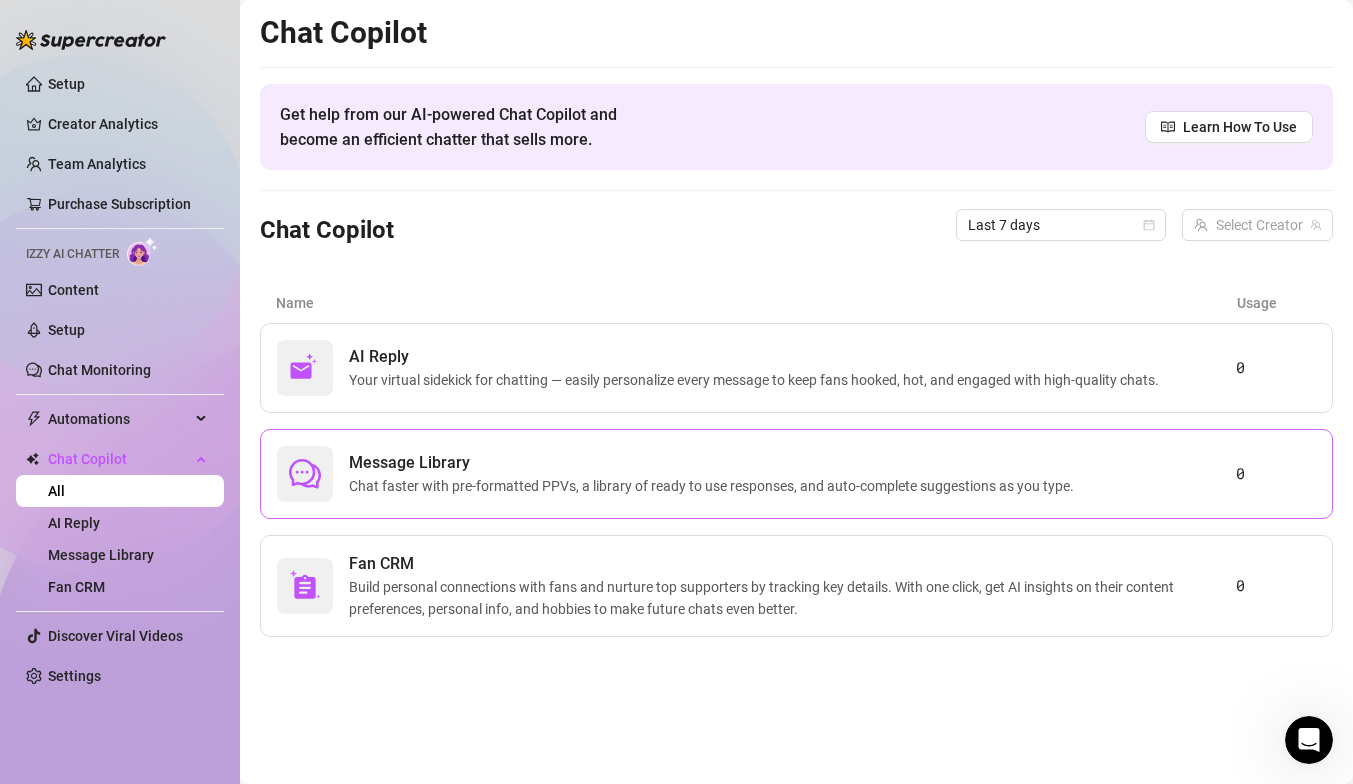 click on "Message Library Chat faster with pre-formatted PPVs, a library of ready to use responses, and auto-complete suggestions as you type." at bounding box center (756, 474) 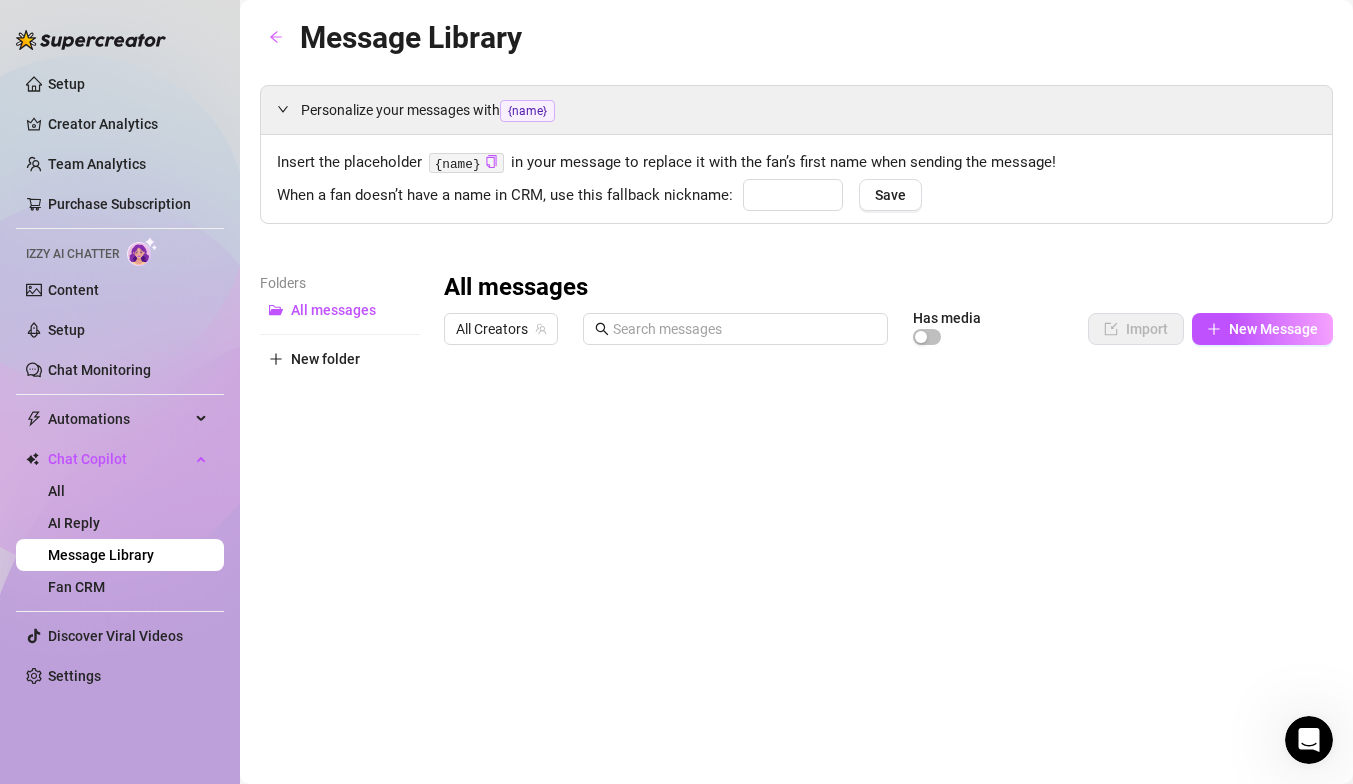 type on "babe" 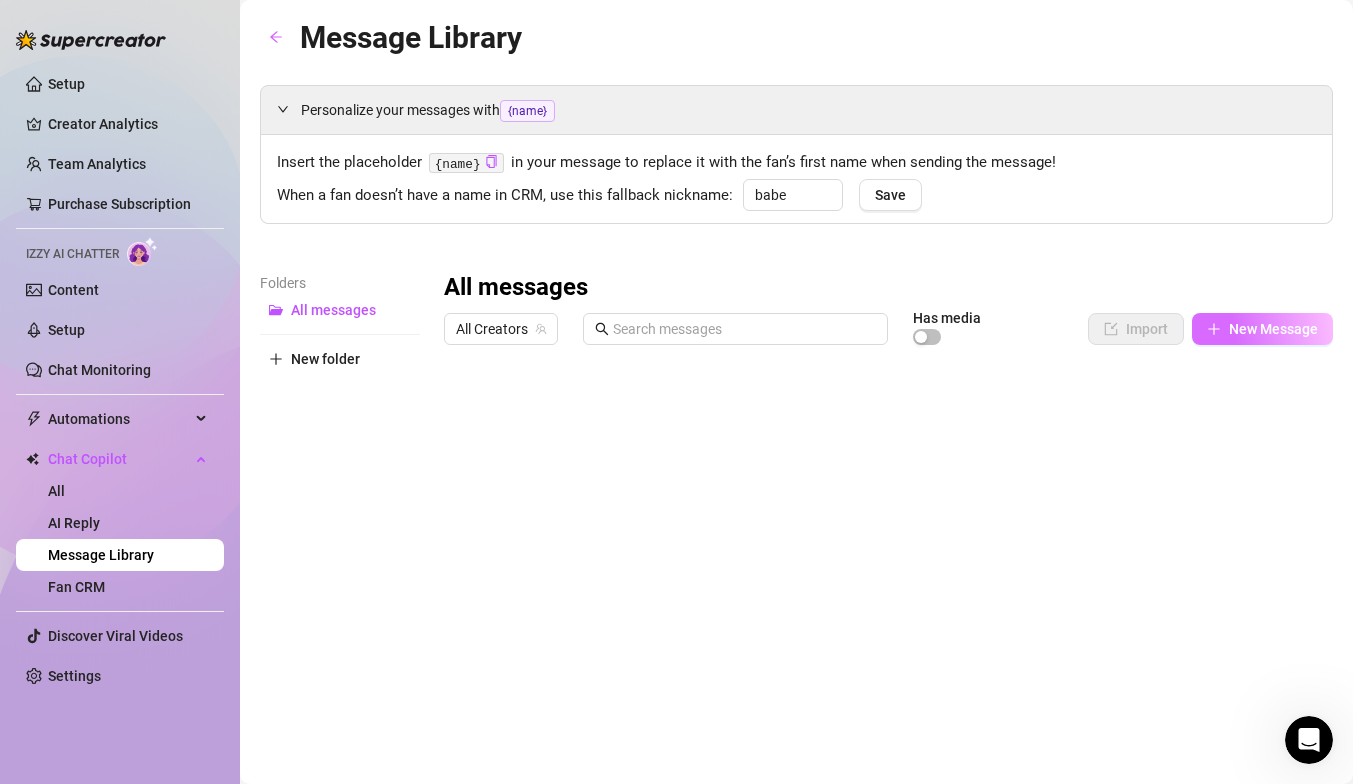 click on "New Message" at bounding box center (1262, 329) 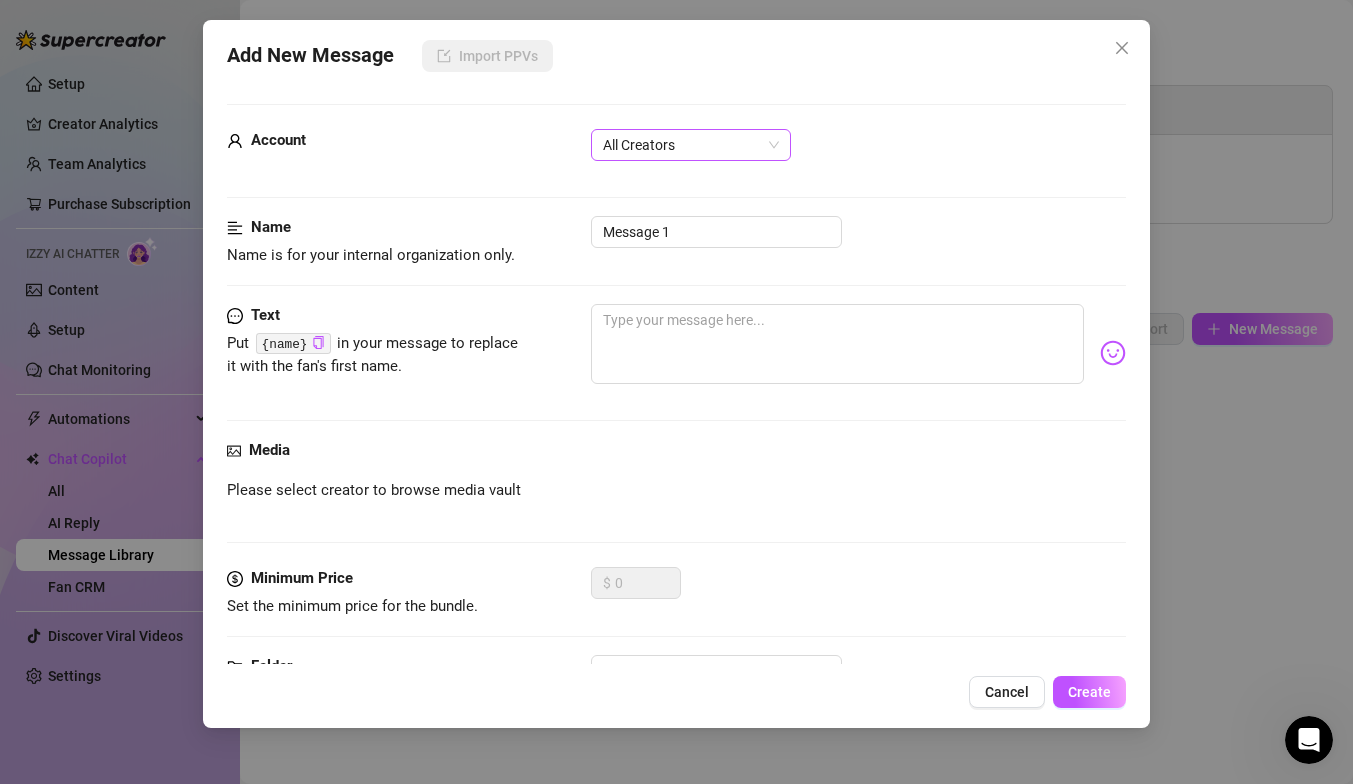 click on "All Creators" at bounding box center (691, 145) 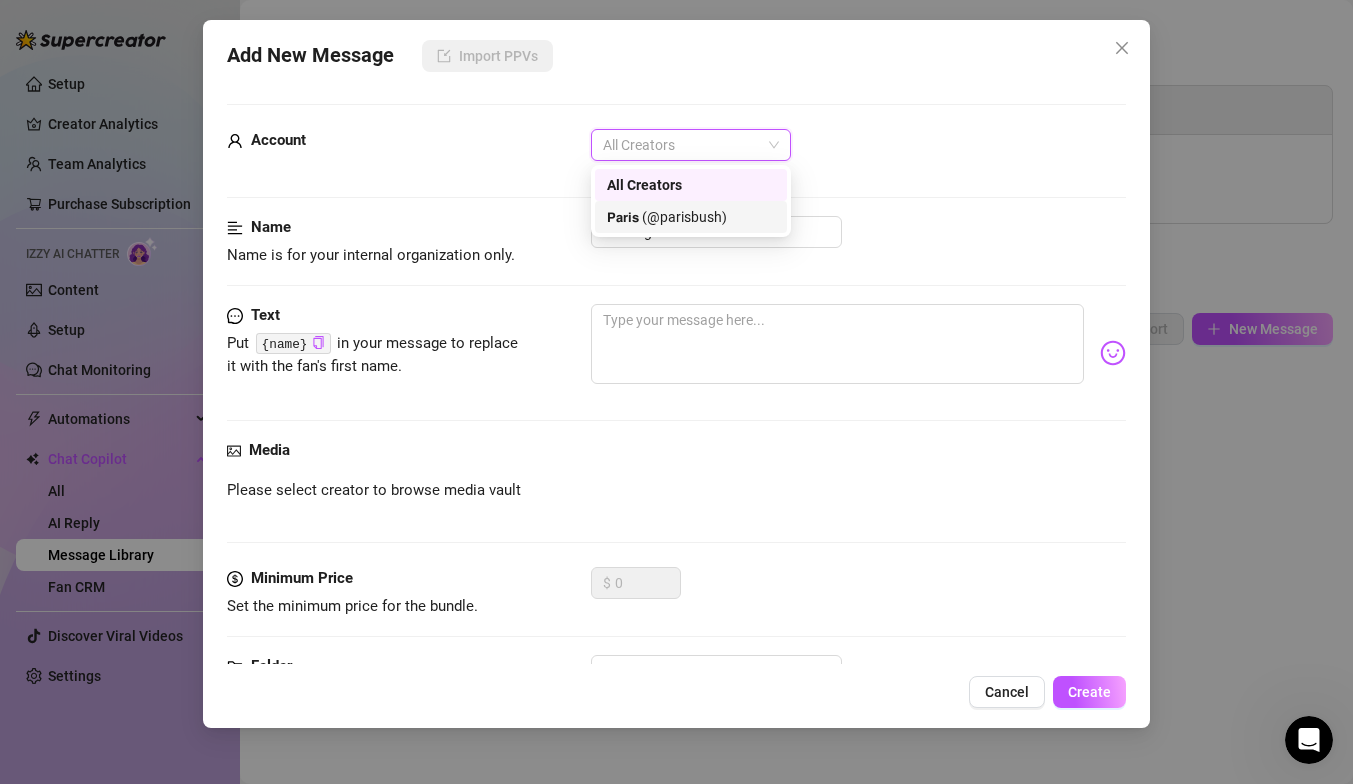click on "𝗣𝗮𝗿𝗶𝘀 (@parisbush)" at bounding box center [691, 217] 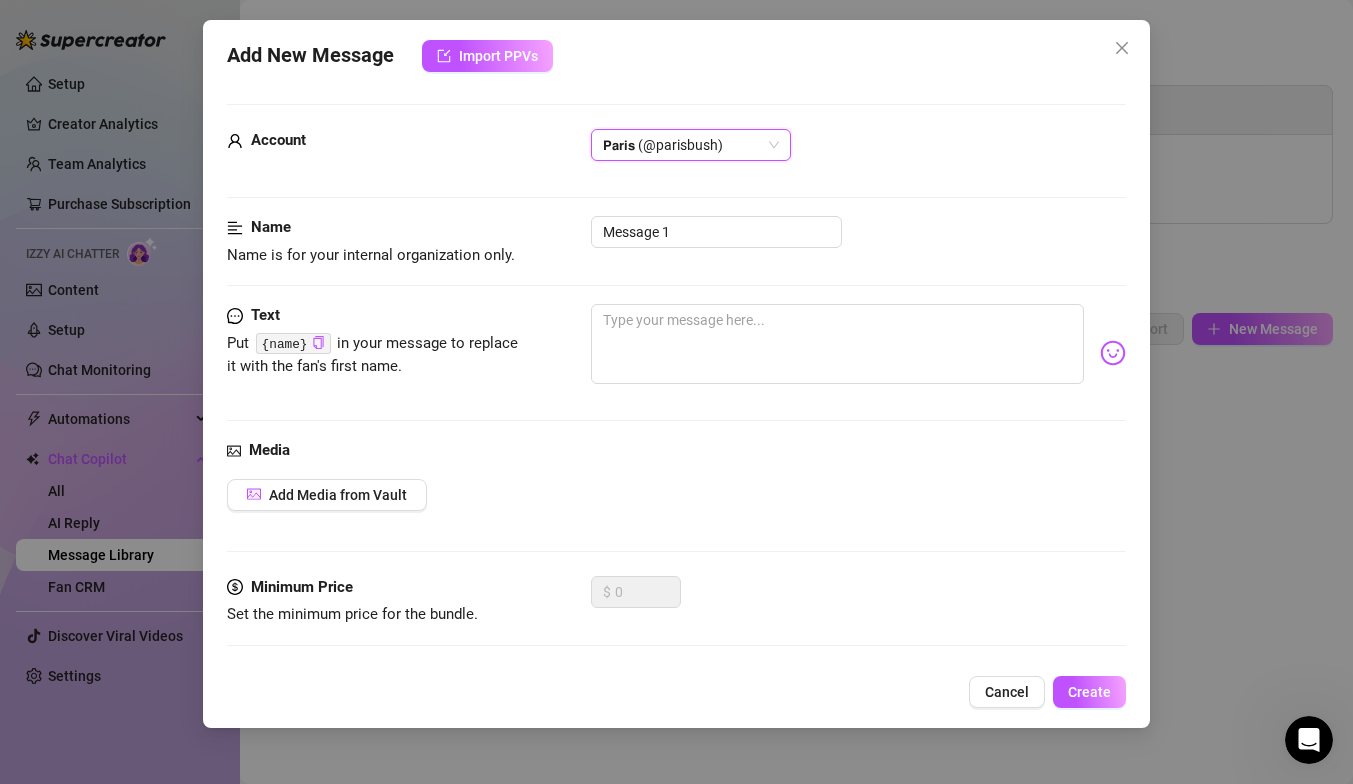 scroll, scrollTop: 87, scrollLeft: 0, axis: vertical 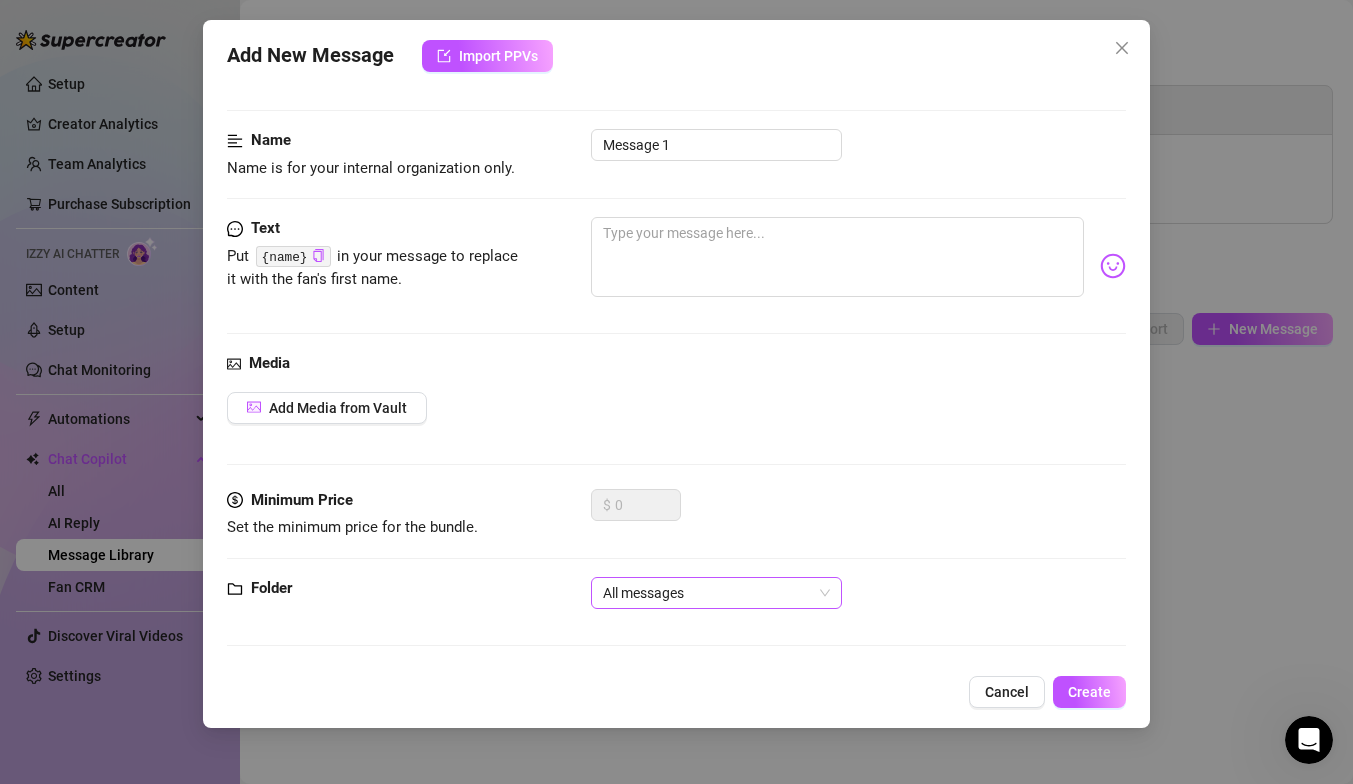 click on "All messages" at bounding box center [716, 593] 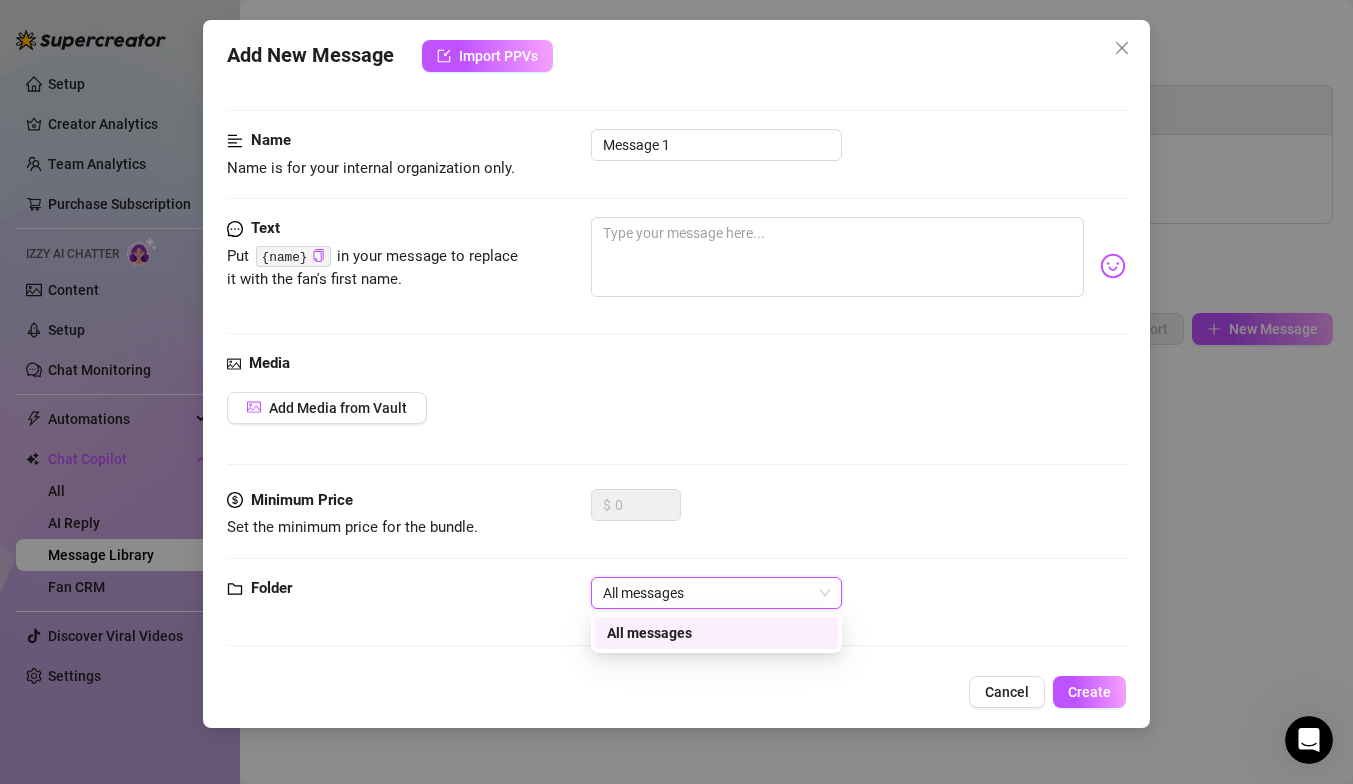 click on "All messages" at bounding box center [716, 593] 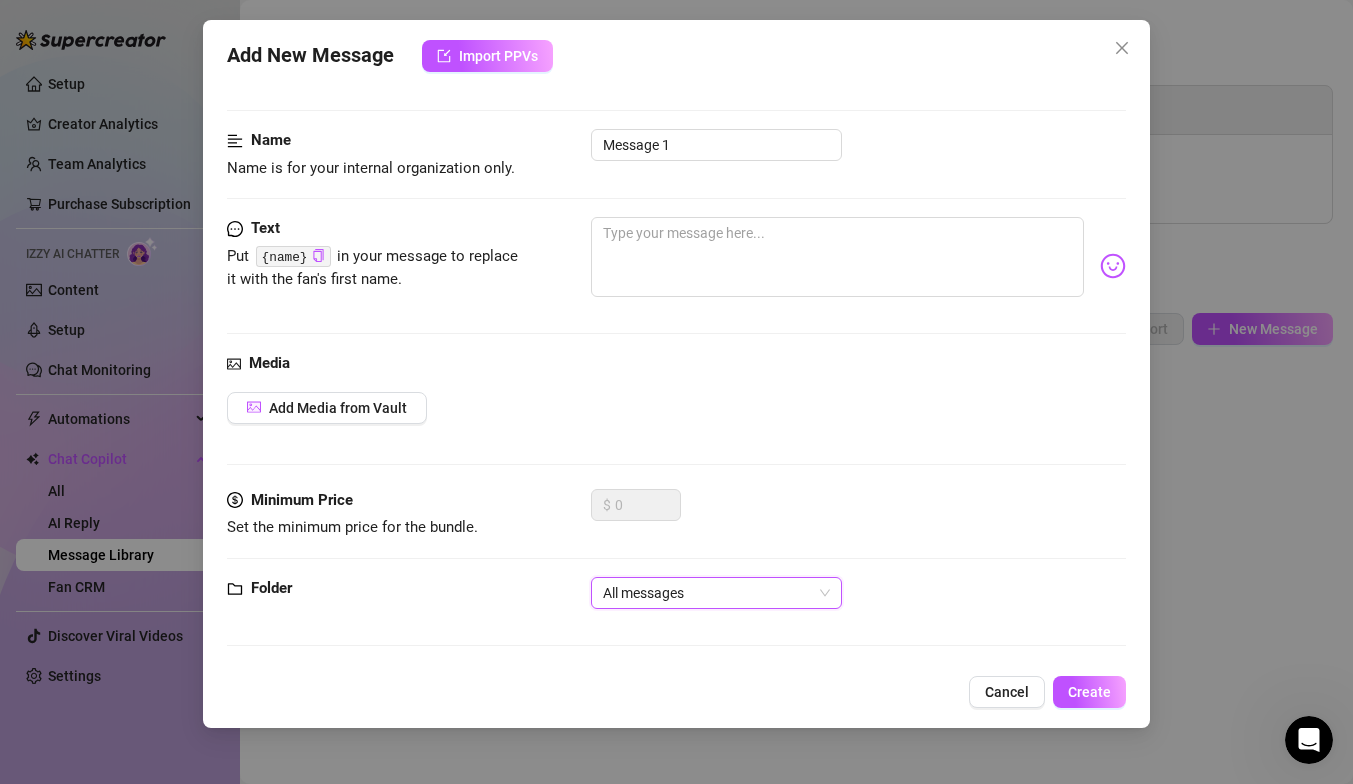 scroll, scrollTop: 0, scrollLeft: 0, axis: both 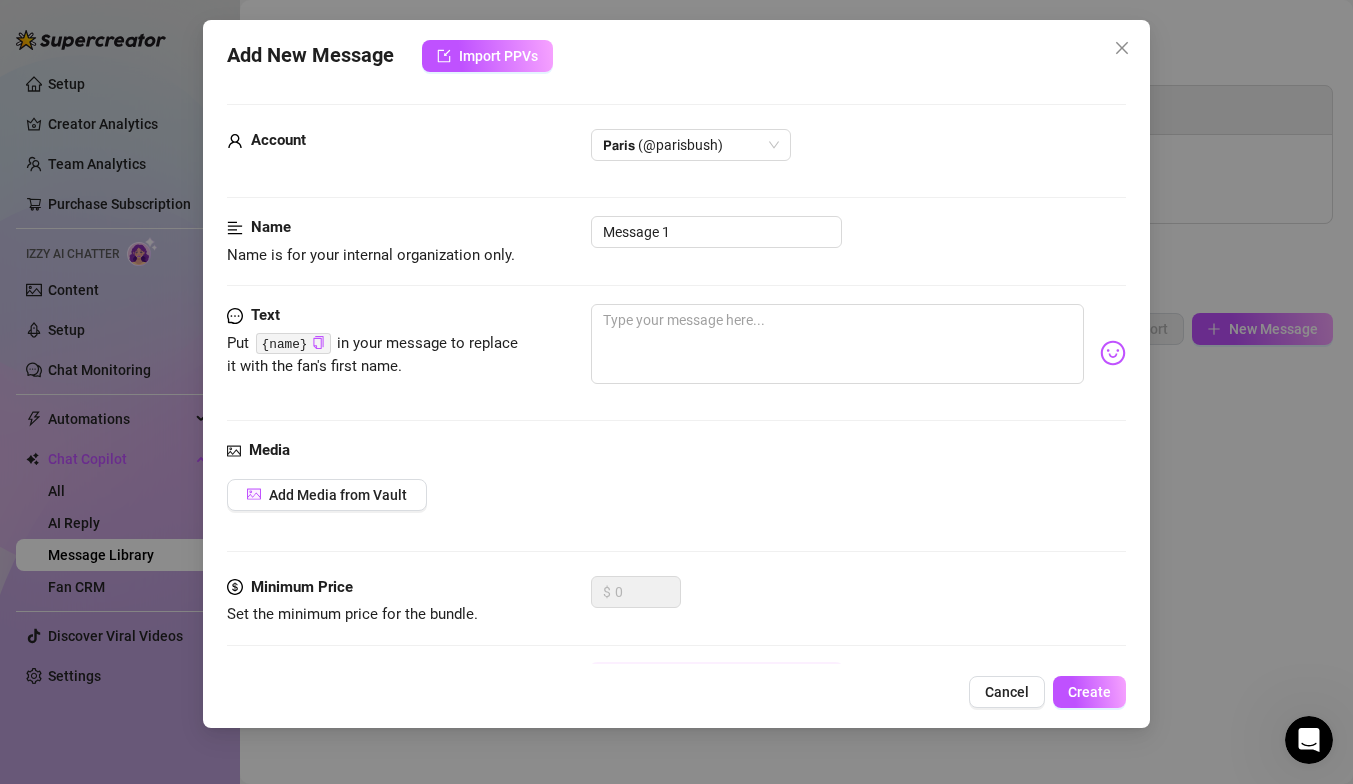 click on "Add New Message Import PPVs Account 𝗣𝗮𝗿𝗶𝘀 (@parisbush) Name Name is for your internal organization only. Message 1 Text Put   {name}   in your message to replace it with the fan's first name. Media Add Media from Vault Minimum Price Set the minimum price for the bundle. $ 0 Folder All messages All messages Cancel Create" at bounding box center [676, 374] 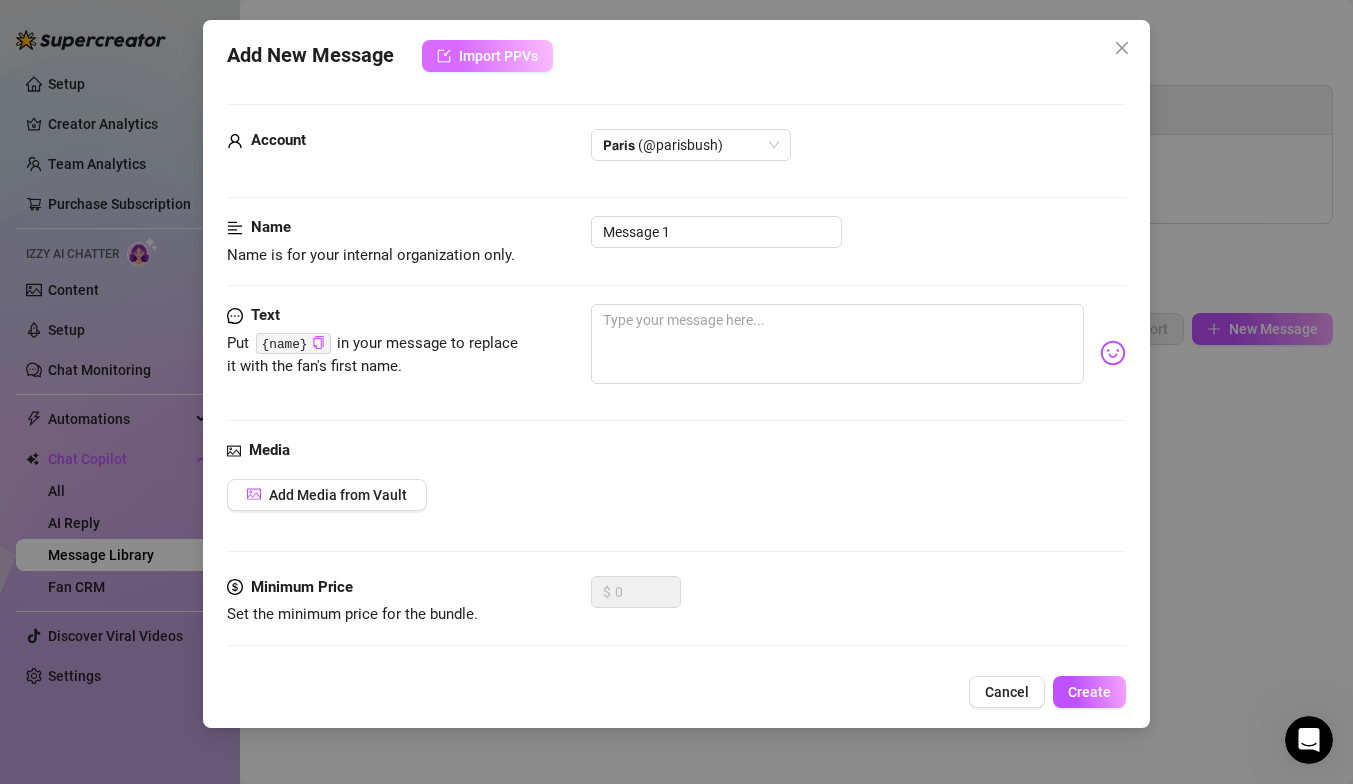 click on "Import PPVs" at bounding box center (498, 56) 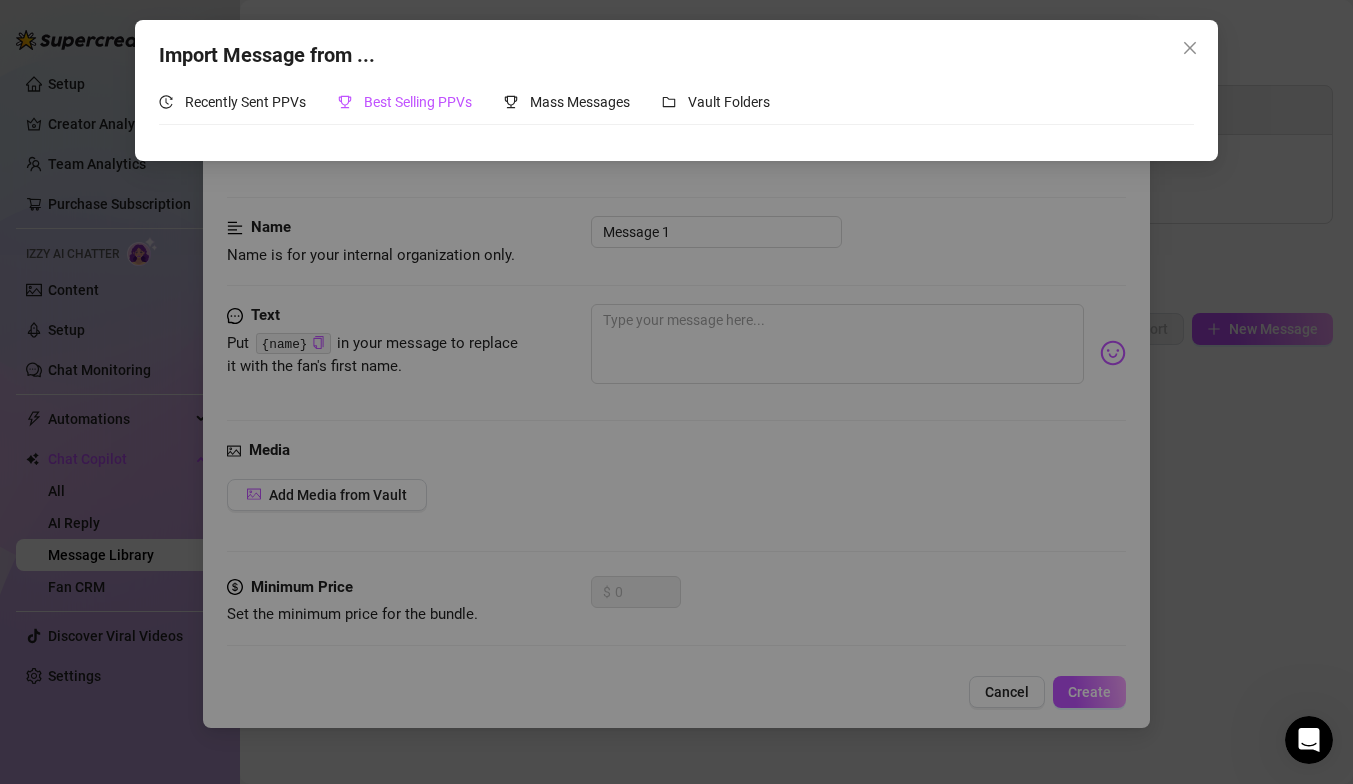 click on "Best Selling PPVs" at bounding box center [418, 102] 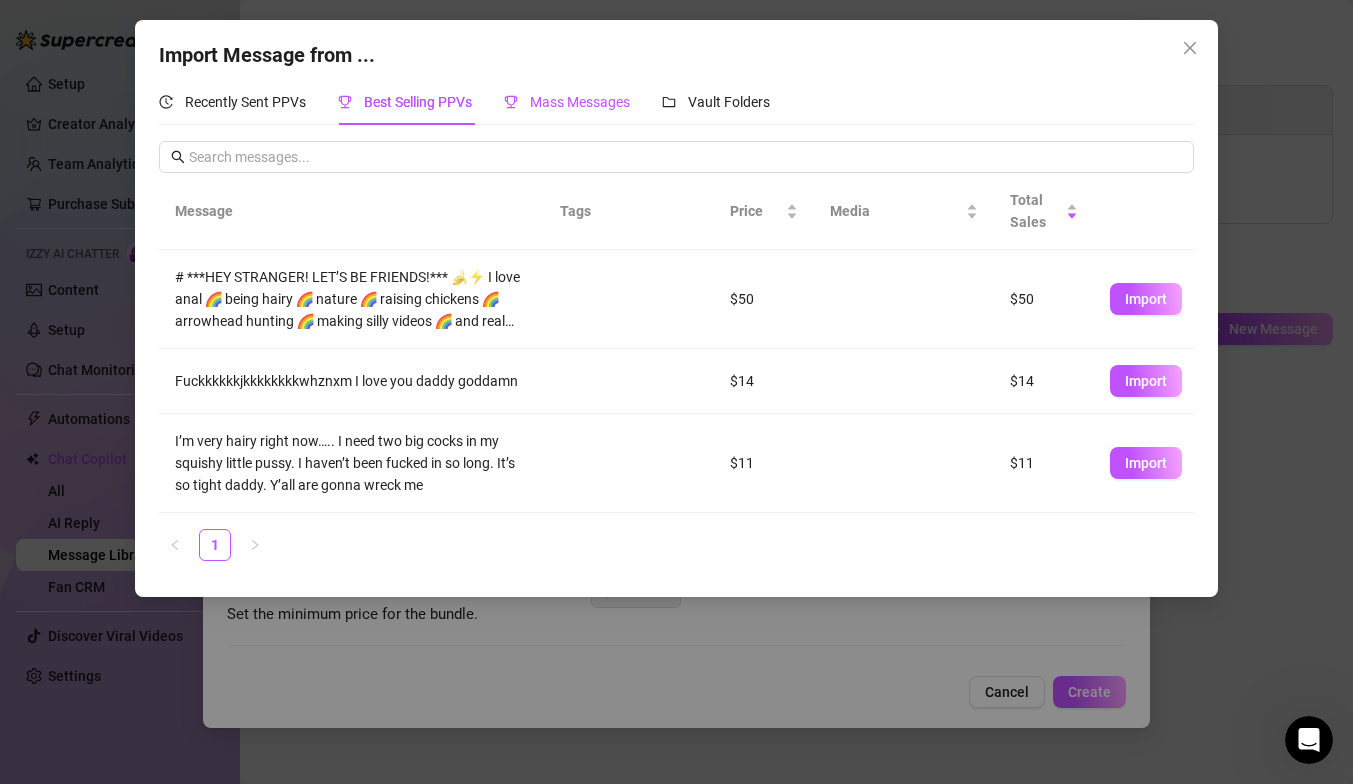 click on "Mass Messages" at bounding box center [580, 102] 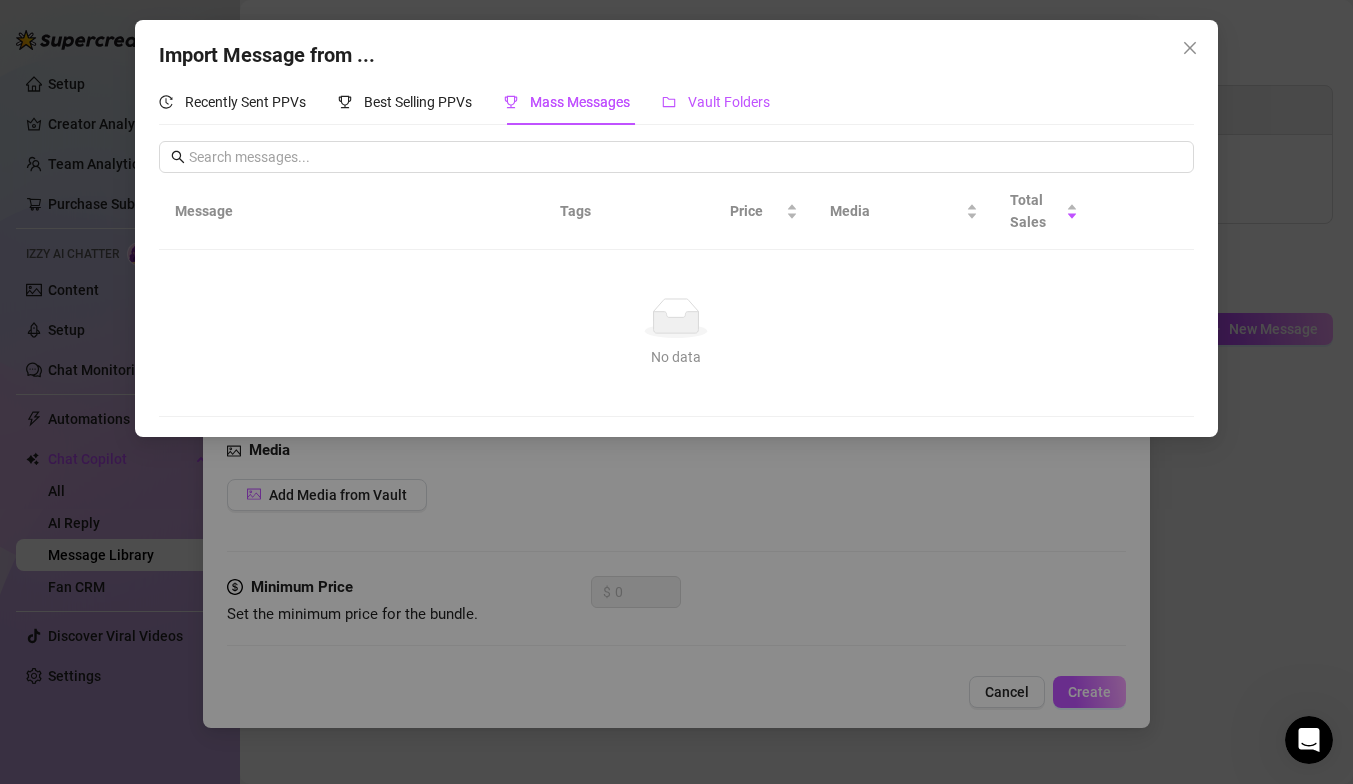 click on "Vault Folders" at bounding box center (729, 102) 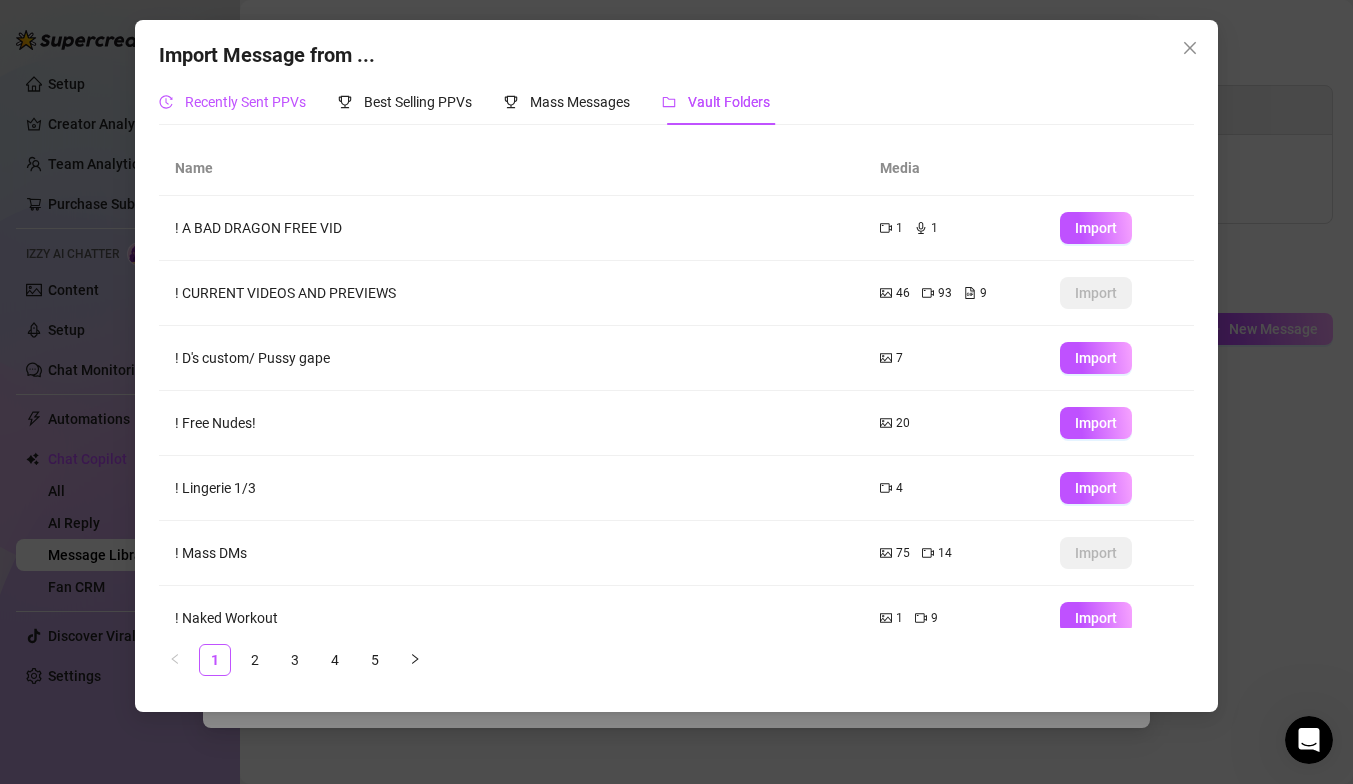 click on "Recently Sent PPVs" at bounding box center [245, 102] 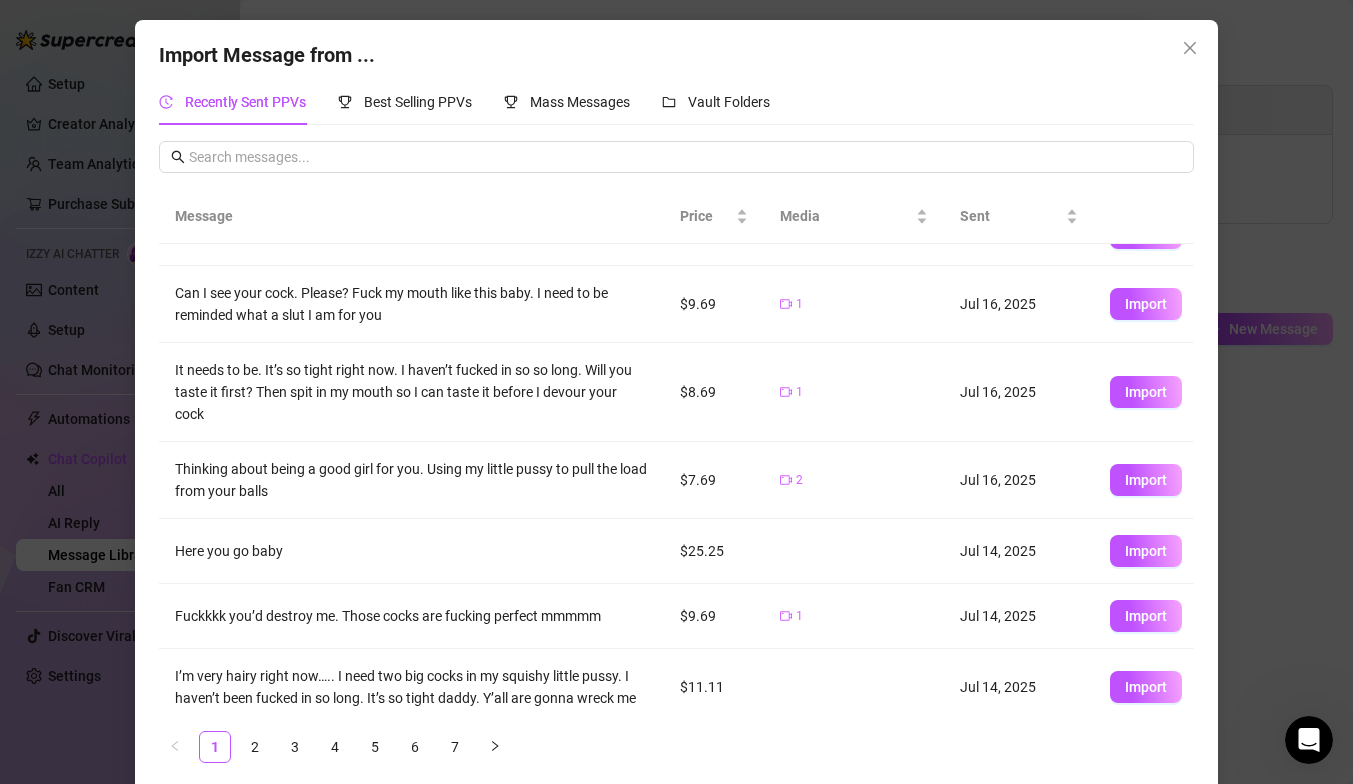 scroll, scrollTop: 249, scrollLeft: 0, axis: vertical 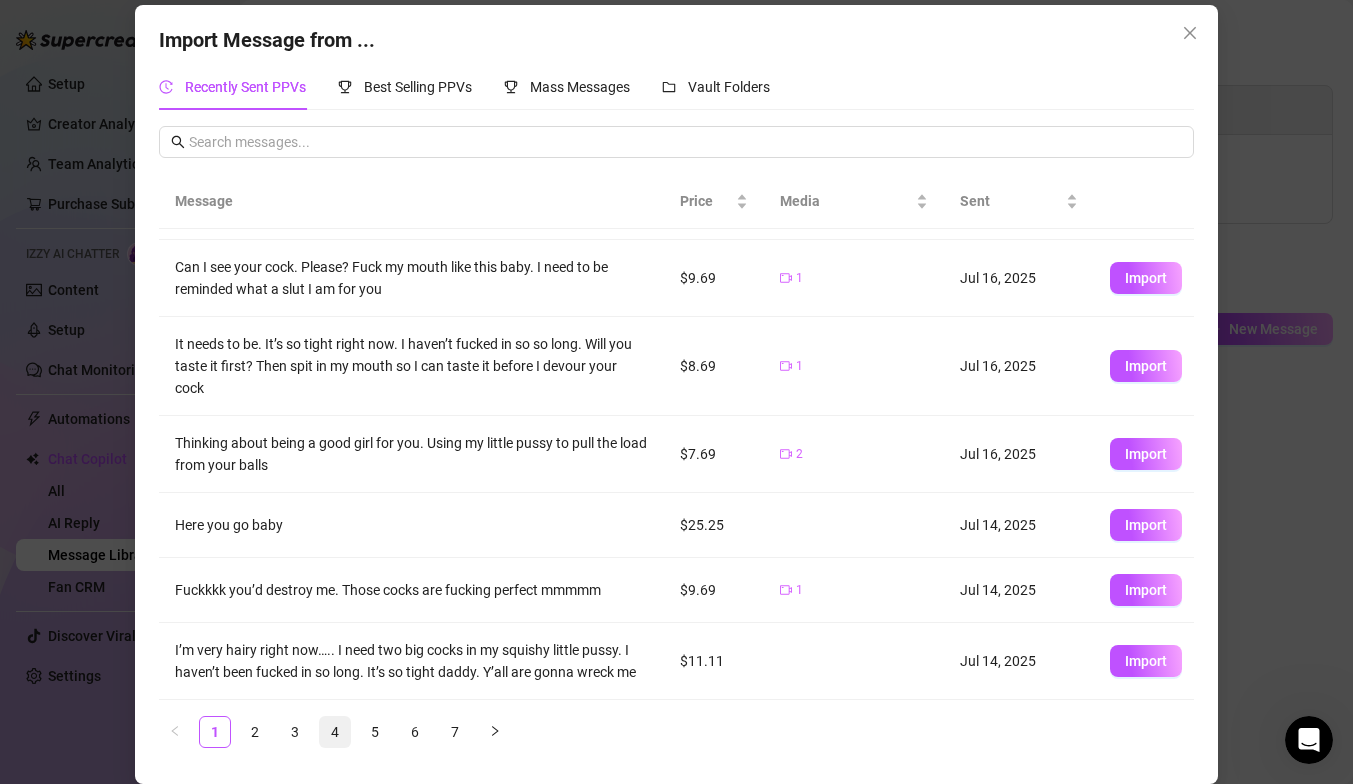 click on "4" at bounding box center [335, 732] 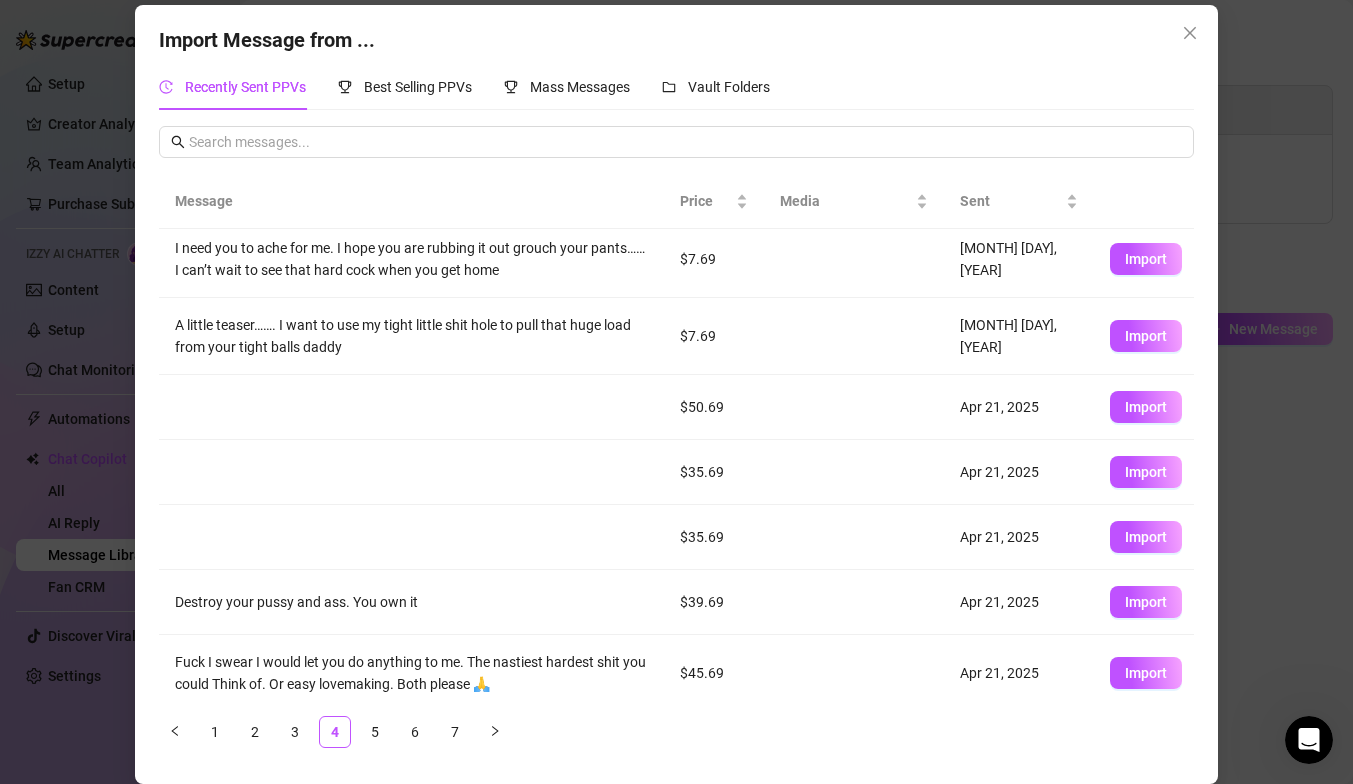 scroll, scrollTop: 215, scrollLeft: 0, axis: vertical 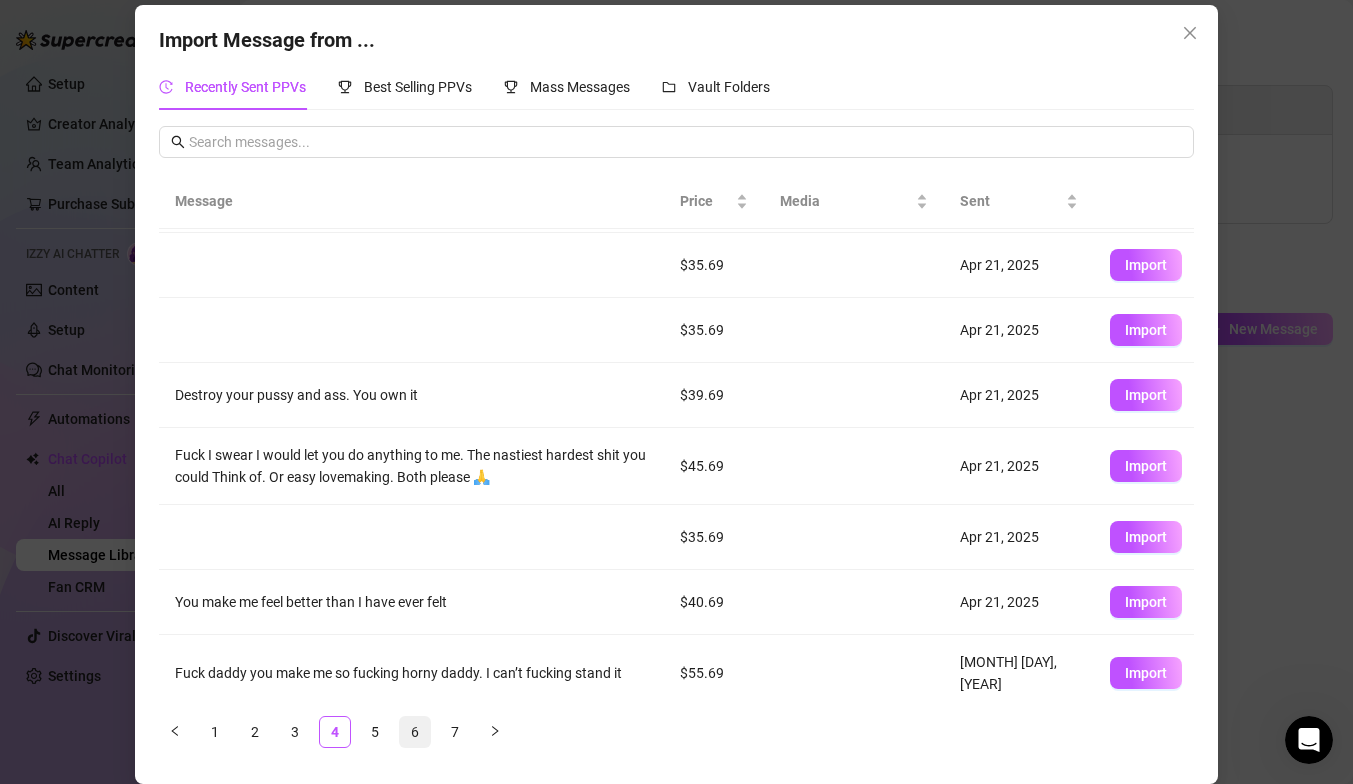 click on "6" at bounding box center [415, 732] 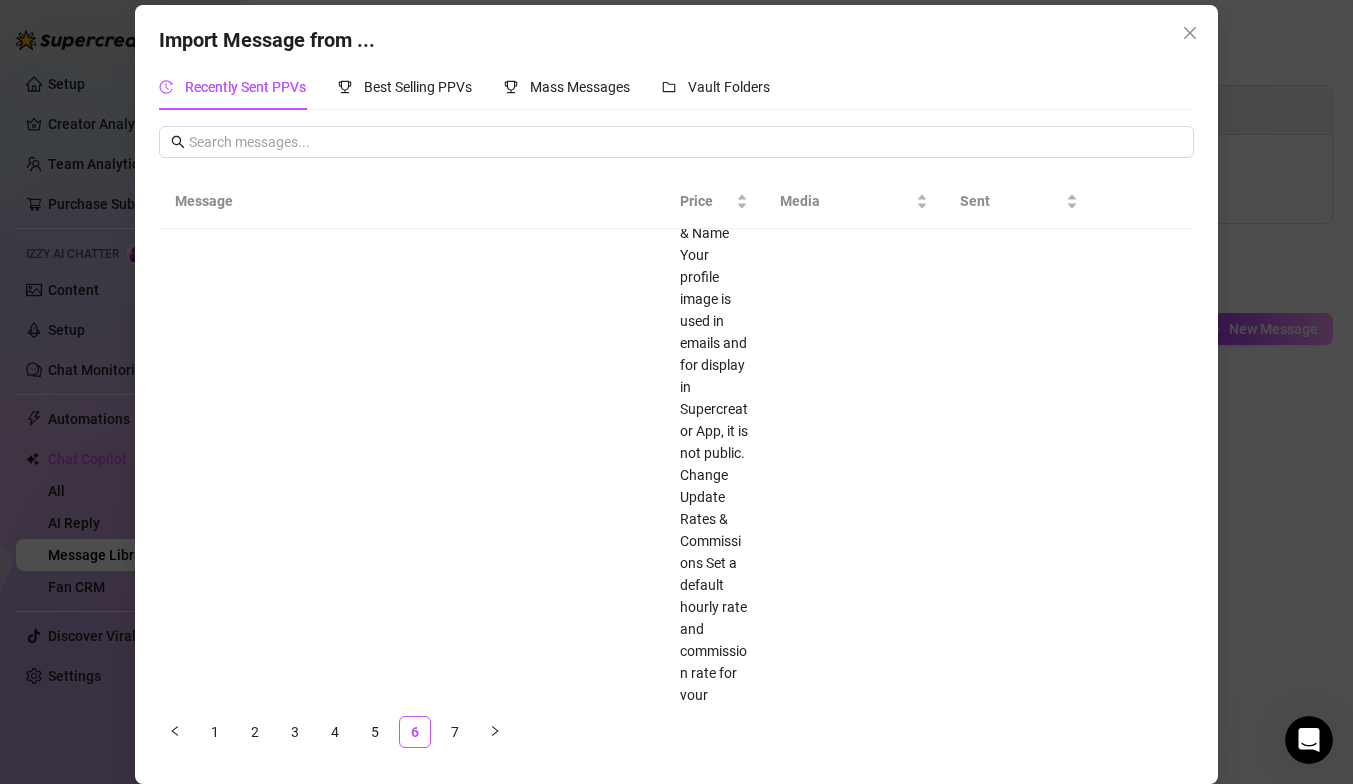 scroll, scrollTop: 203, scrollLeft: 0, axis: vertical 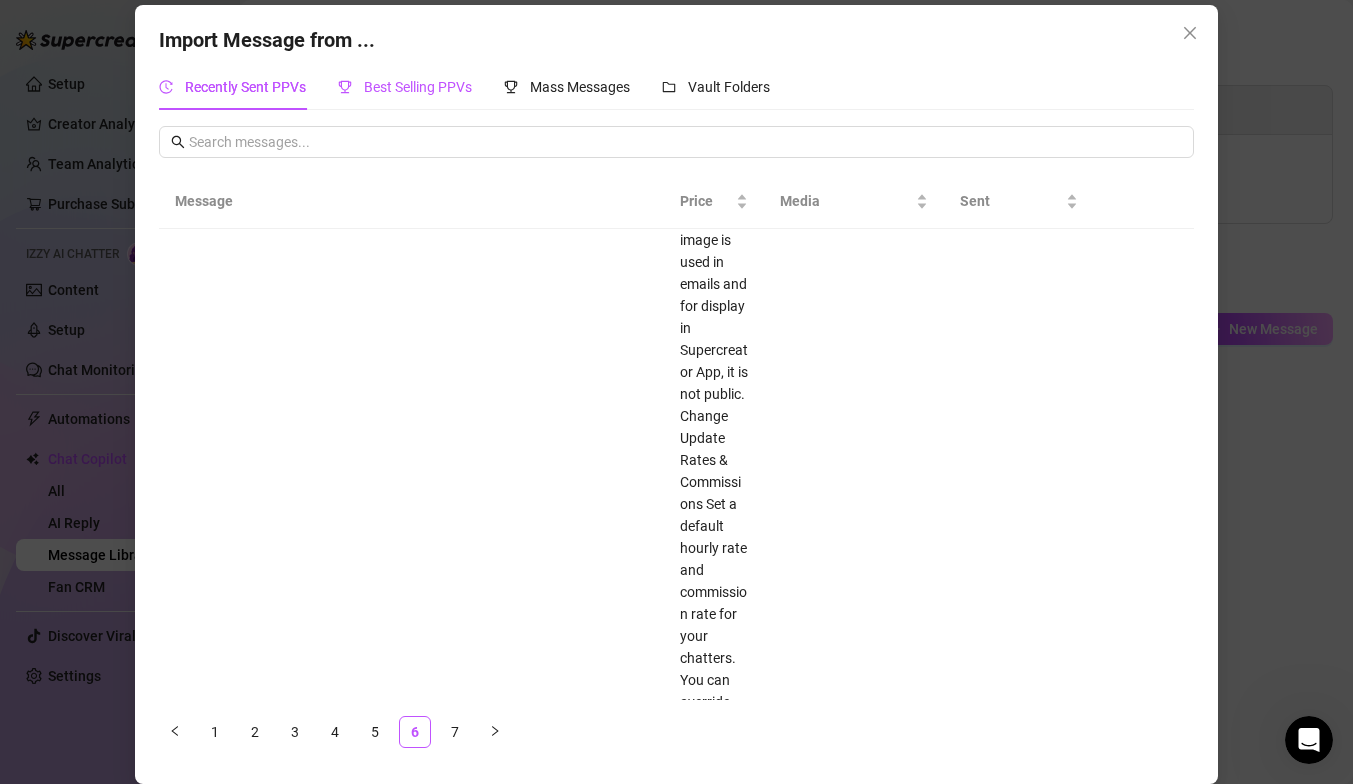 click on "Best Selling PPVs" at bounding box center [418, 87] 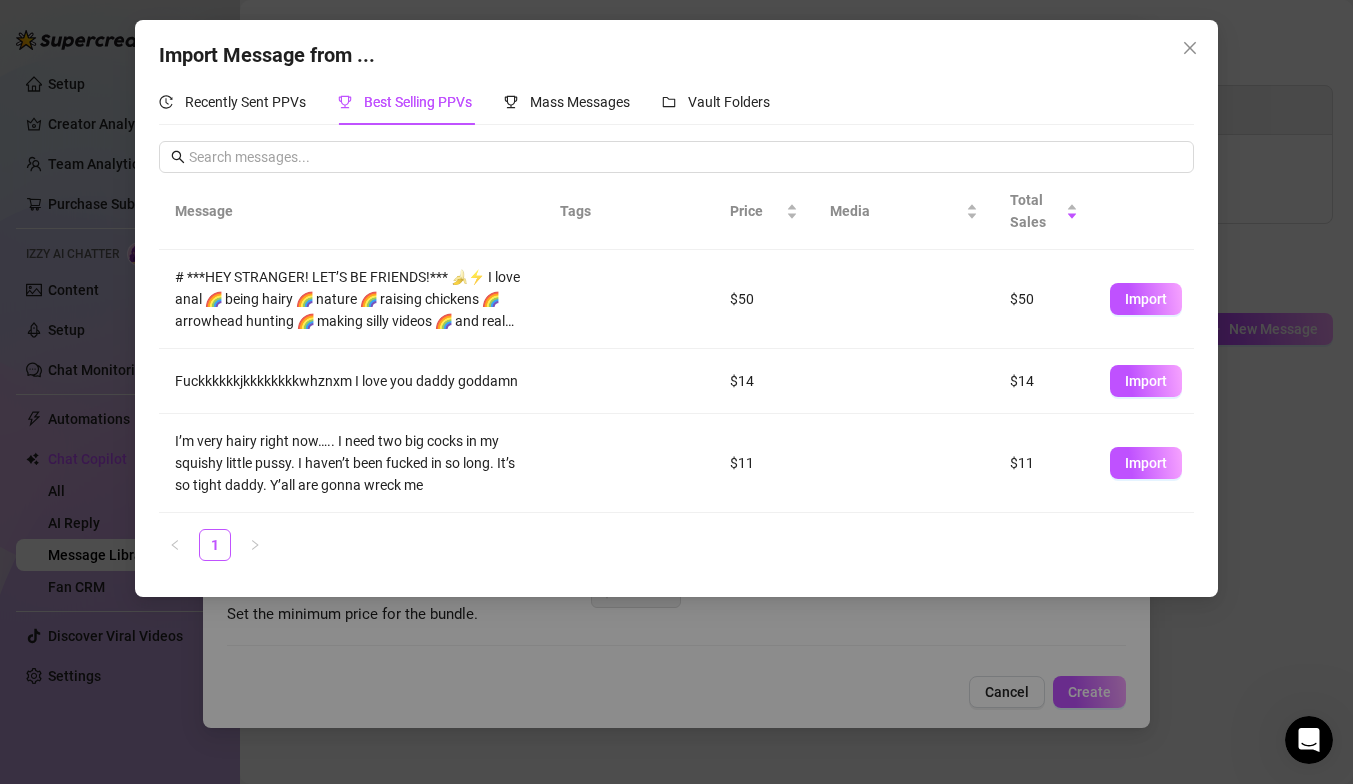 scroll, scrollTop: 0, scrollLeft: 0, axis: both 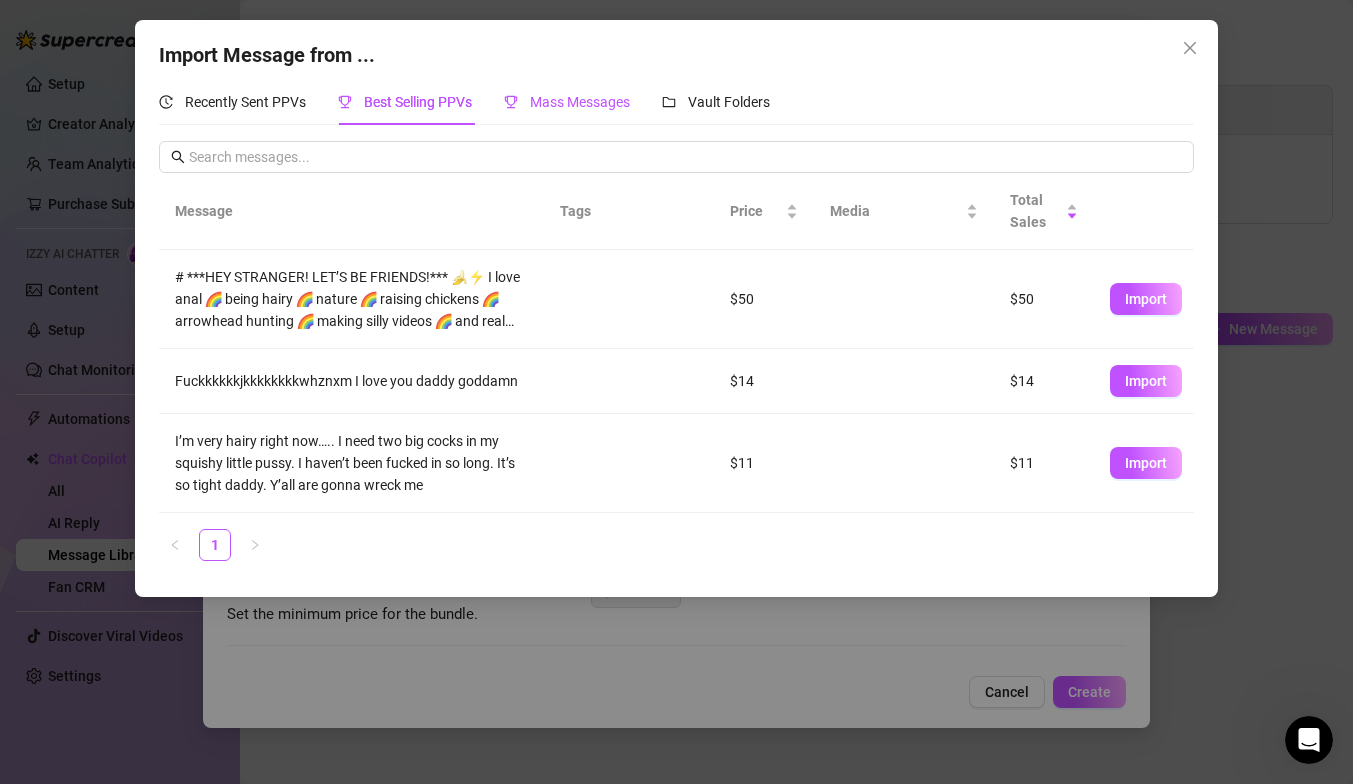 click on "Mass Messages" at bounding box center [567, 102] 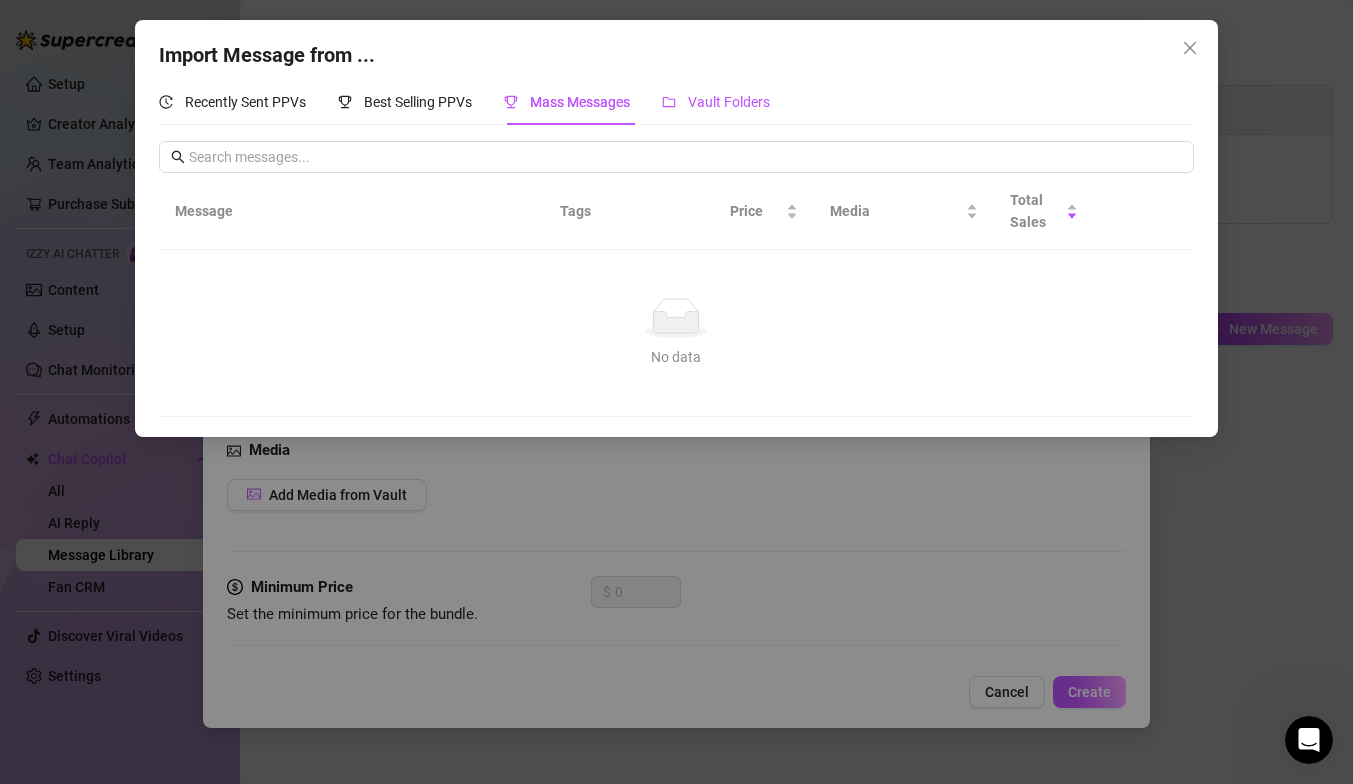 click on "Vault Folders" at bounding box center (729, 102) 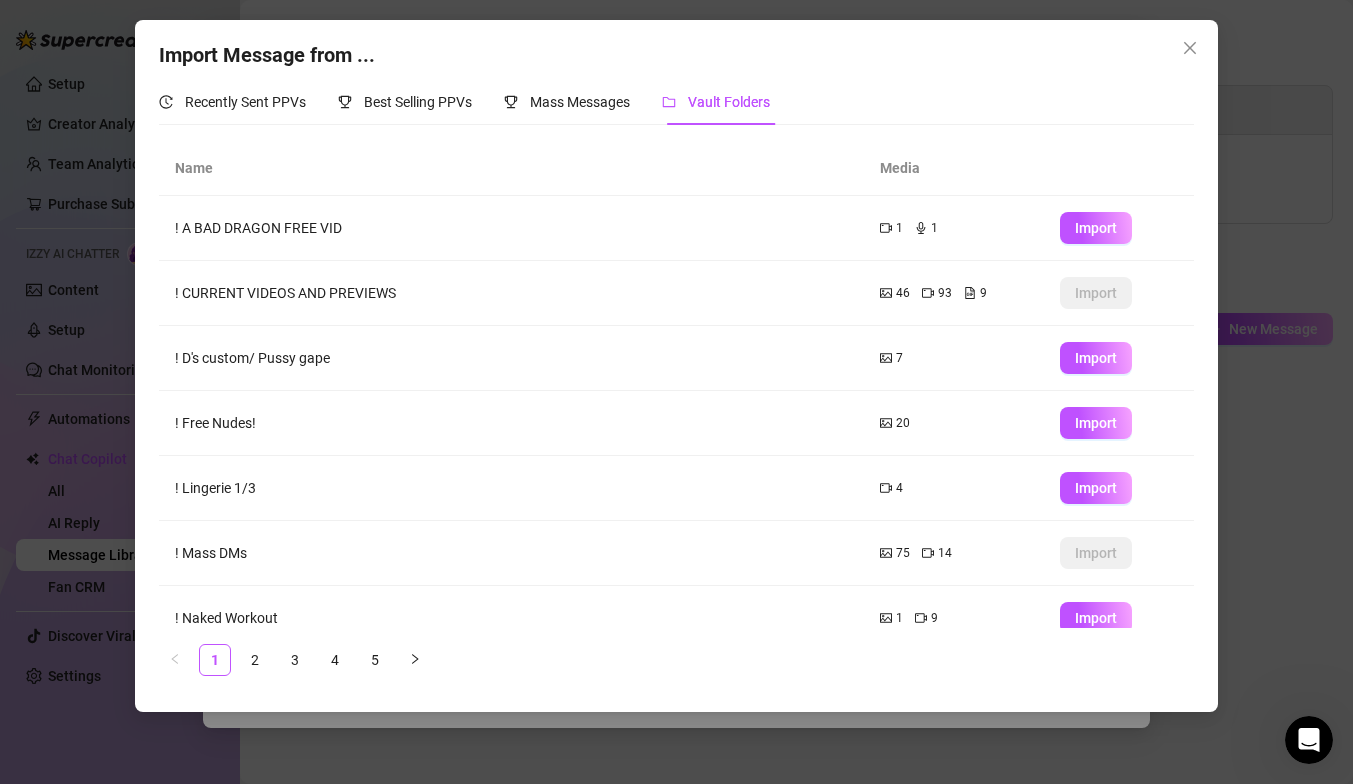 click on "! A BAD DRAGON FREE VID" at bounding box center (511, 228) 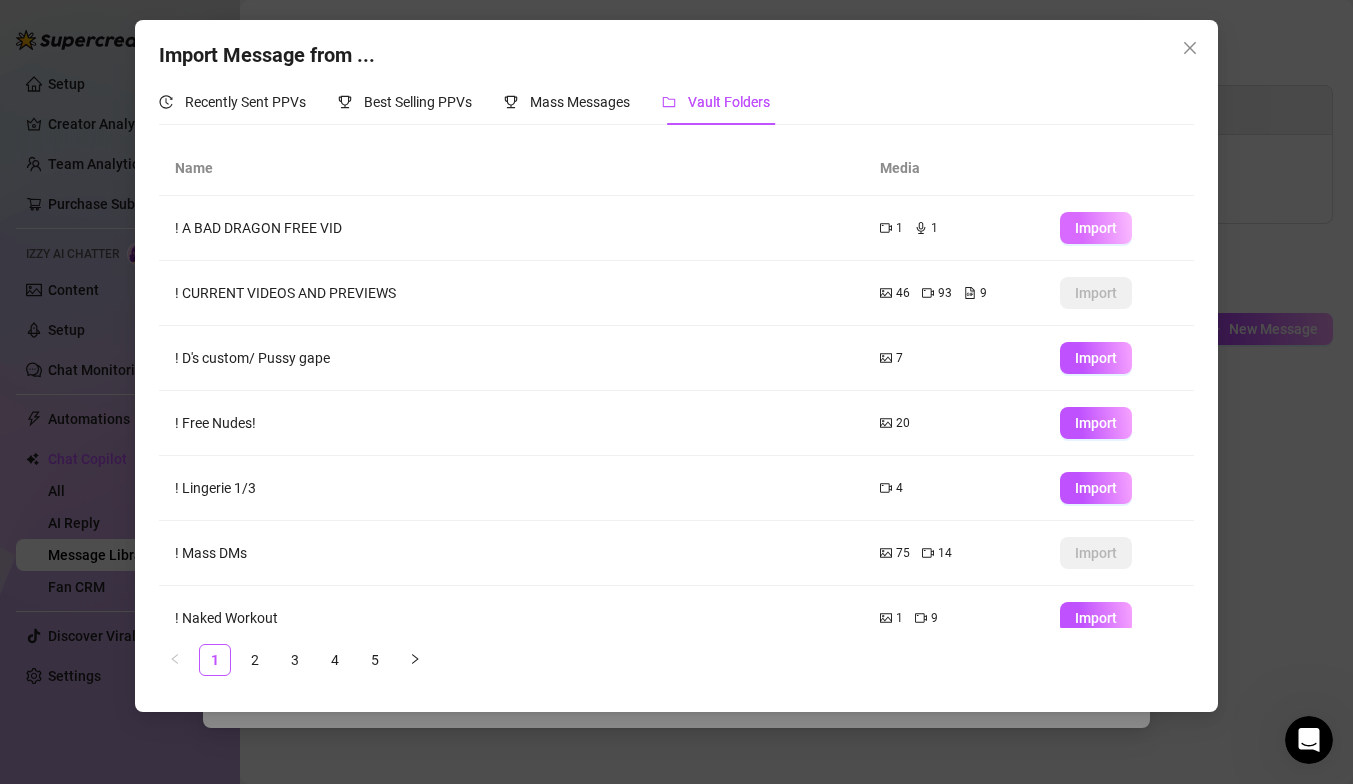 click on "Import" at bounding box center (1096, 228) 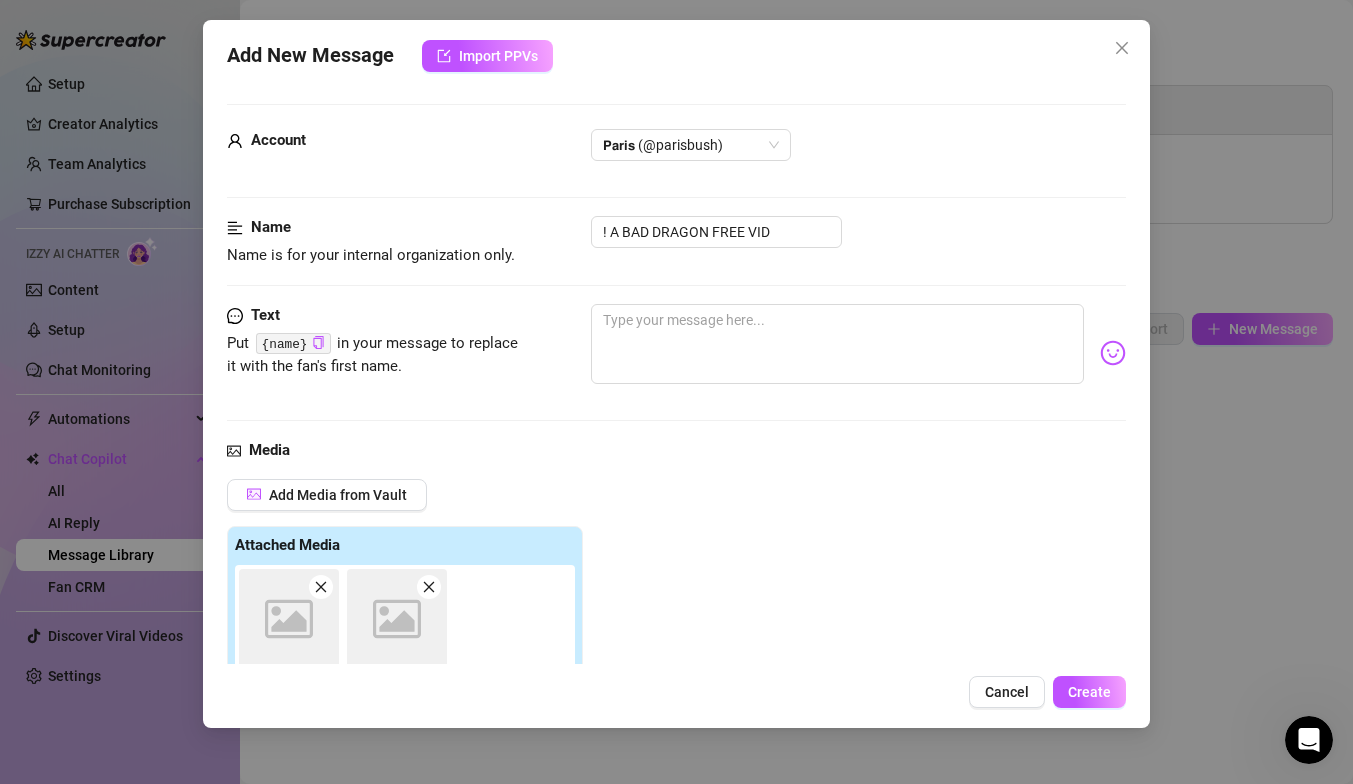 scroll, scrollTop: 277, scrollLeft: 0, axis: vertical 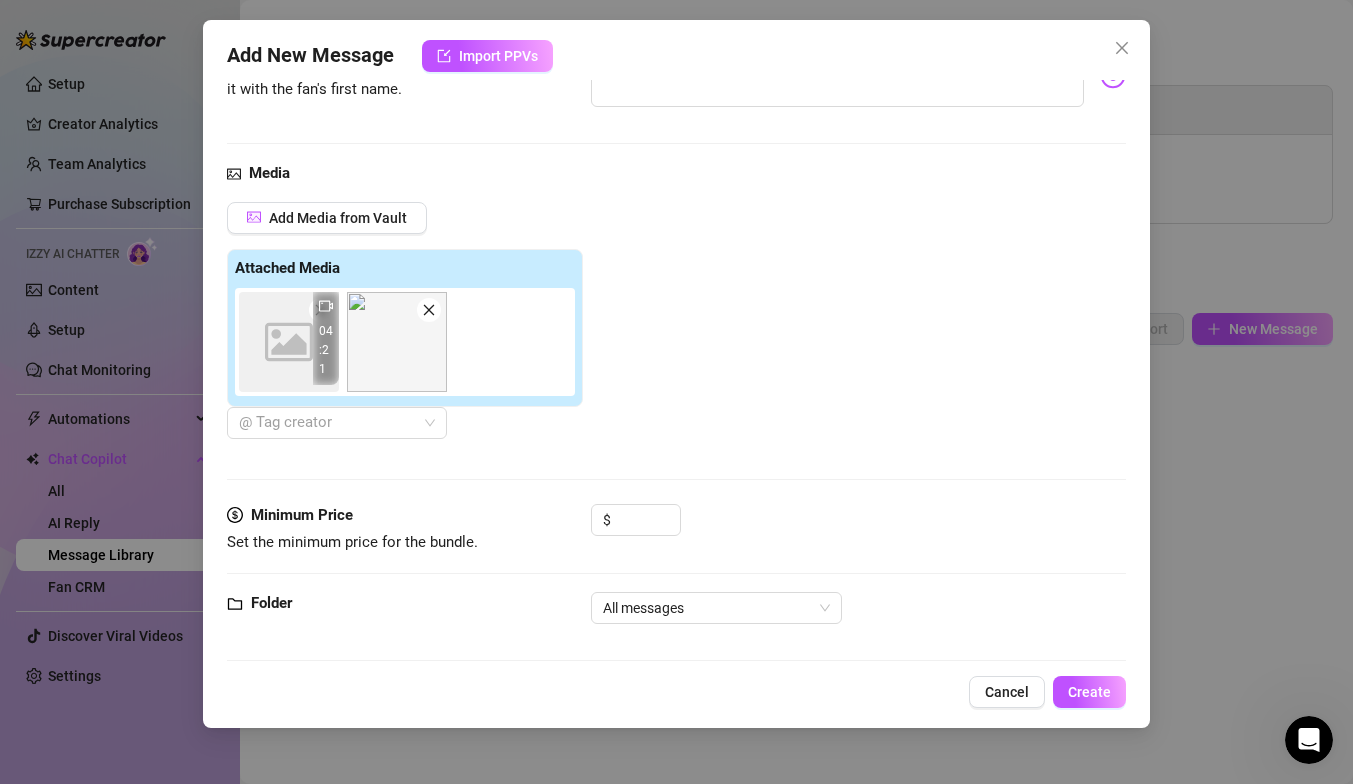 click 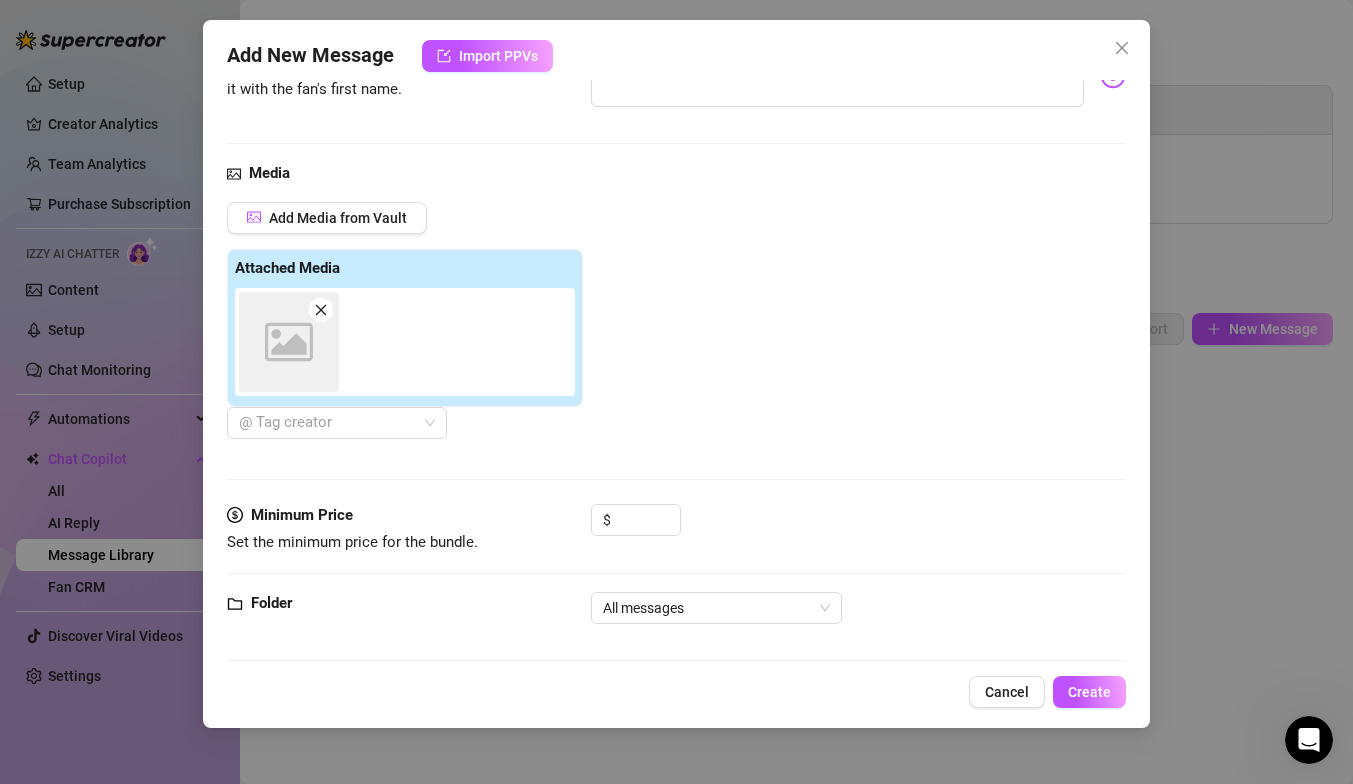 click 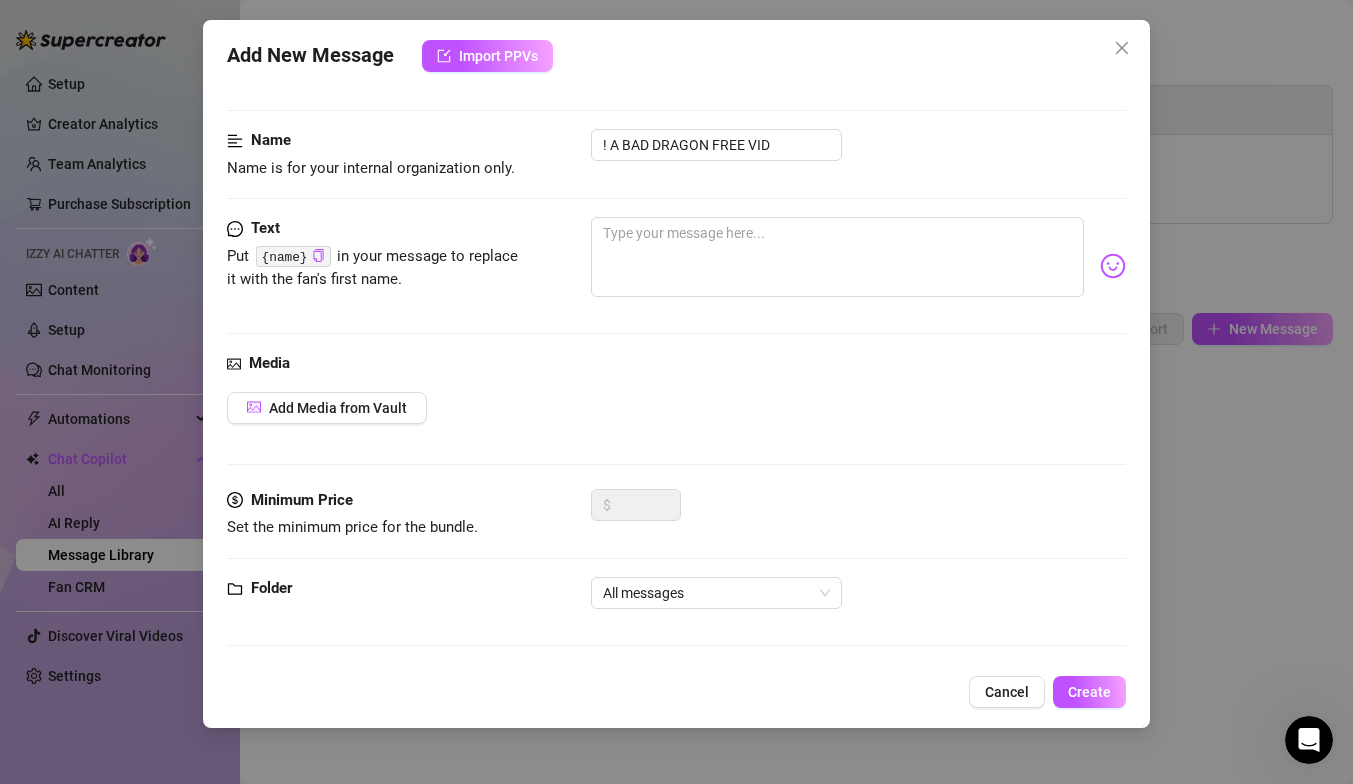 scroll, scrollTop: 87, scrollLeft: 0, axis: vertical 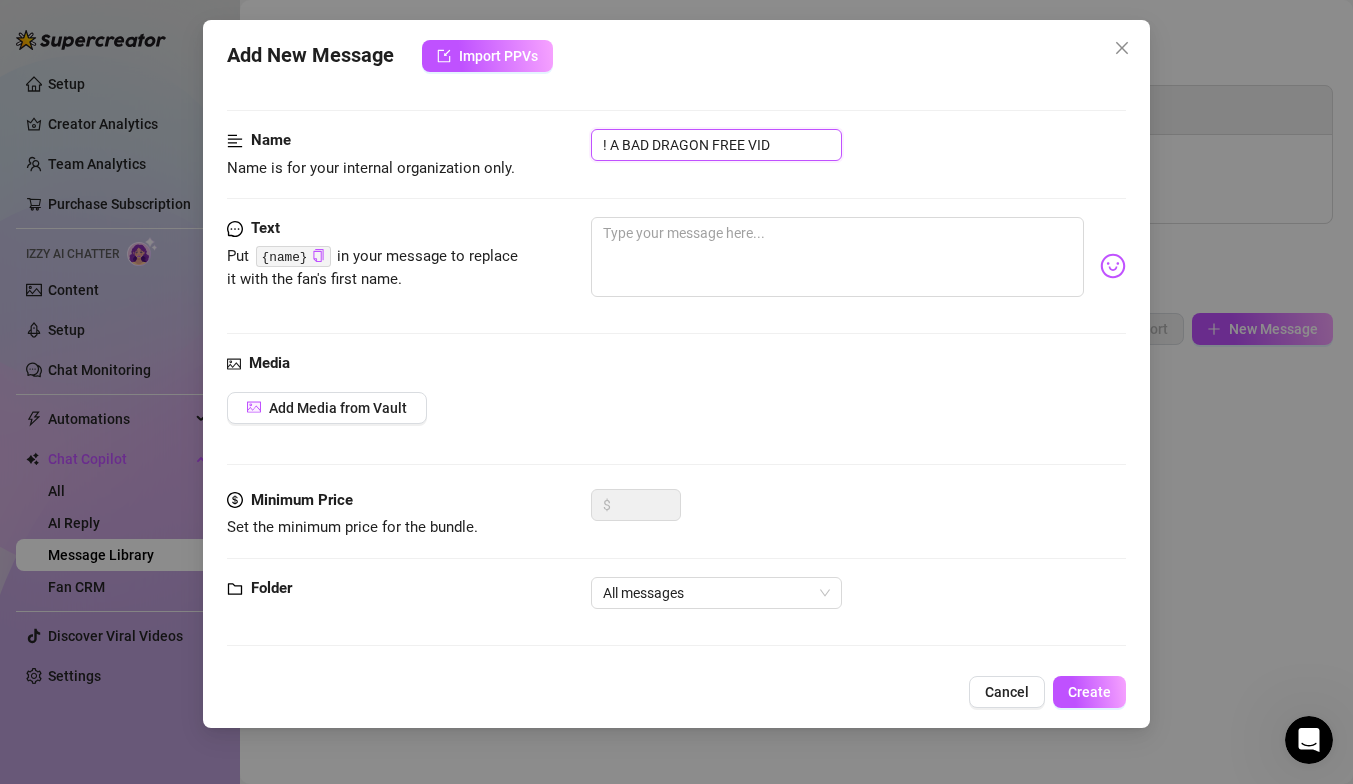 click on "! A BAD DRAGON FREE VID" at bounding box center (716, 145) 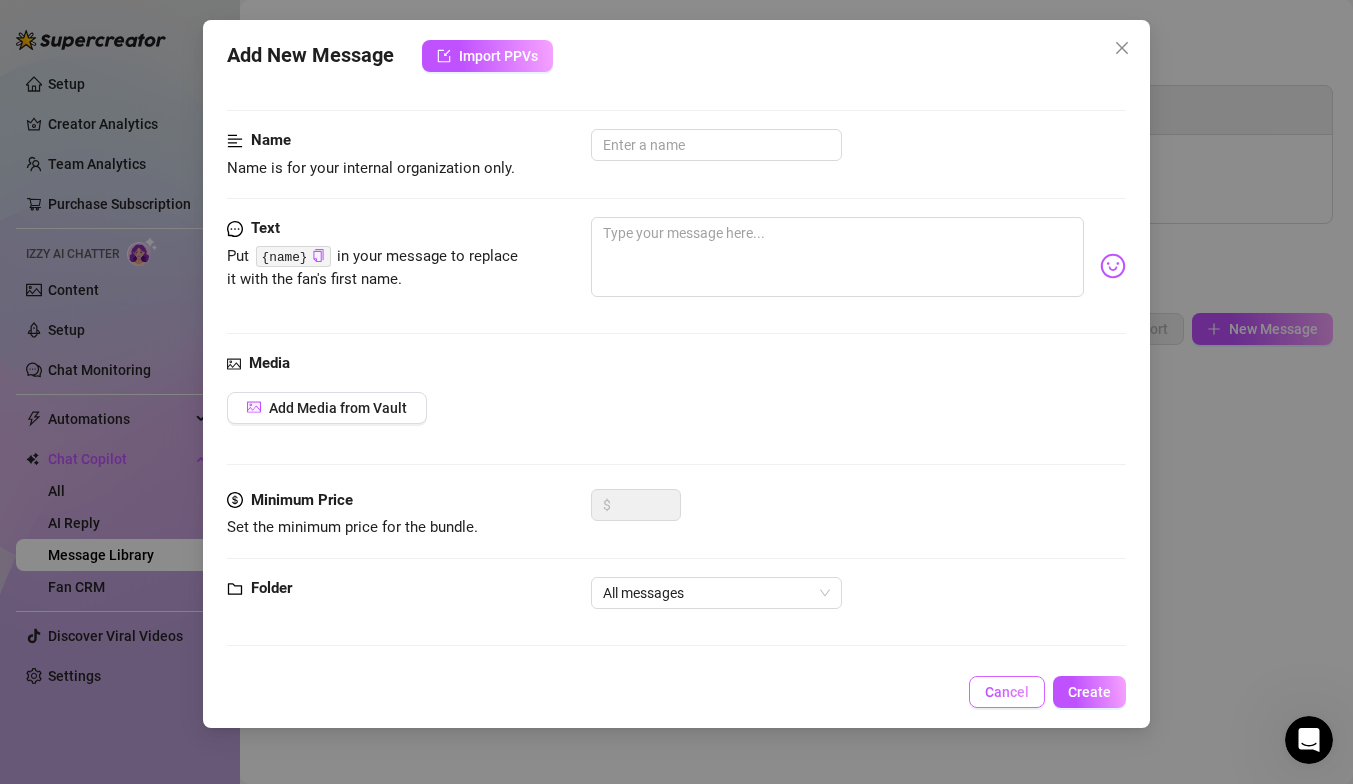 click on "Cancel" at bounding box center (1007, 692) 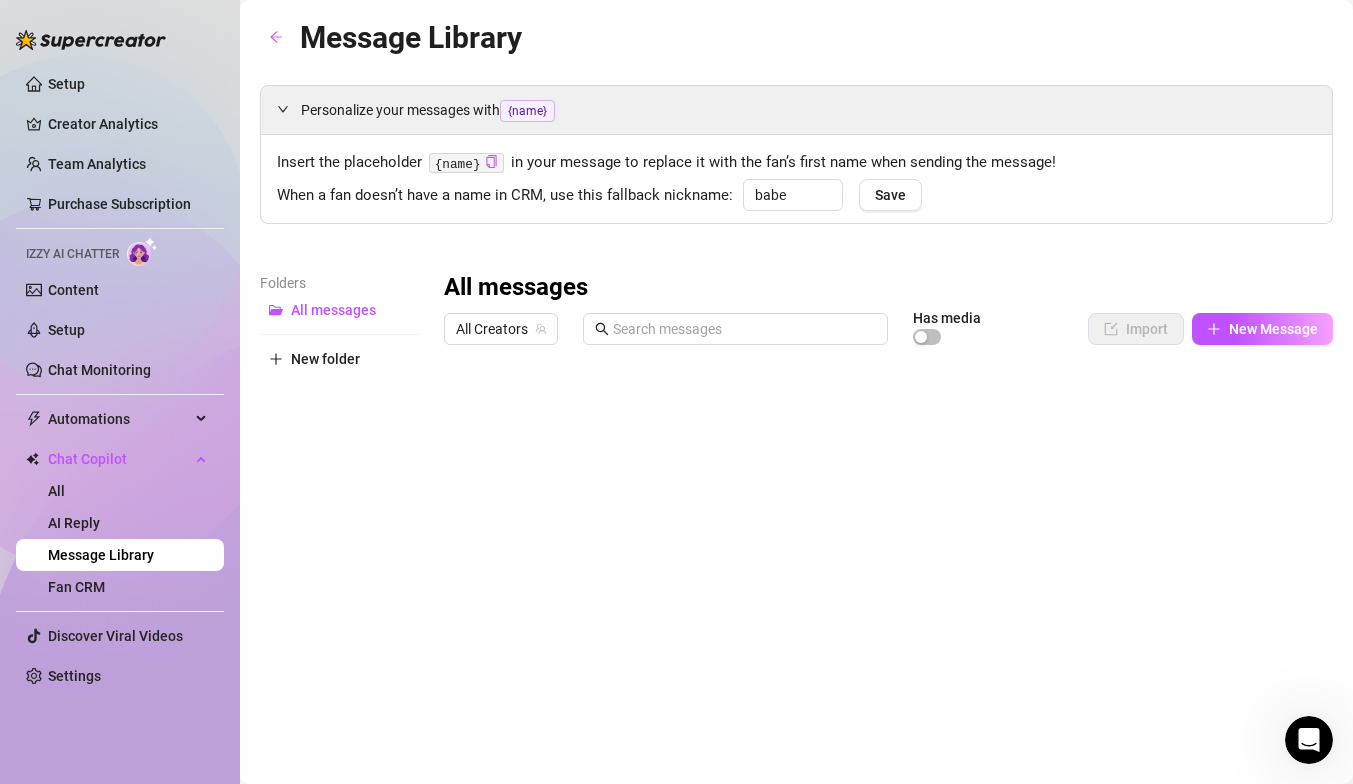 click on "All messages All Creators Has media Import New Message Title Text Media $ AI Pricing Type to search No data No data" at bounding box center (888, 601) 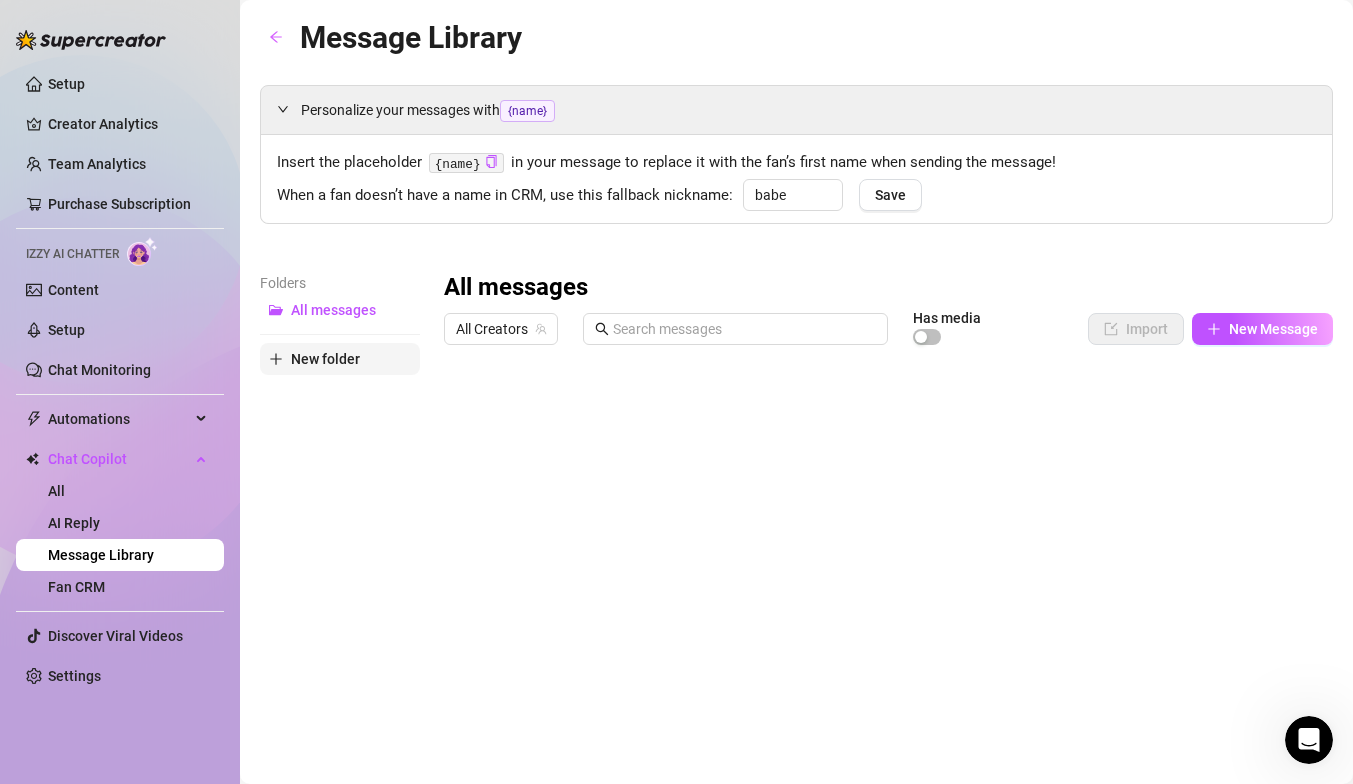 click on "New folder" at bounding box center (325, 359) 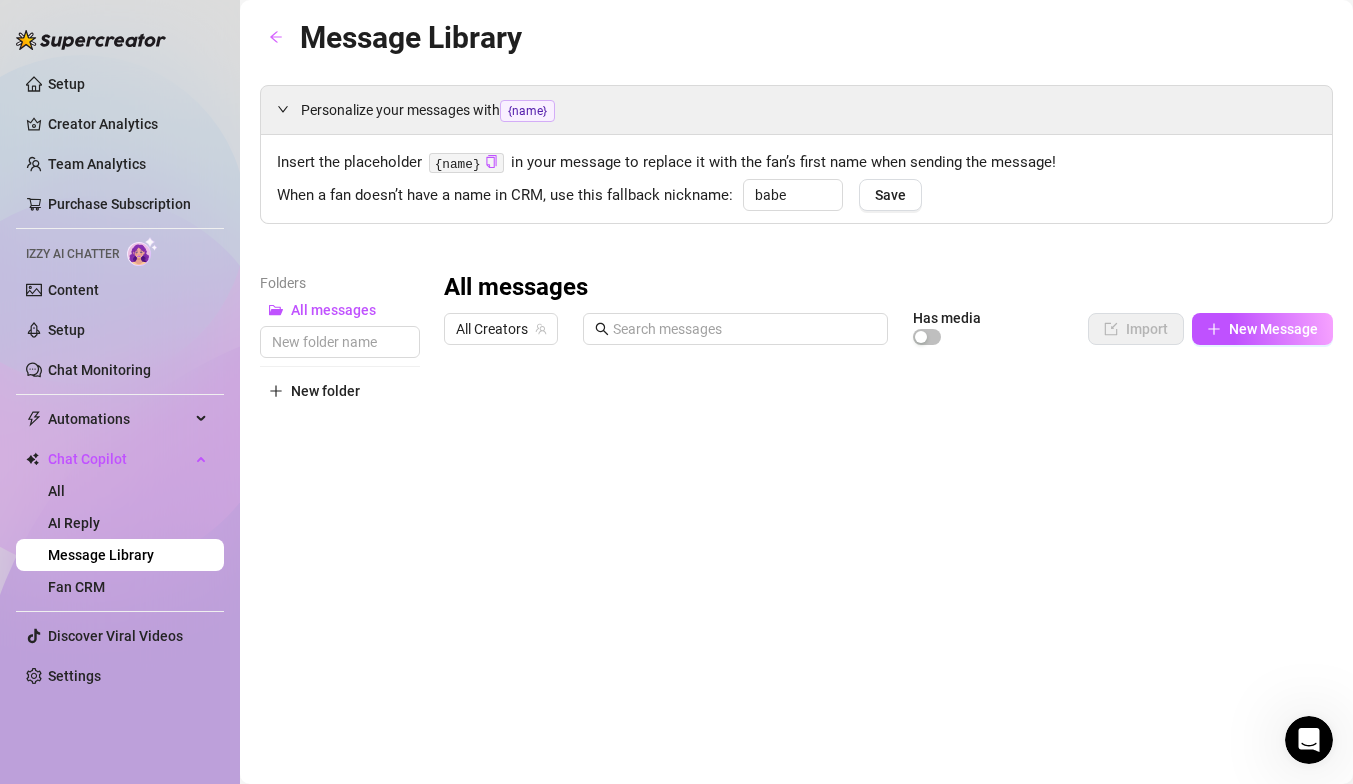 click on "All messages All Creators Has media Import New Message Title Text Media $ AI Pricing Type to search No data No data" at bounding box center [888, 601] 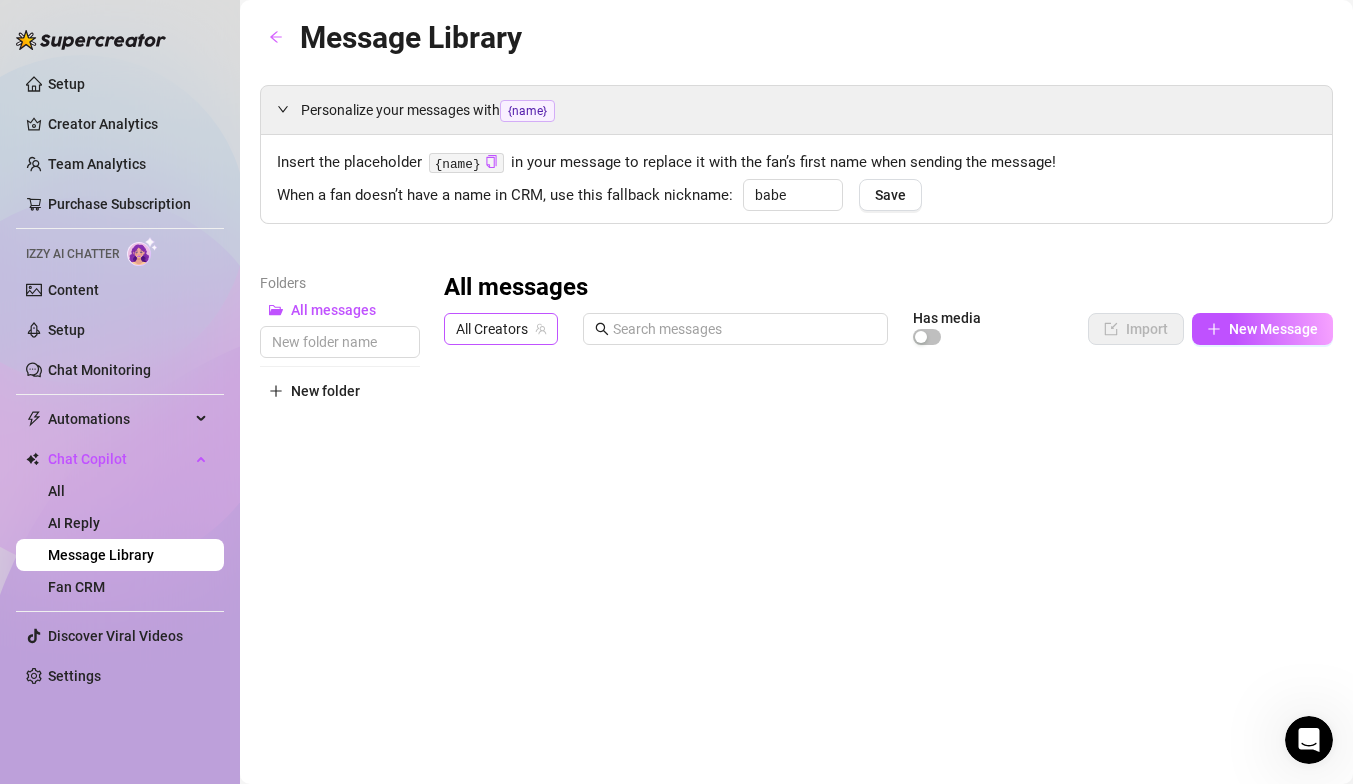 click on "All Creators" at bounding box center [501, 329] 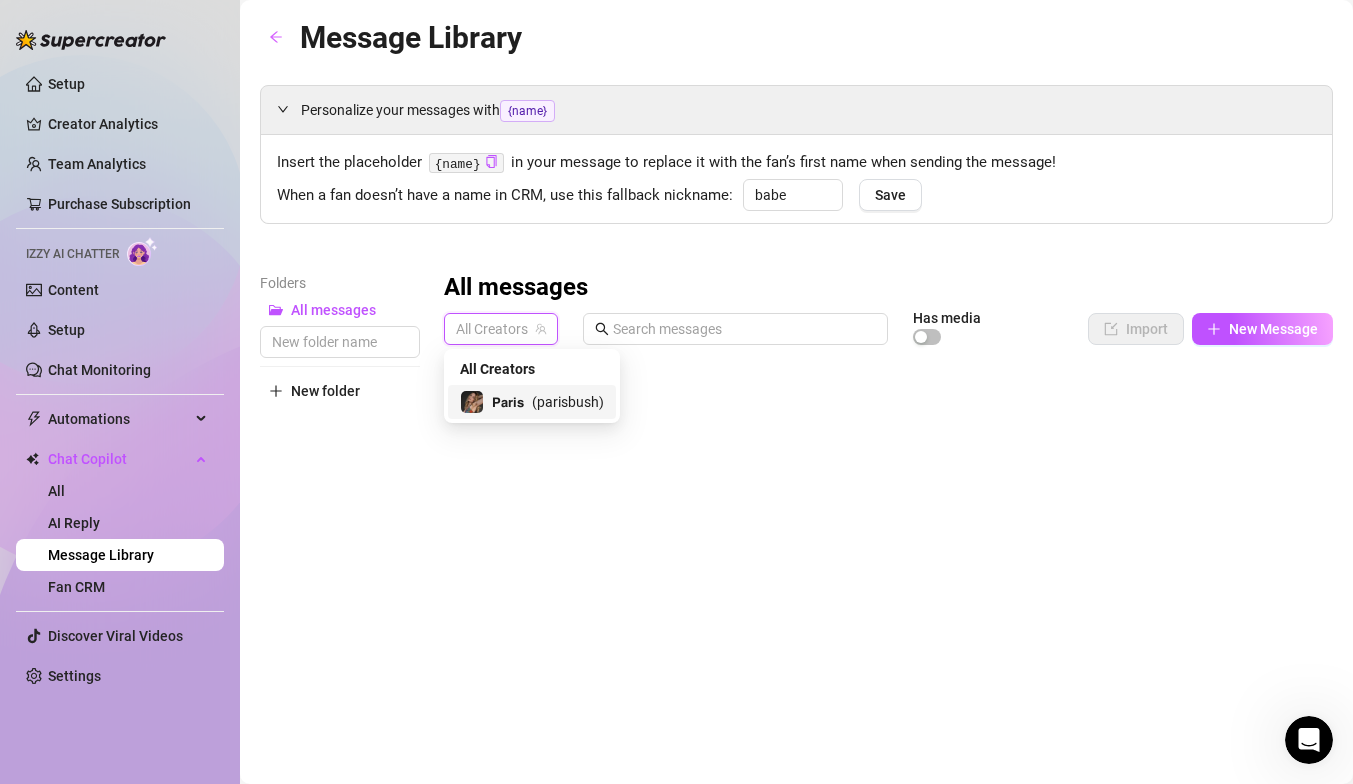 click on "𝗣𝗮𝗿𝗶𝘀" at bounding box center (508, 402) 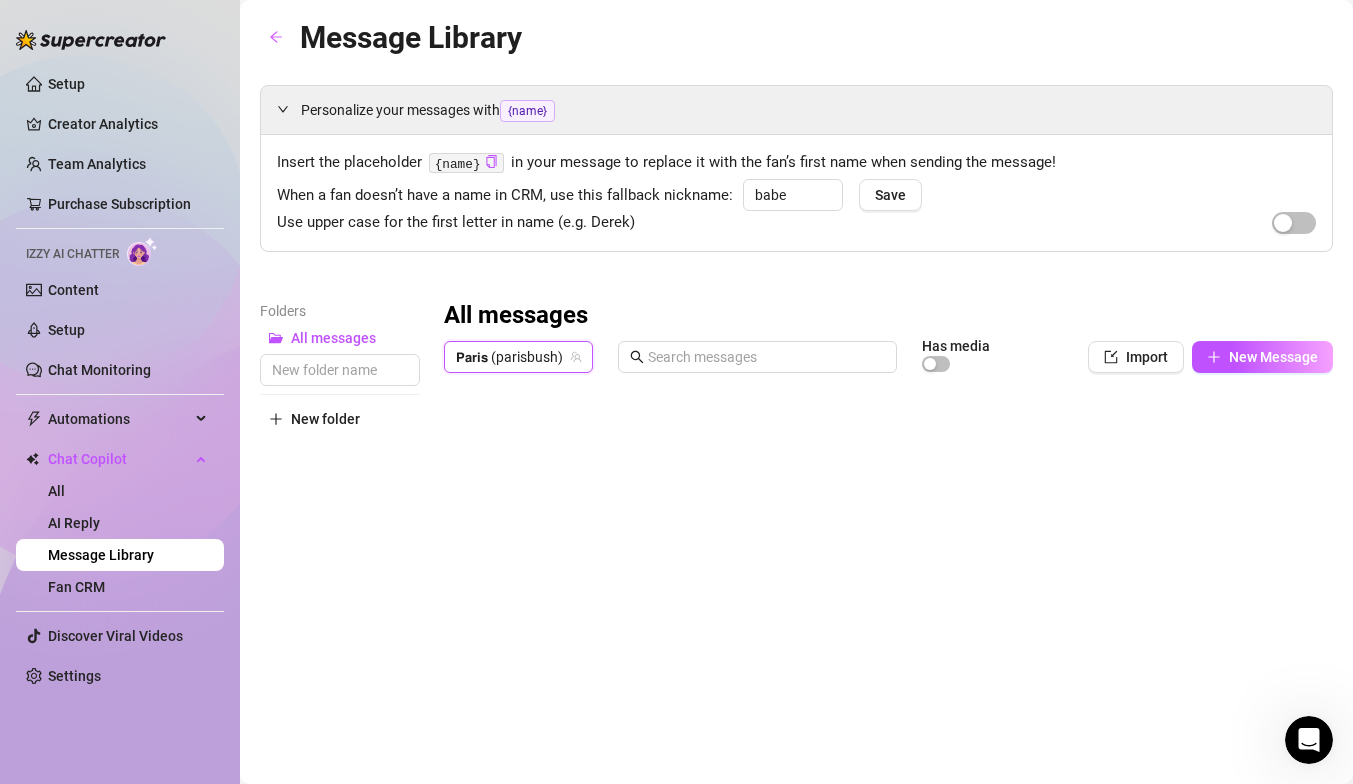 click on "All messages 𝗣𝗮𝗿𝗶𝘀 (parisbush) 𝗣𝗮𝗿𝗶𝘀 (parisbush) Has media Import New Message Title Text Media $ AI Pricing Type to search No data No data" at bounding box center (888, 629) 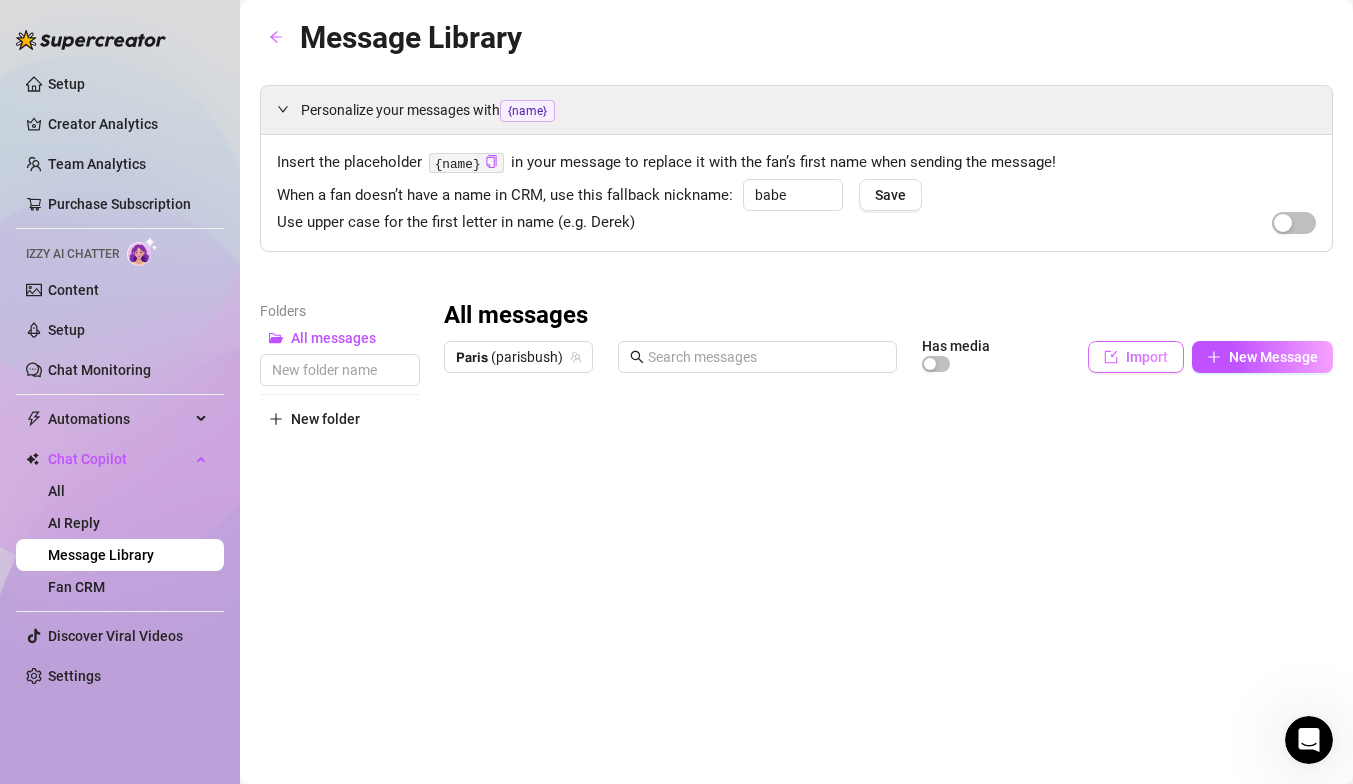click on "Import" at bounding box center [1136, 357] 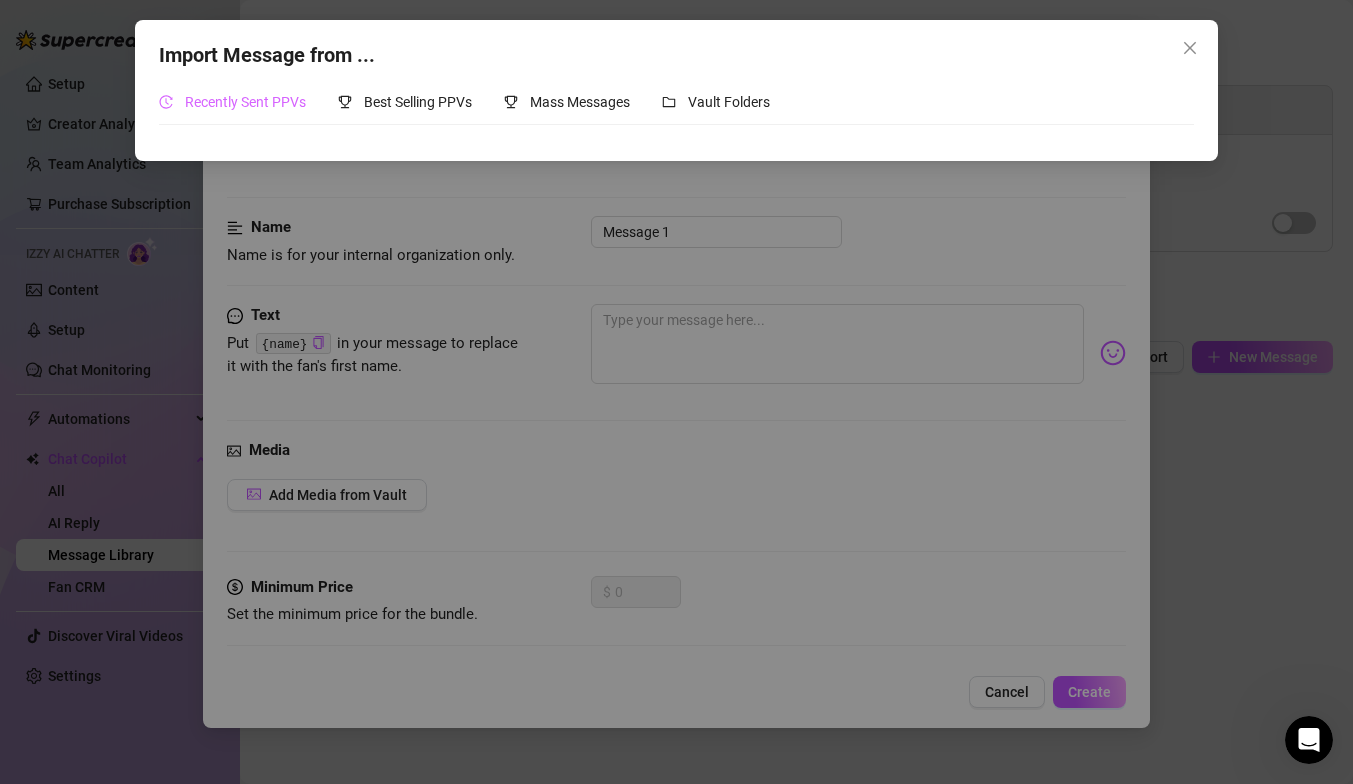 click on "Recently Sent PPVs" at bounding box center [232, 102] 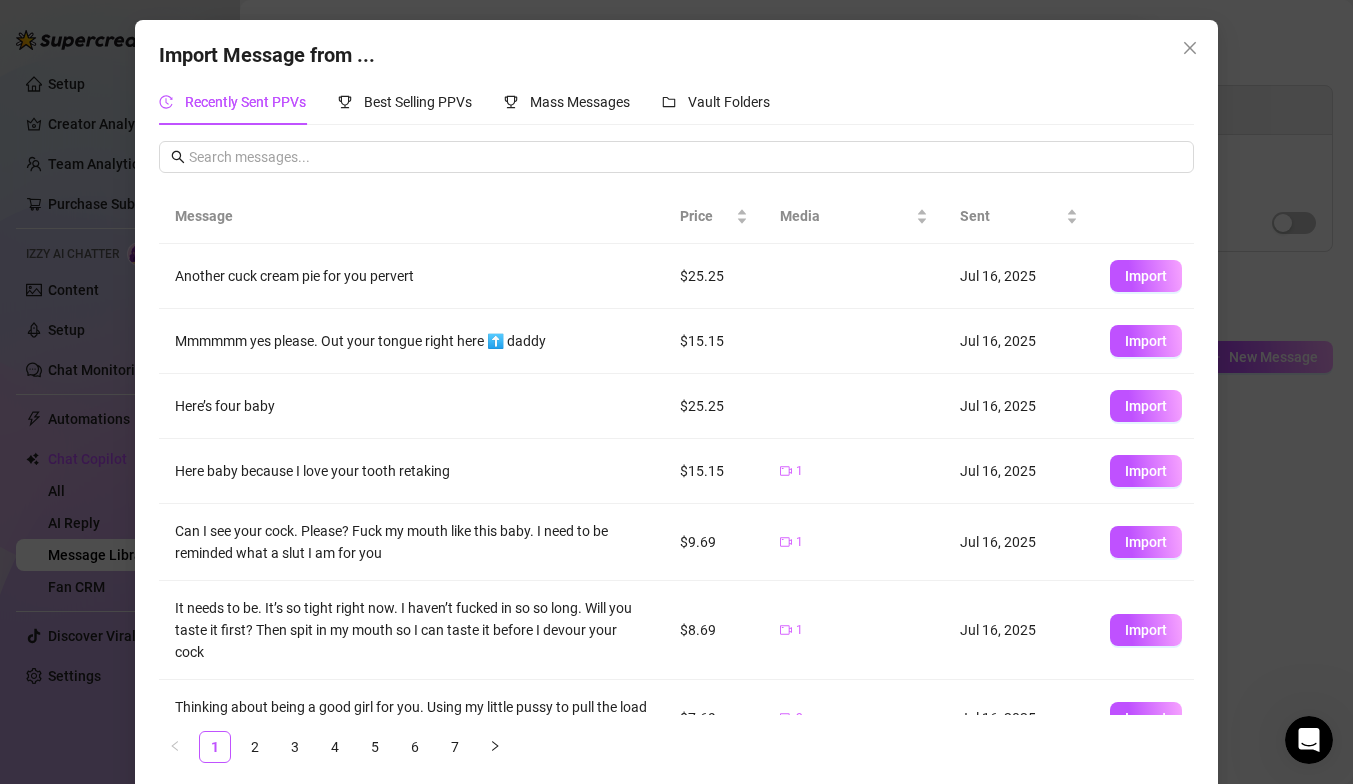 scroll, scrollTop: 249, scrollLeft: 0, axis: vertical 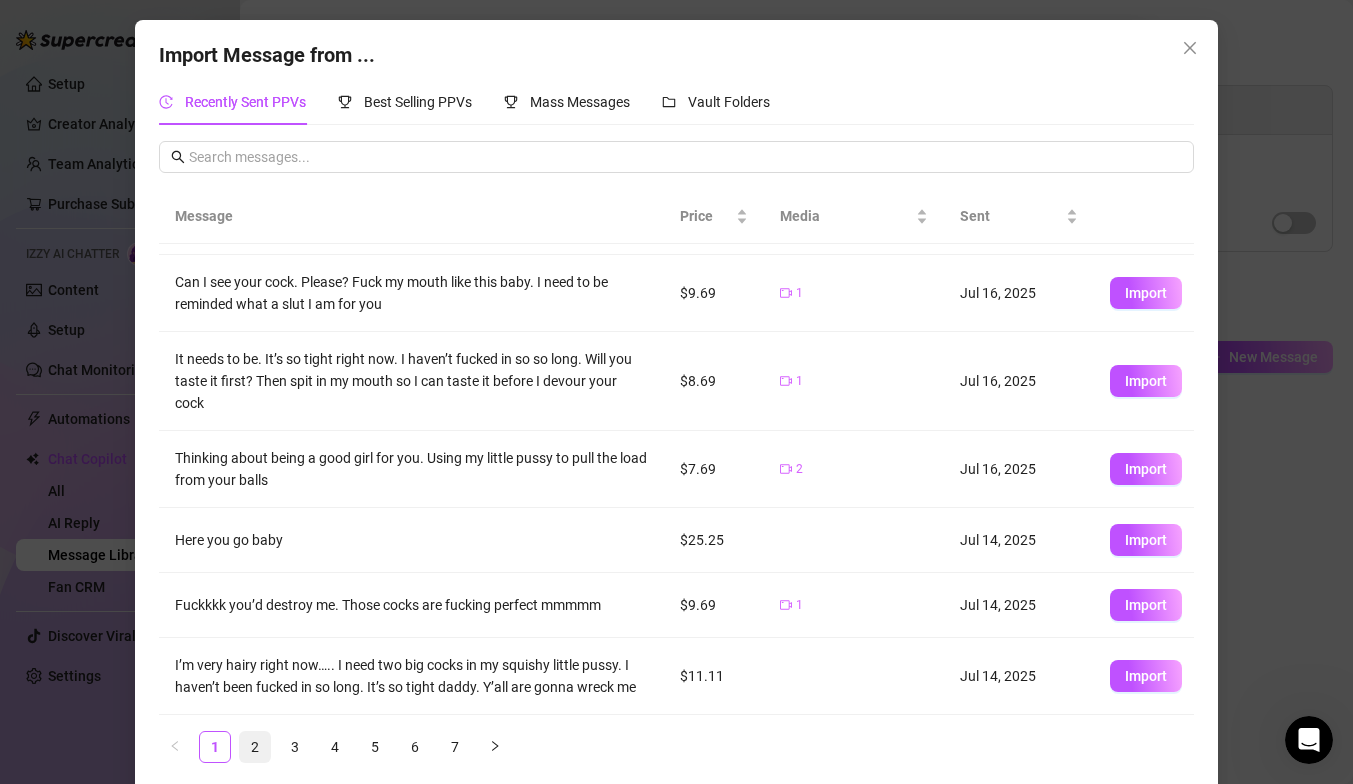 click on "2" at bounding box center (255, 747) 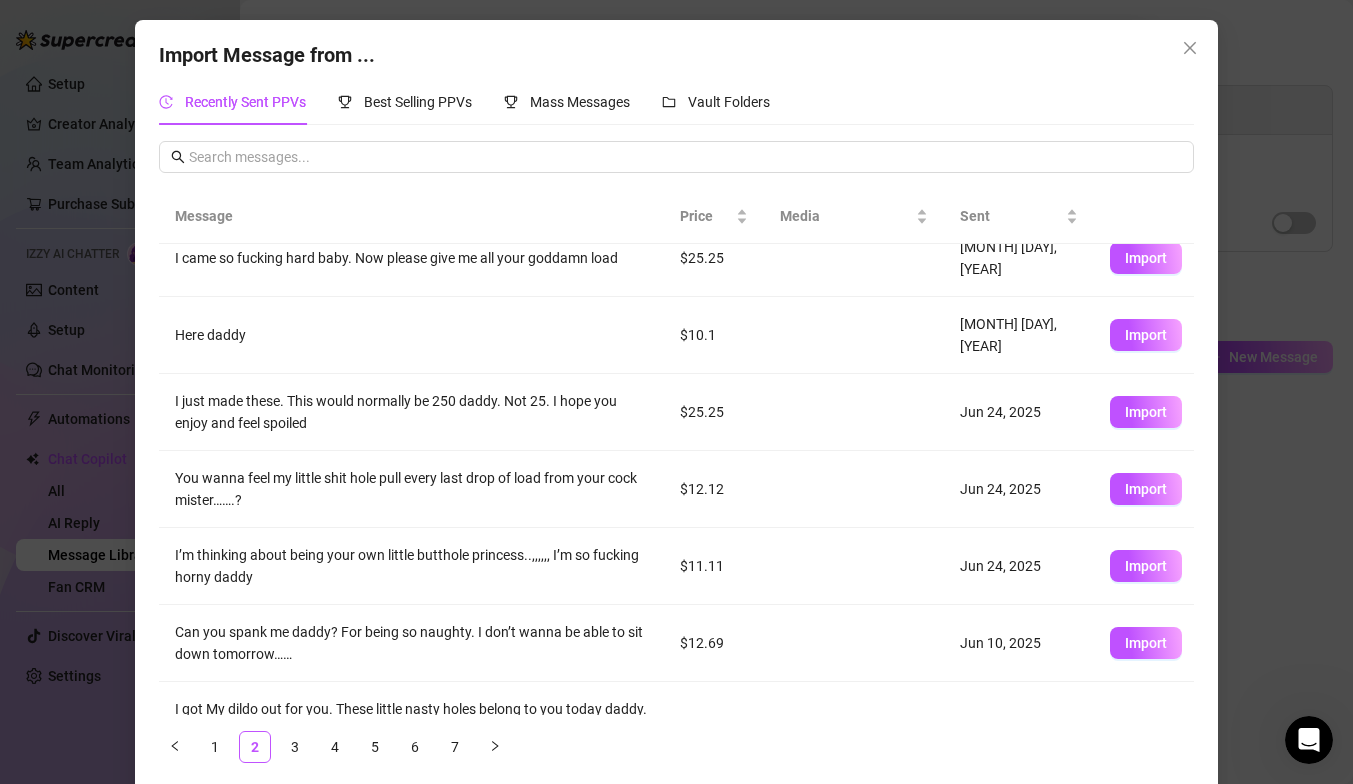 scroll, scrollTop: 295, scrollLeft: 0, axis: vertical 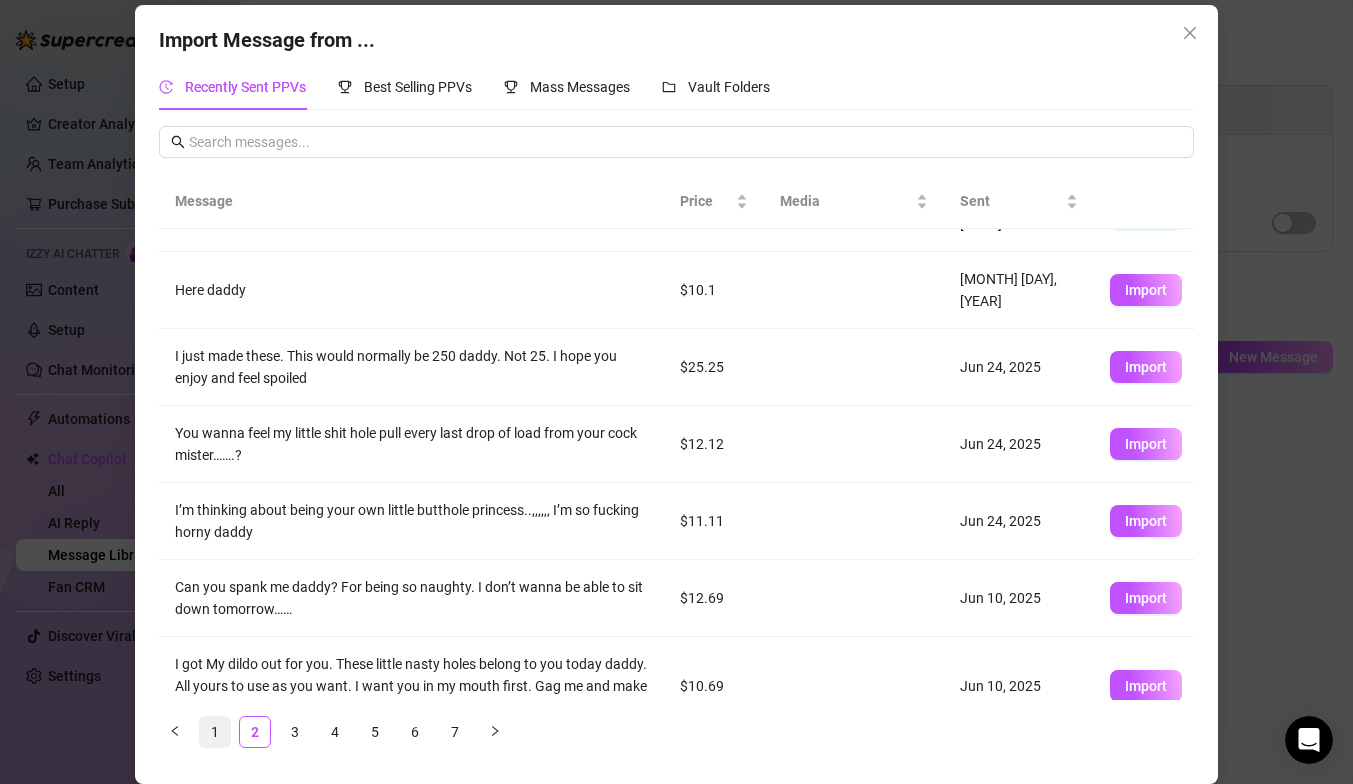 click on "1" at bounding box center [215, 732] 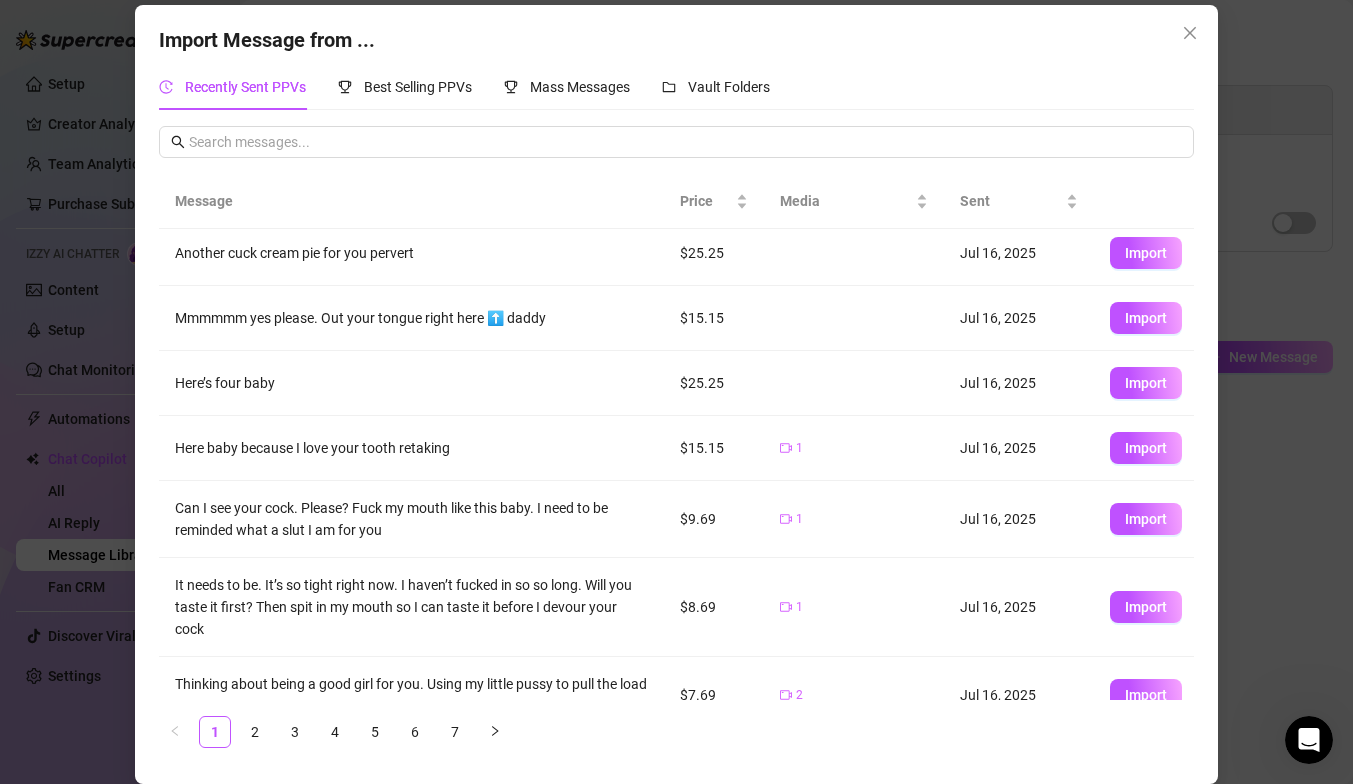 scroll, scrollTop: 0, scrollLeft: 0, axis: both 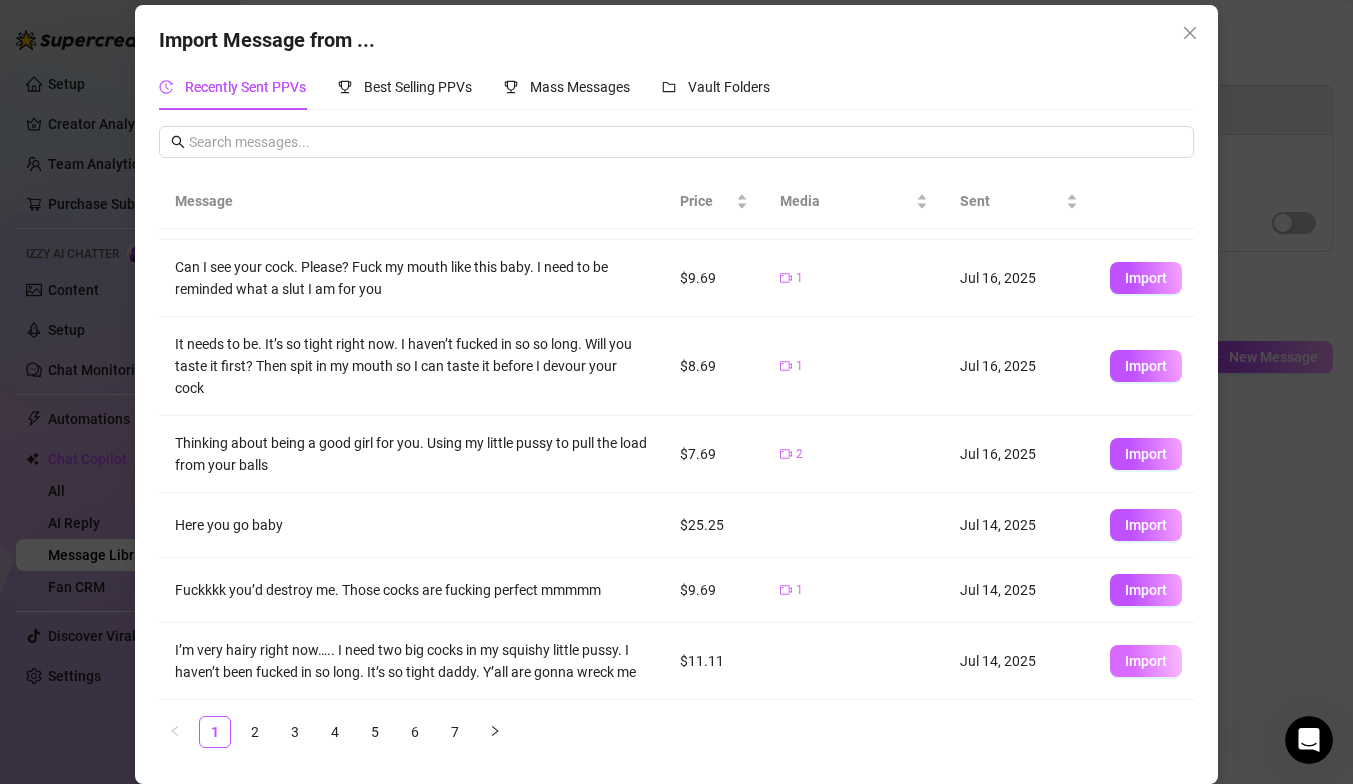 click on "Import" at bounding box center (1146, 661) 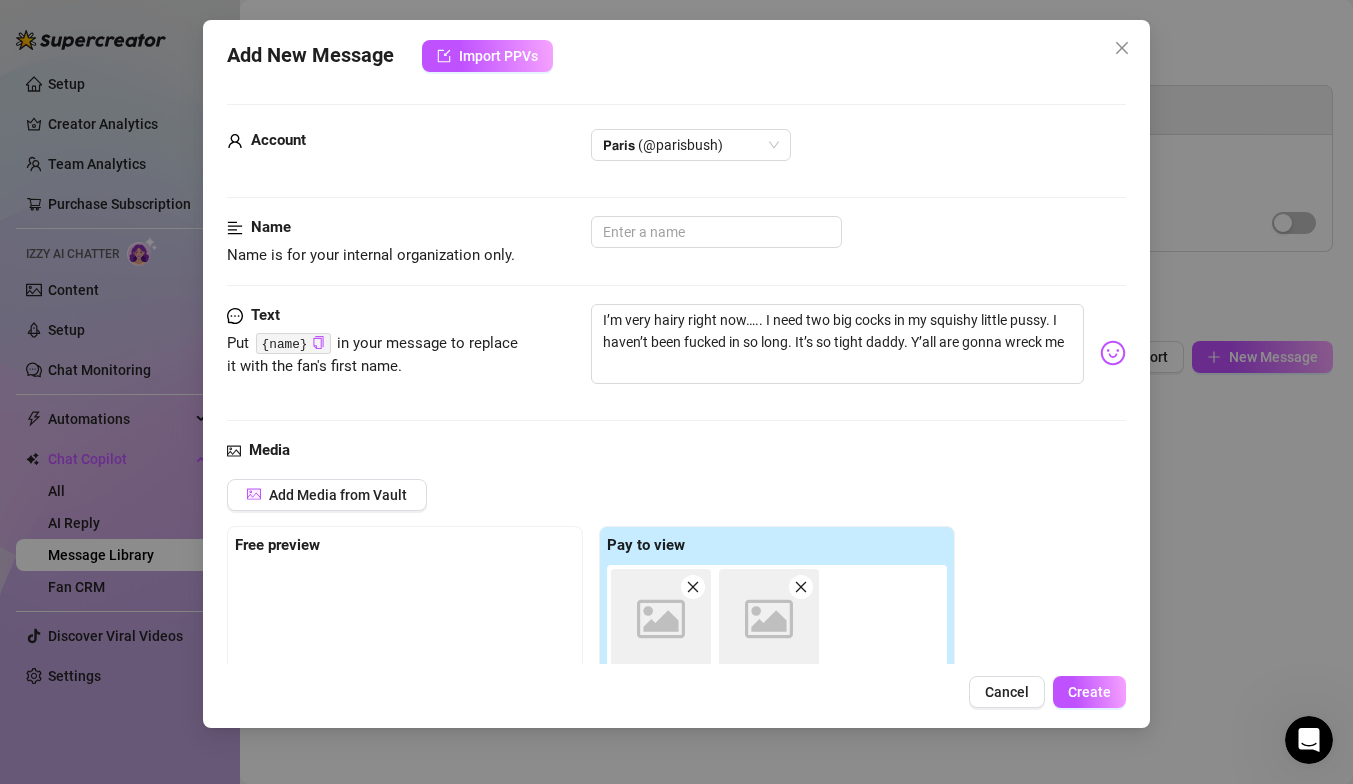 scroll, scrollTop: 277, scrollLeft: 0, axis: vertical 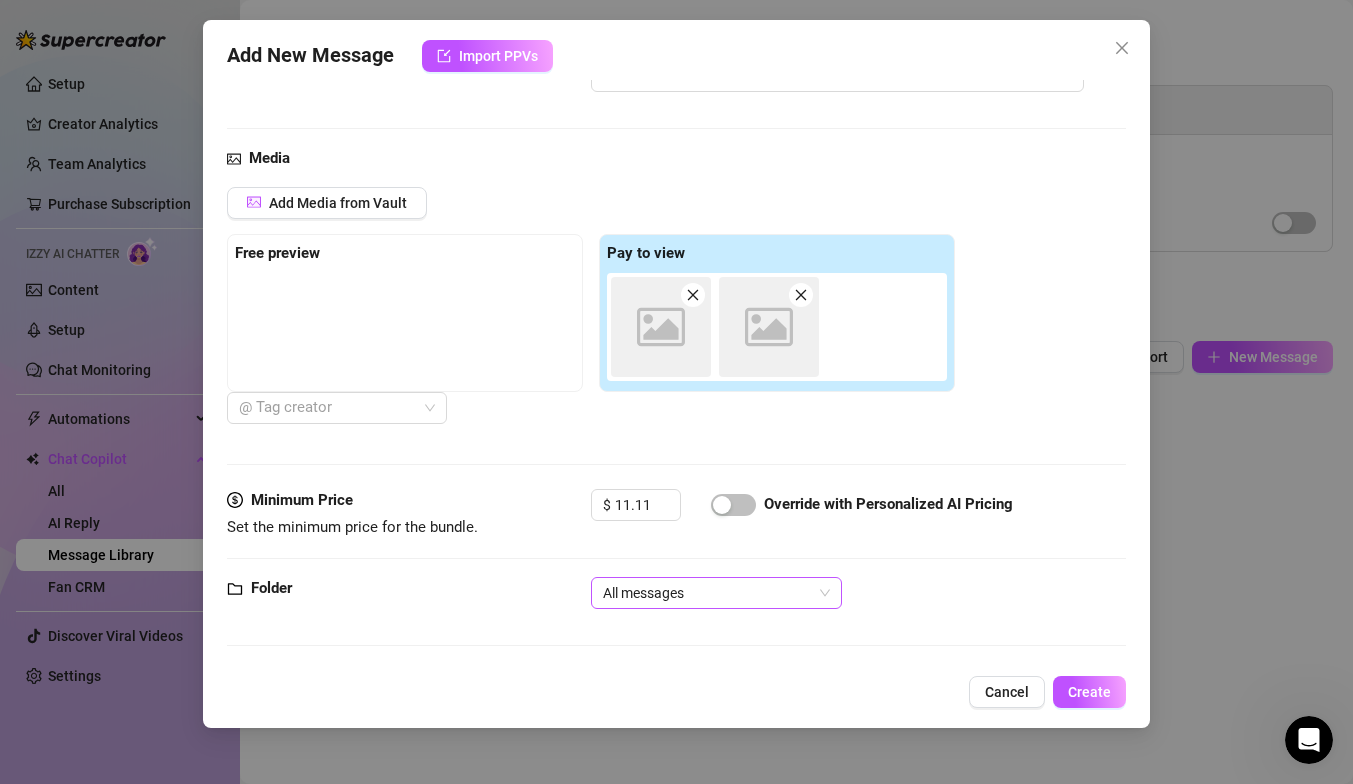 click on "All messages" at bounding box center [716, 593] 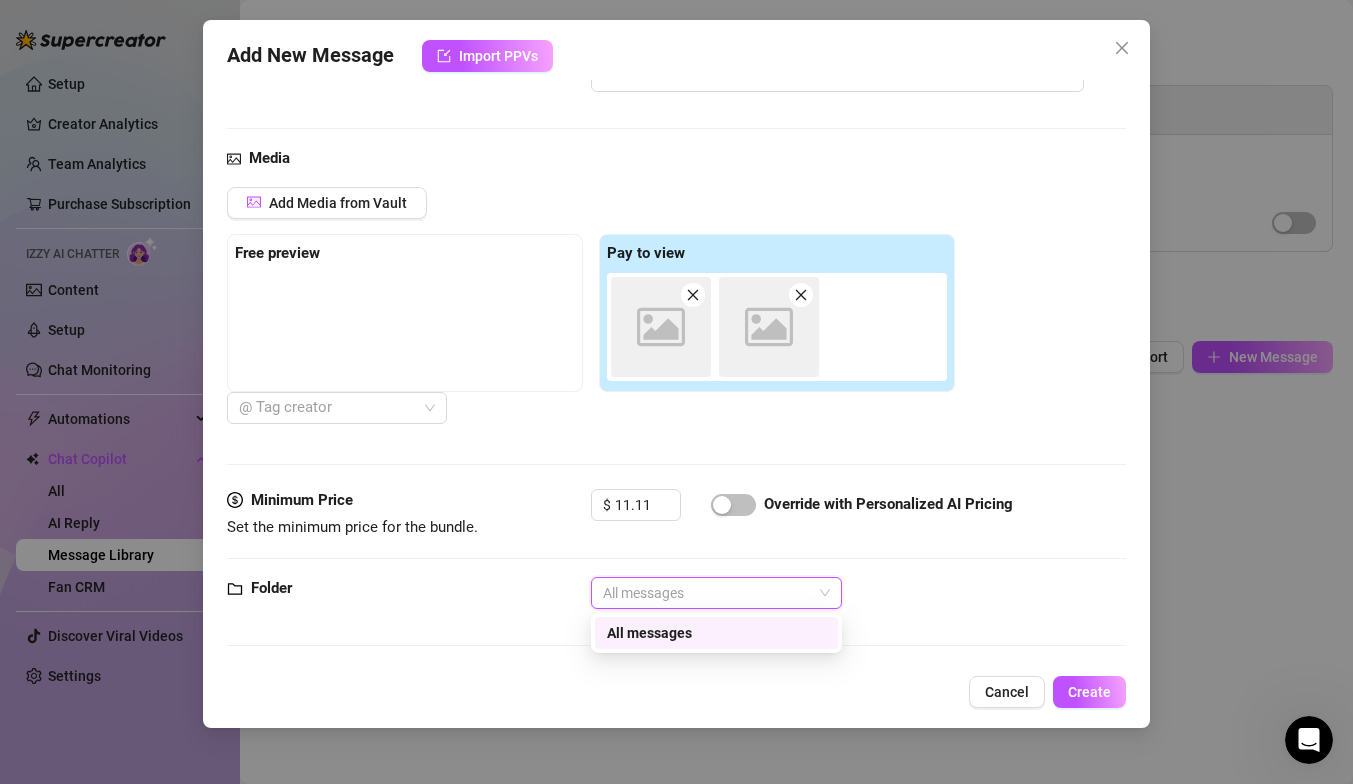 click on "Media Add Media from Vault Free preview Pay to view Image placeholder Image placeholder   @ Tag creator" at bounding box center [676, 318] 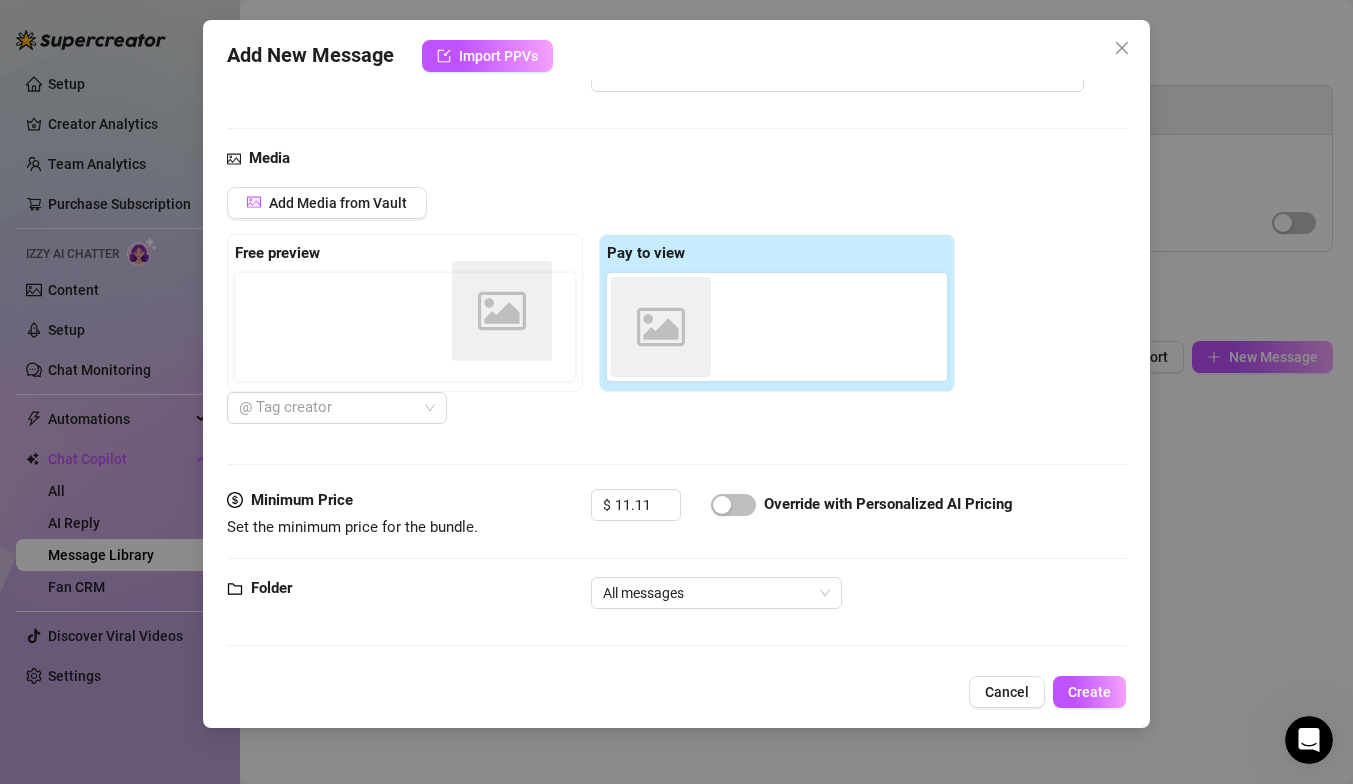 drag, startPoint x: 655, startPoint y: 353, endPoint x: 482, endPoint y: 341, distance: 173.41568 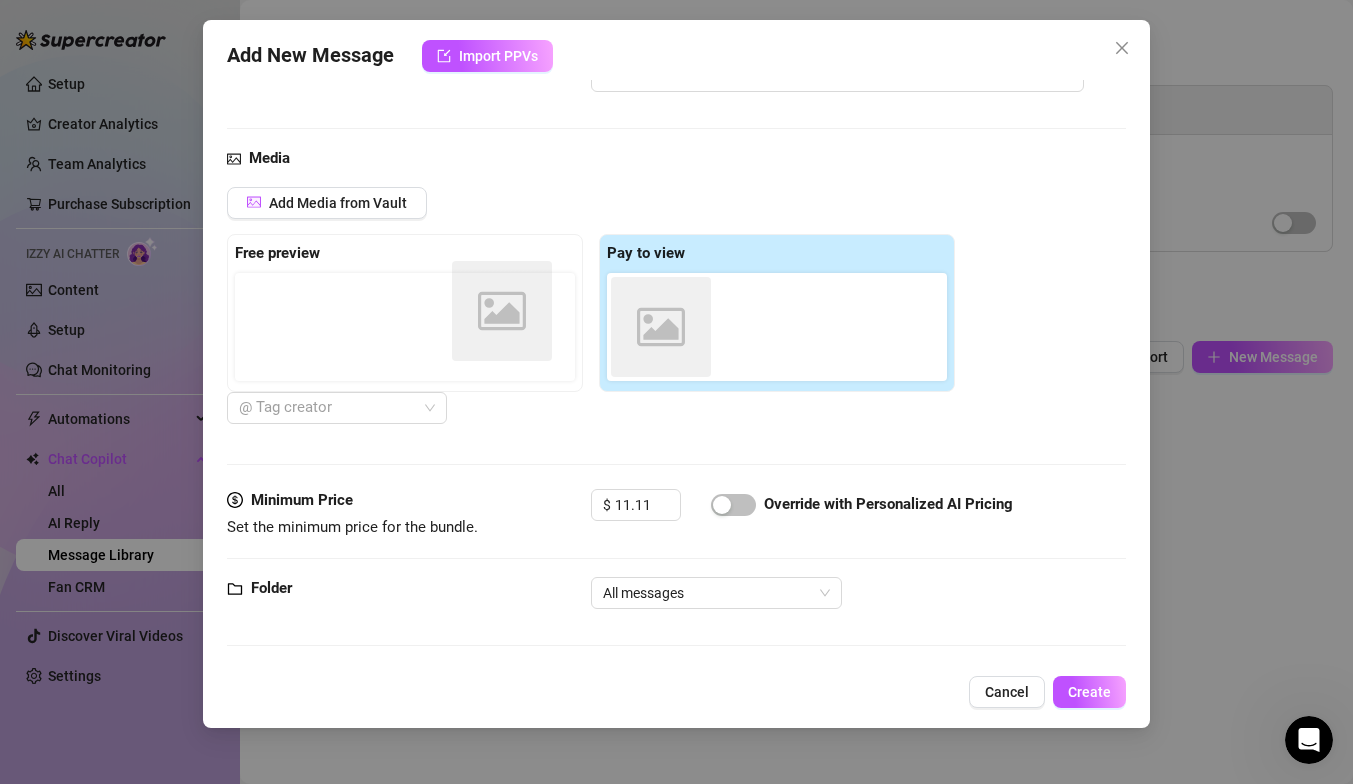 click on "Free preview Pay to view Image placeholder Image placeholder" at bounding box center [591, 313] 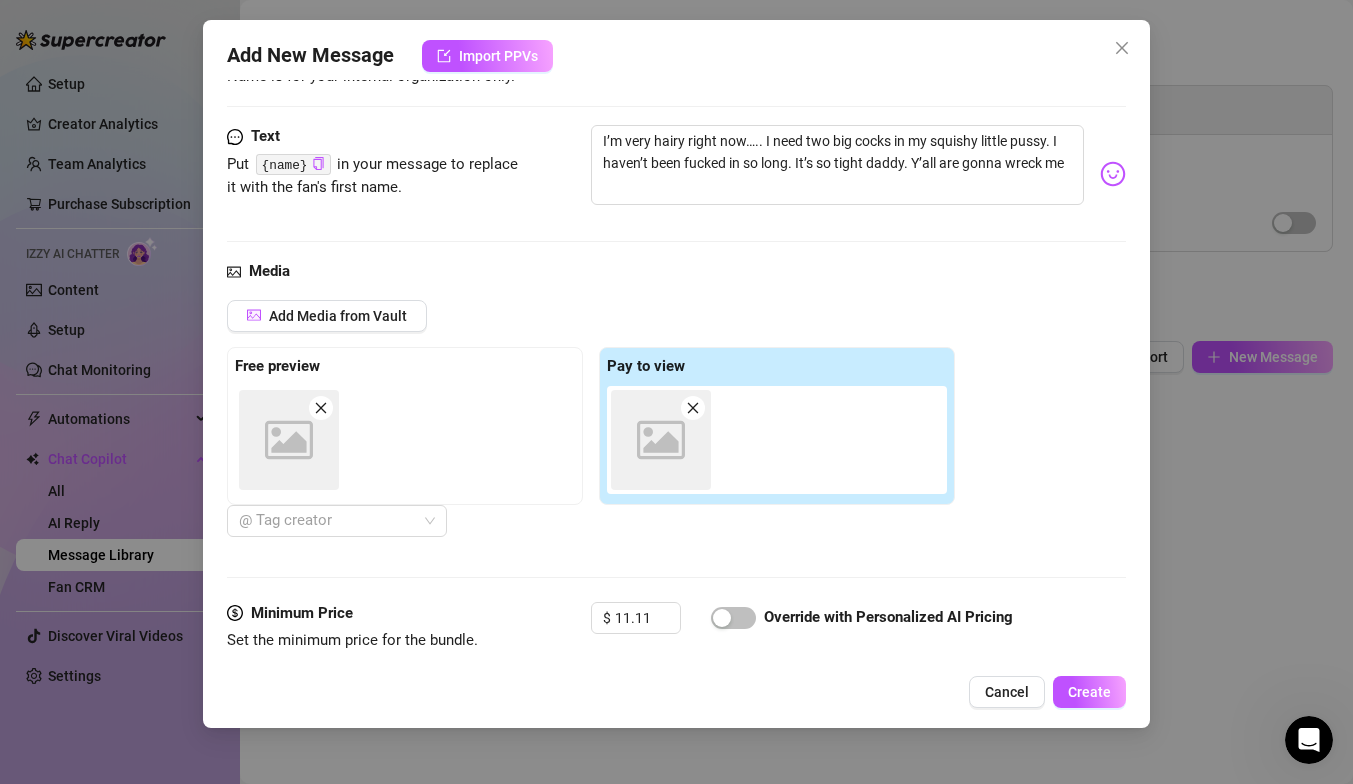 scroll, scrollTop: 0, scrollLeft: 0, axis: both 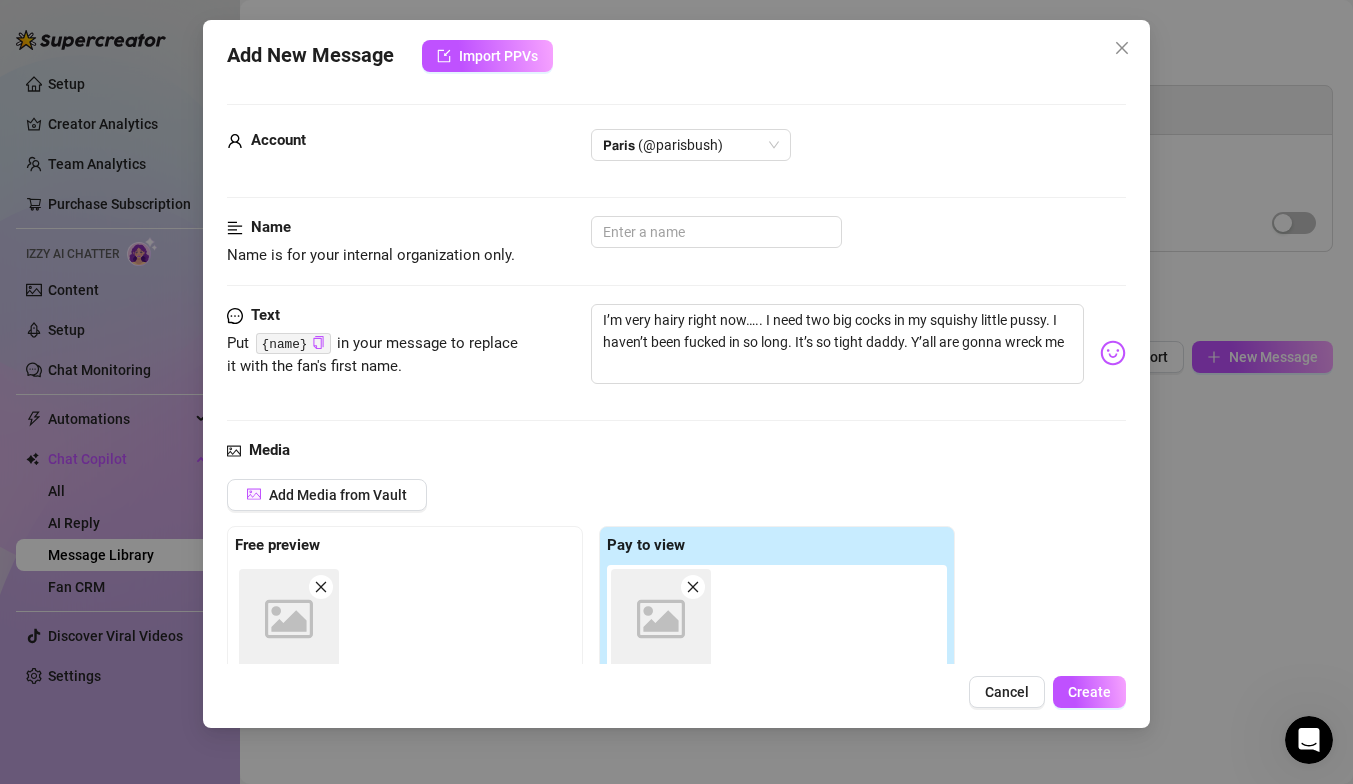 click 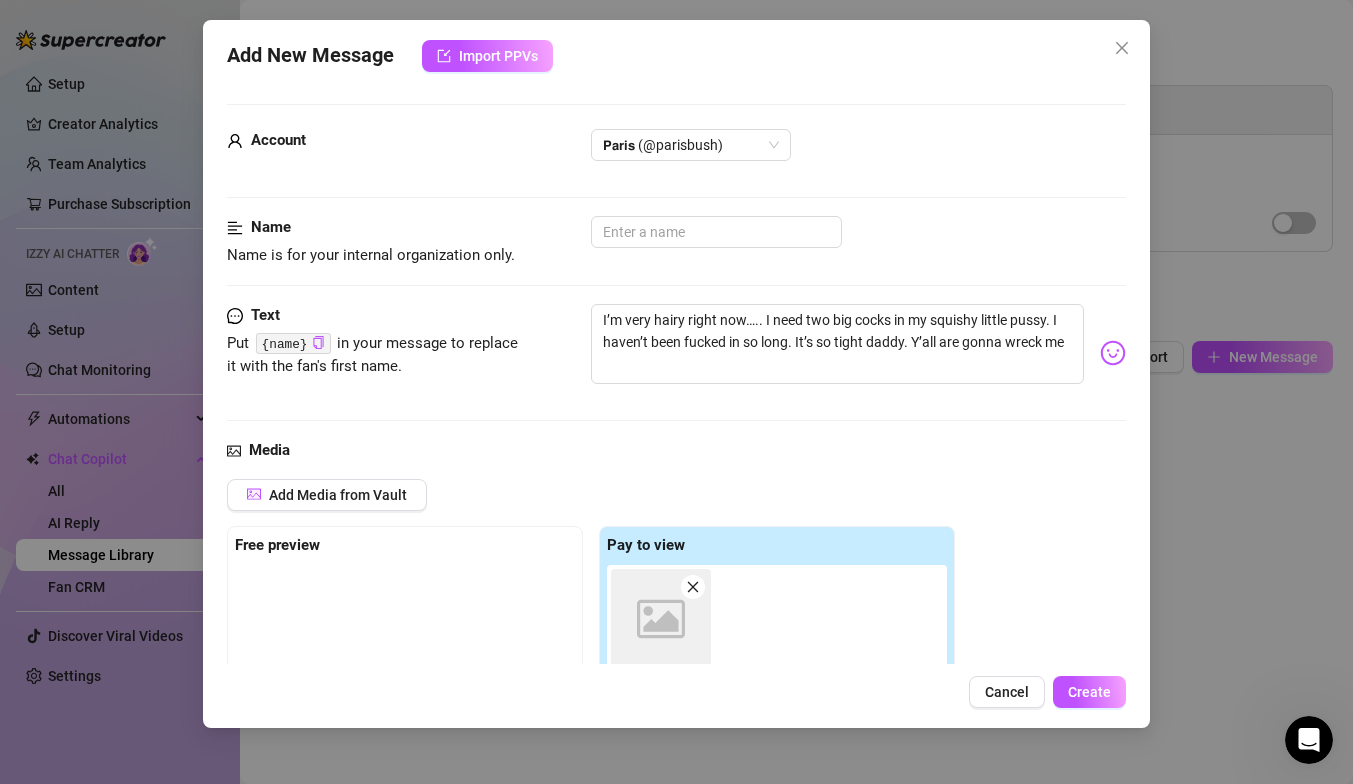 click 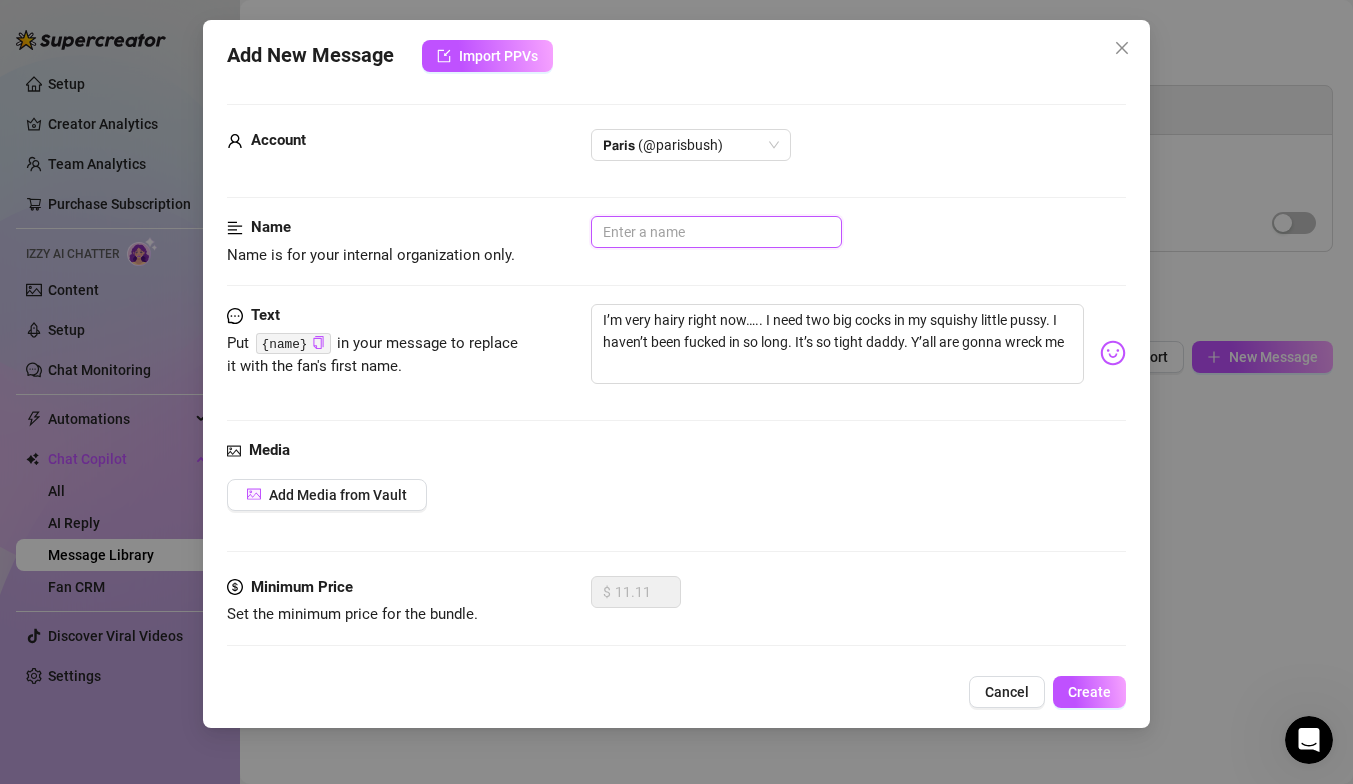 click at bounding box center (716, 232) 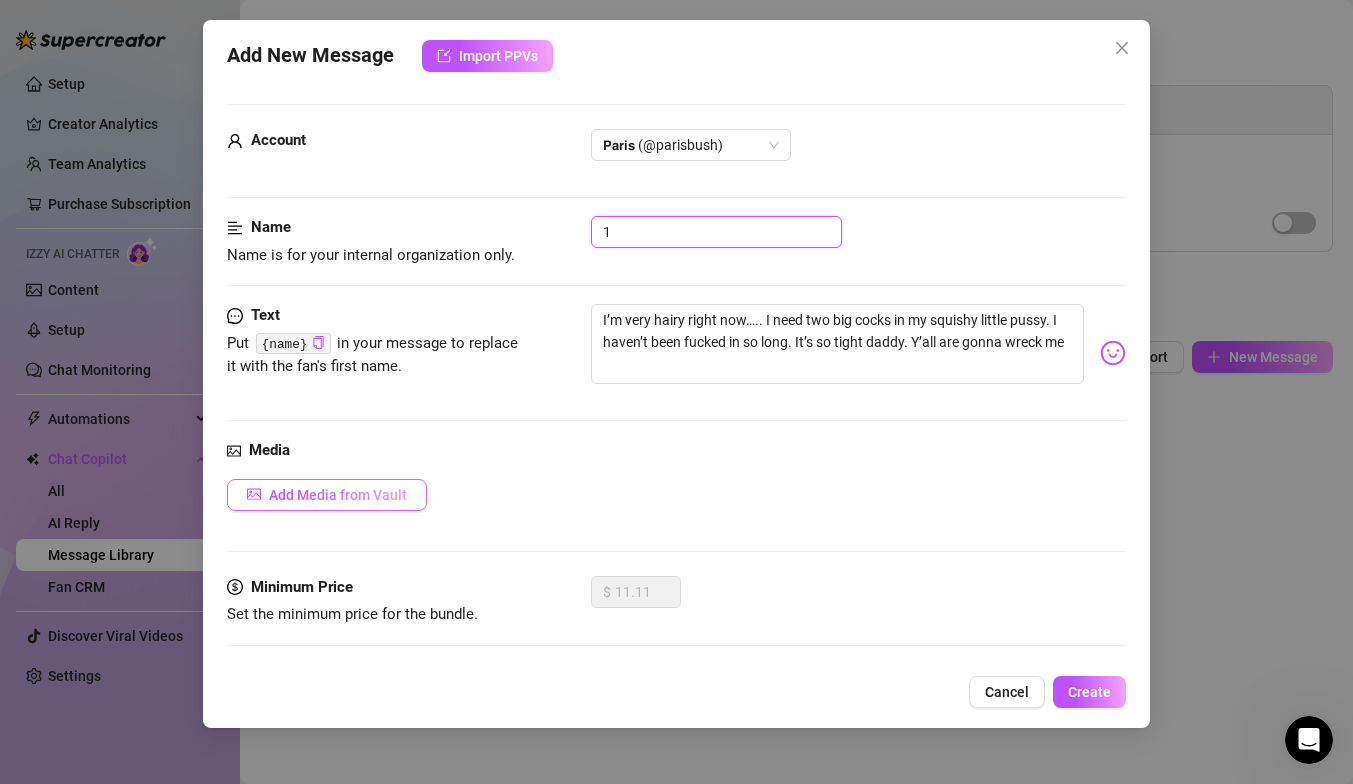 type on "1" 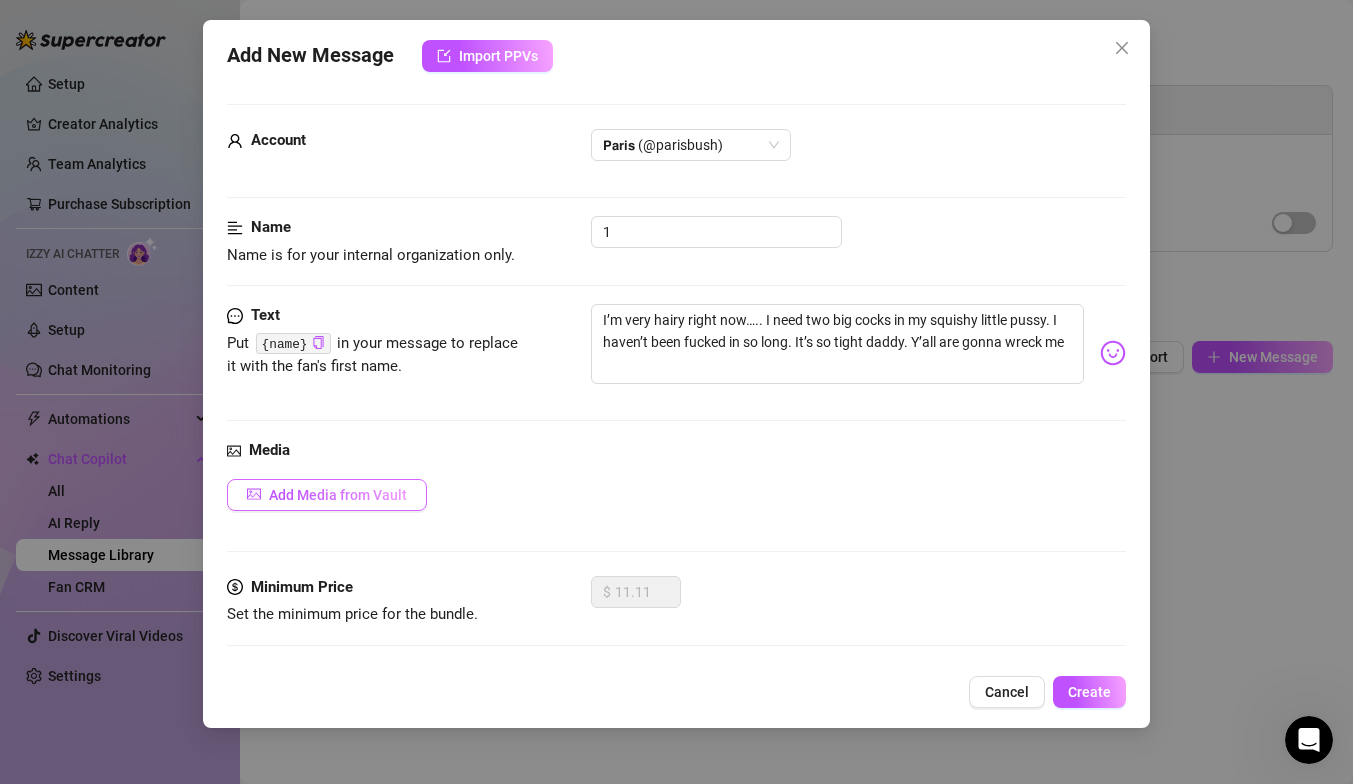 click on "Add Media from Vault" at bounding box center (338, 495) 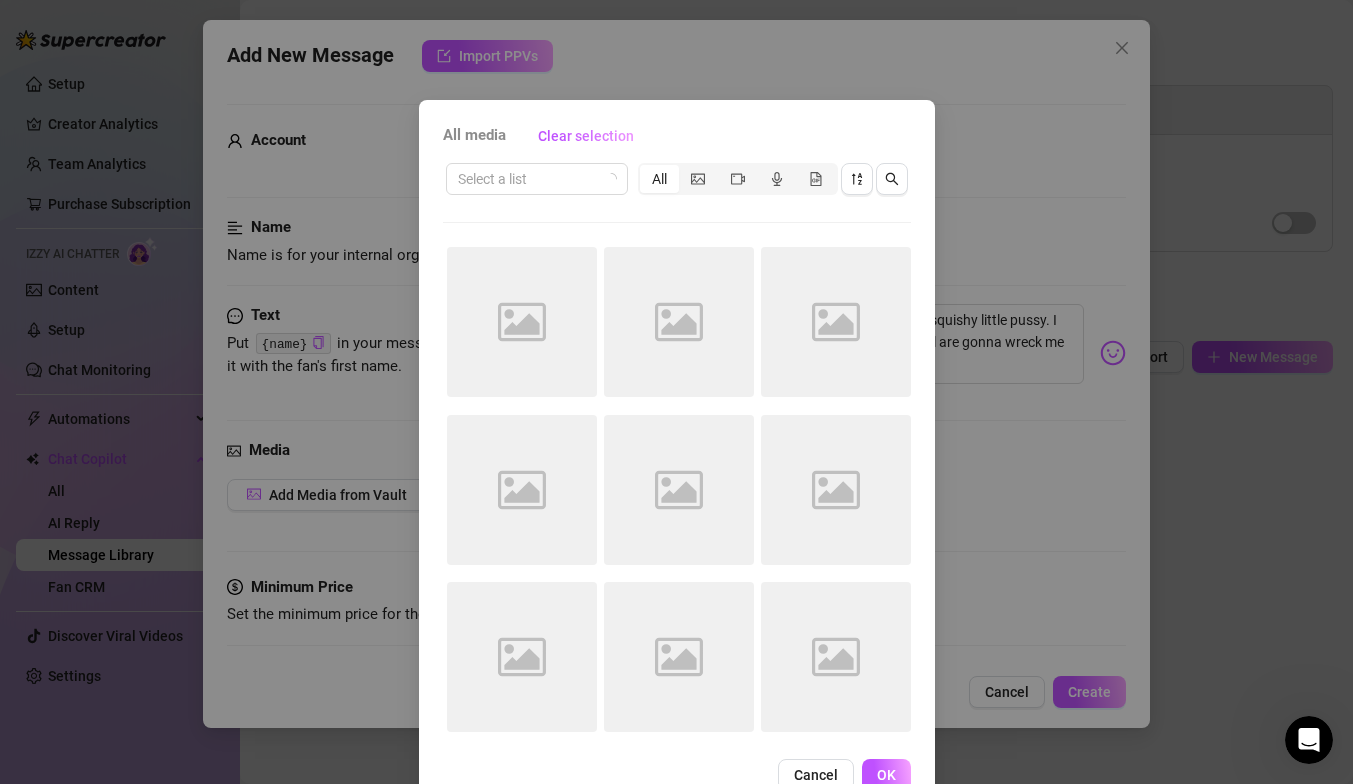 click 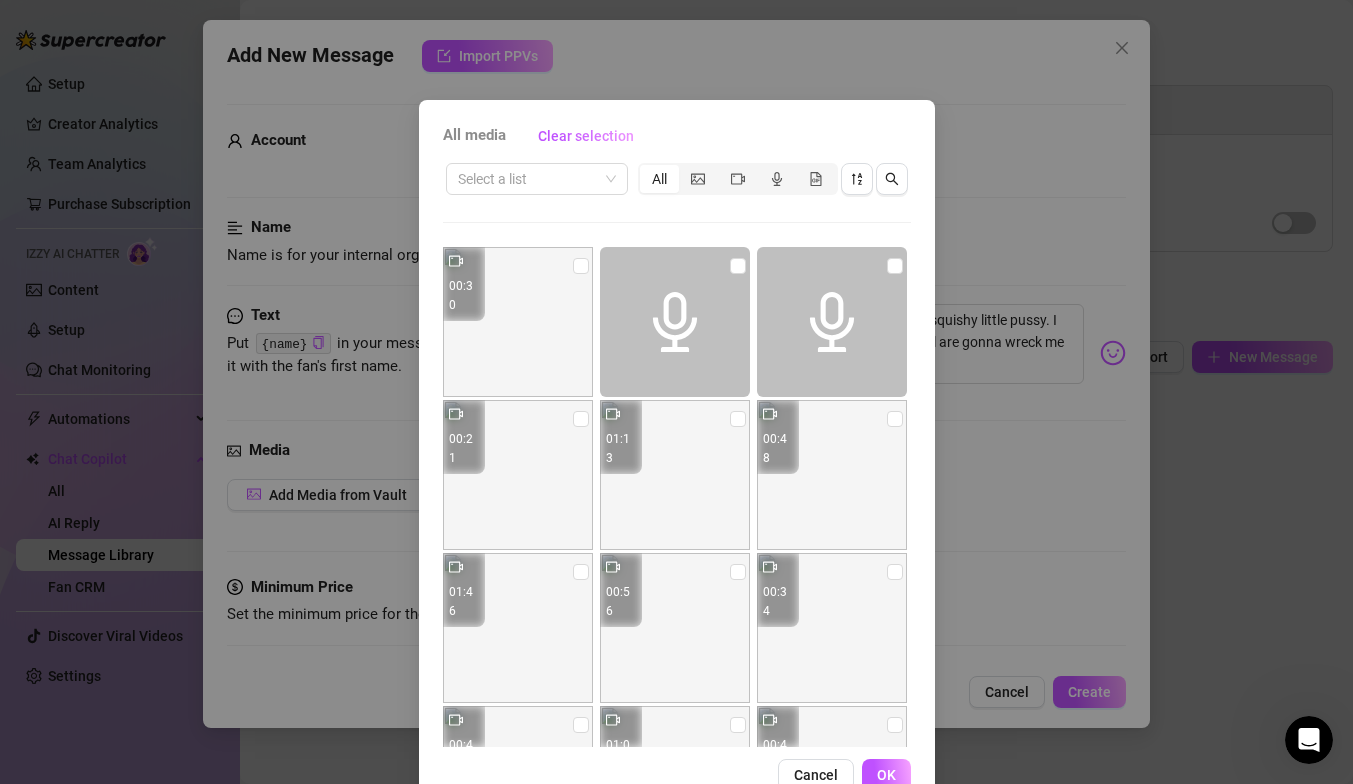 click at bounding box center (518, 322) 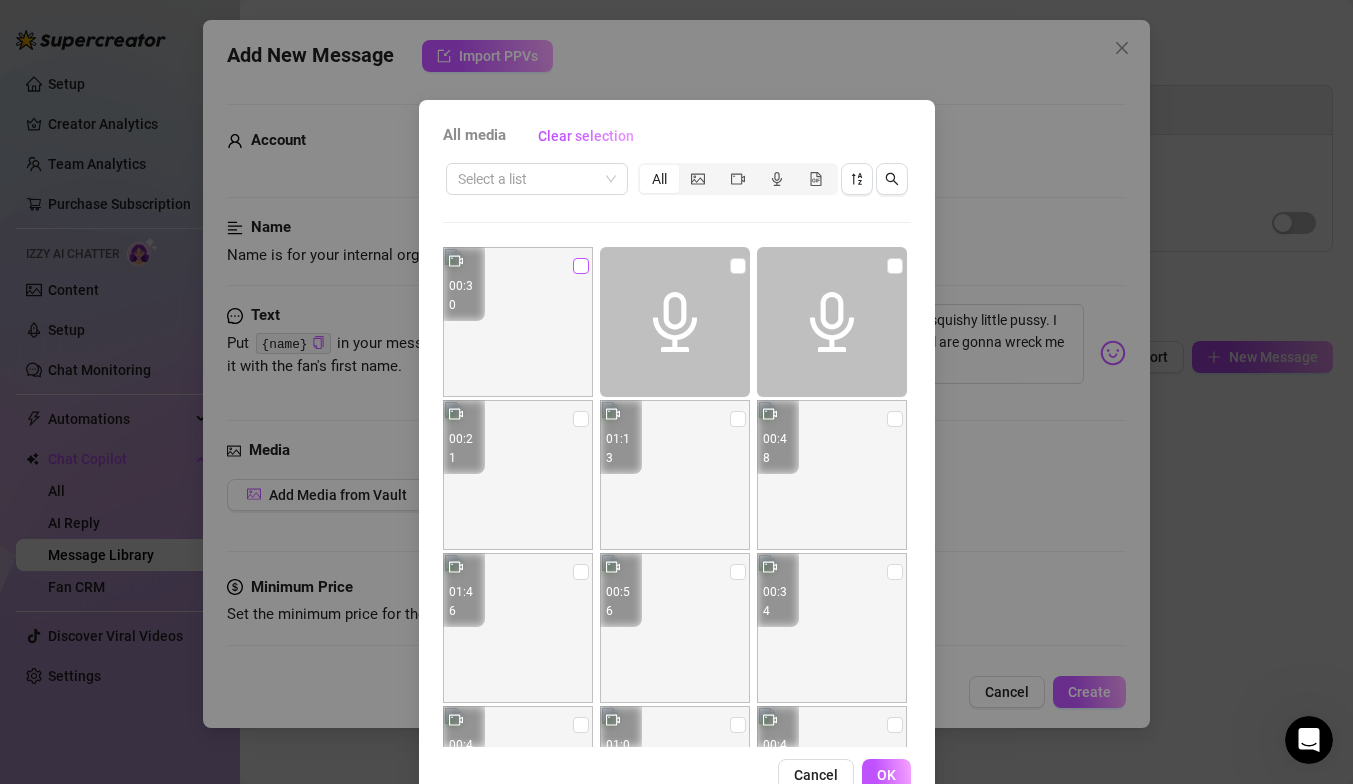 click at bounding box center (581, 266) 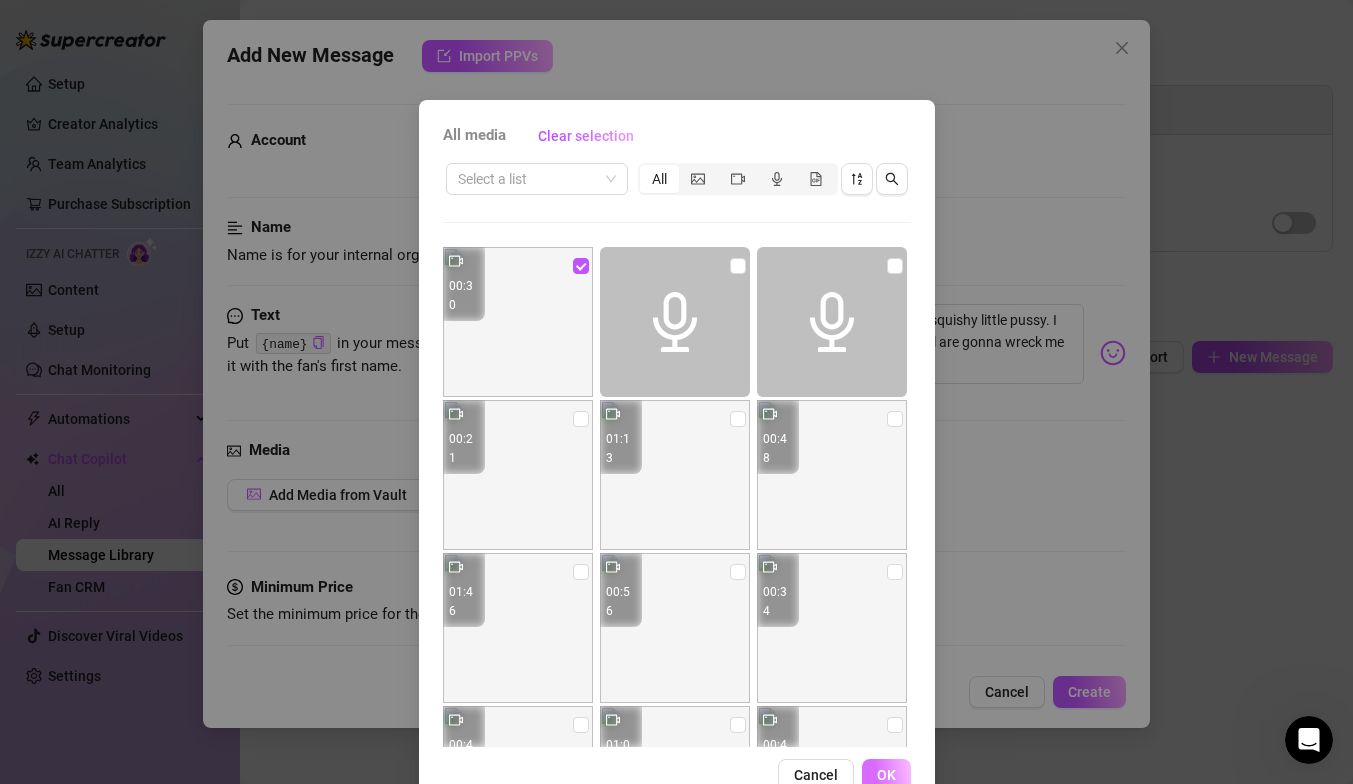 click on "OK" at bounding box center (886, 775) 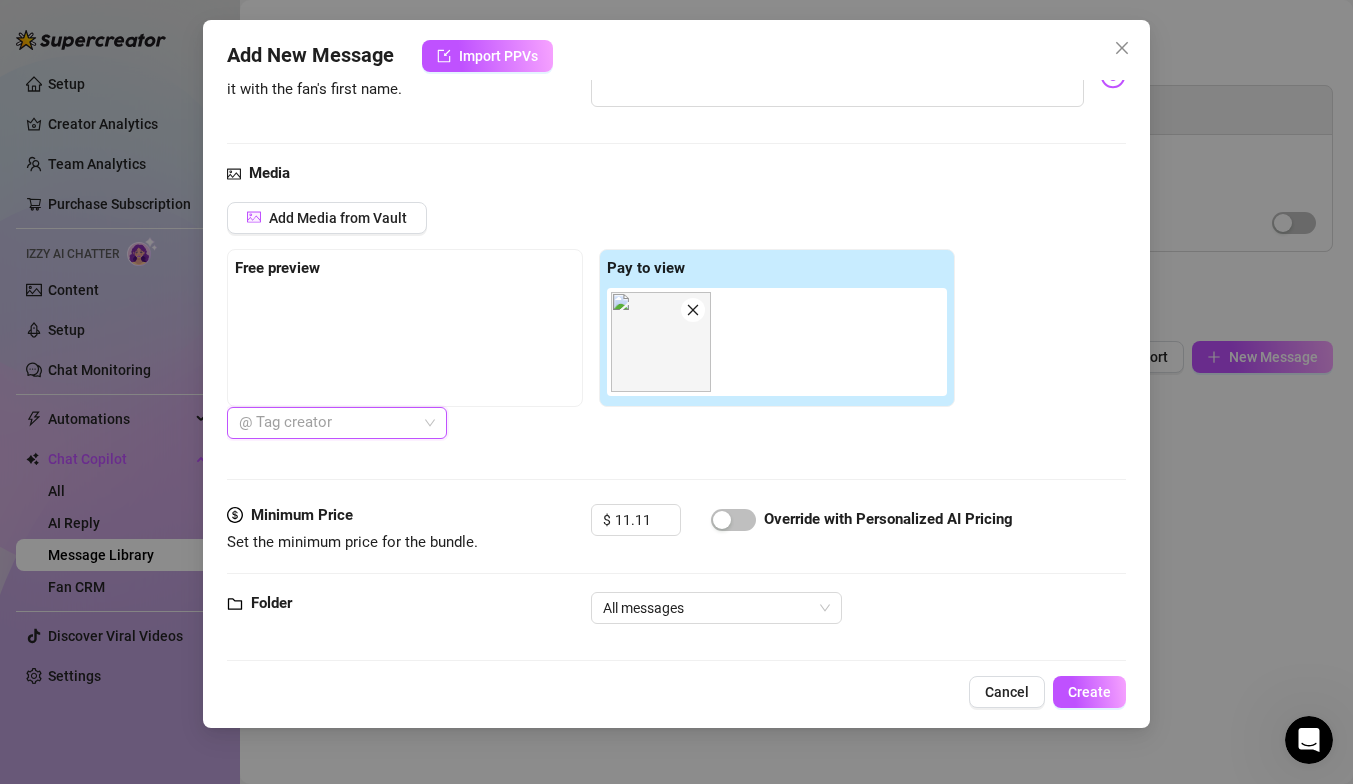 scroll, scrollTop: 292, scrollLeft: 0, axis: vertical 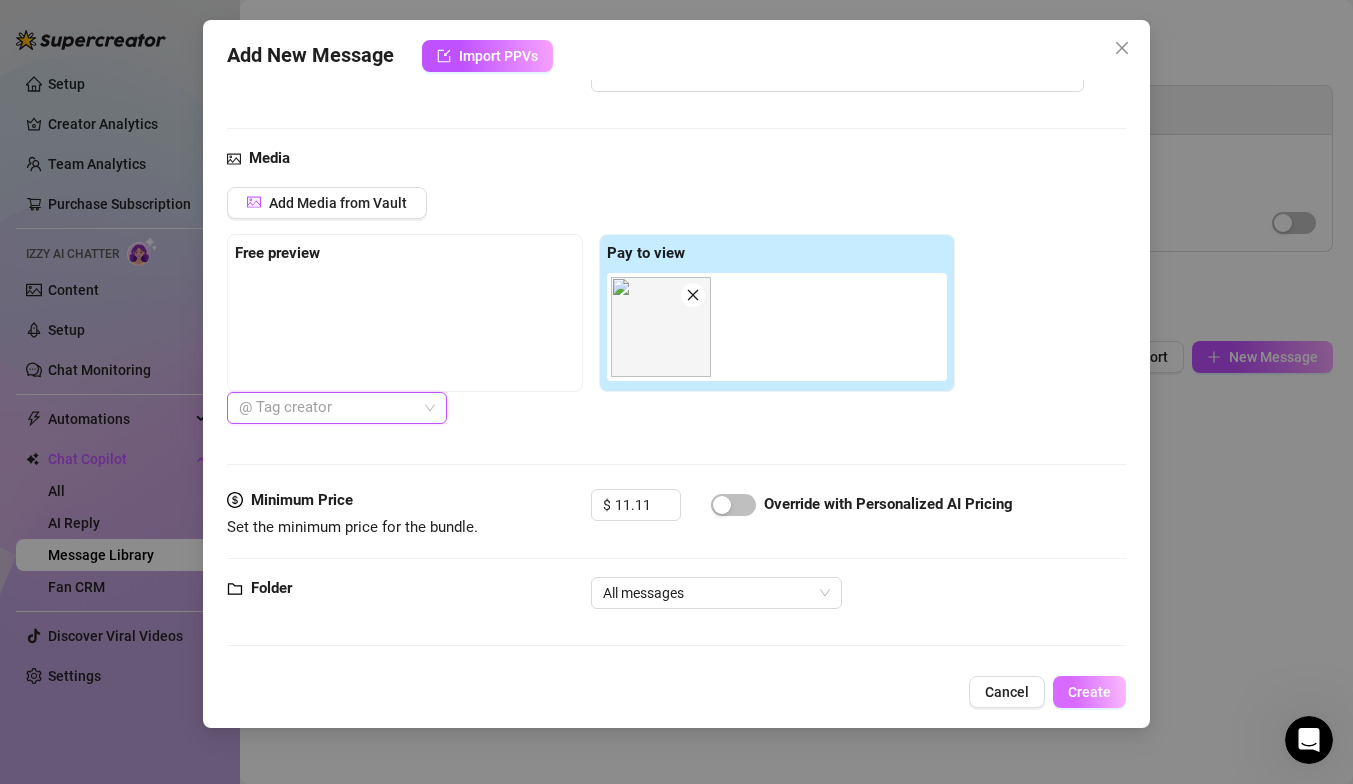 click on "Create" at bounding box center (1089, 692) 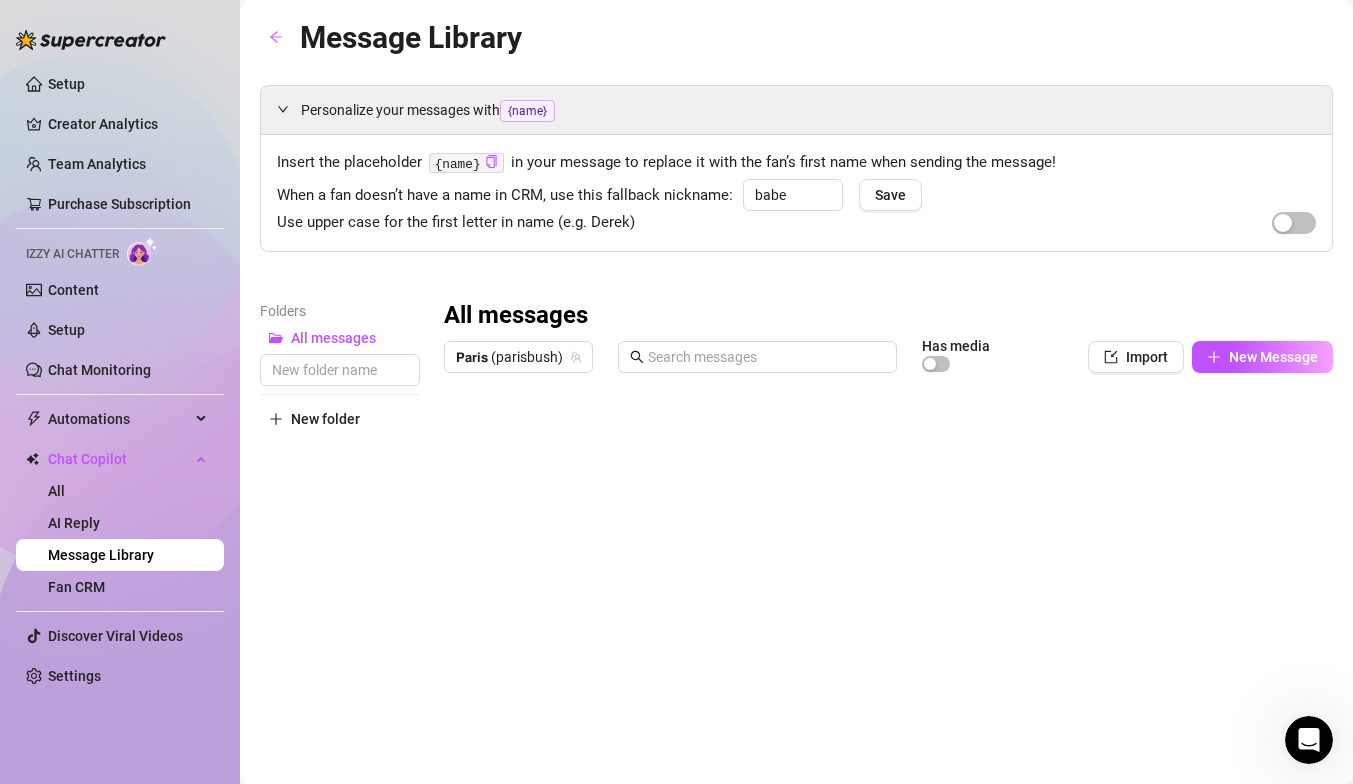 click at bounding box center (888, 605) 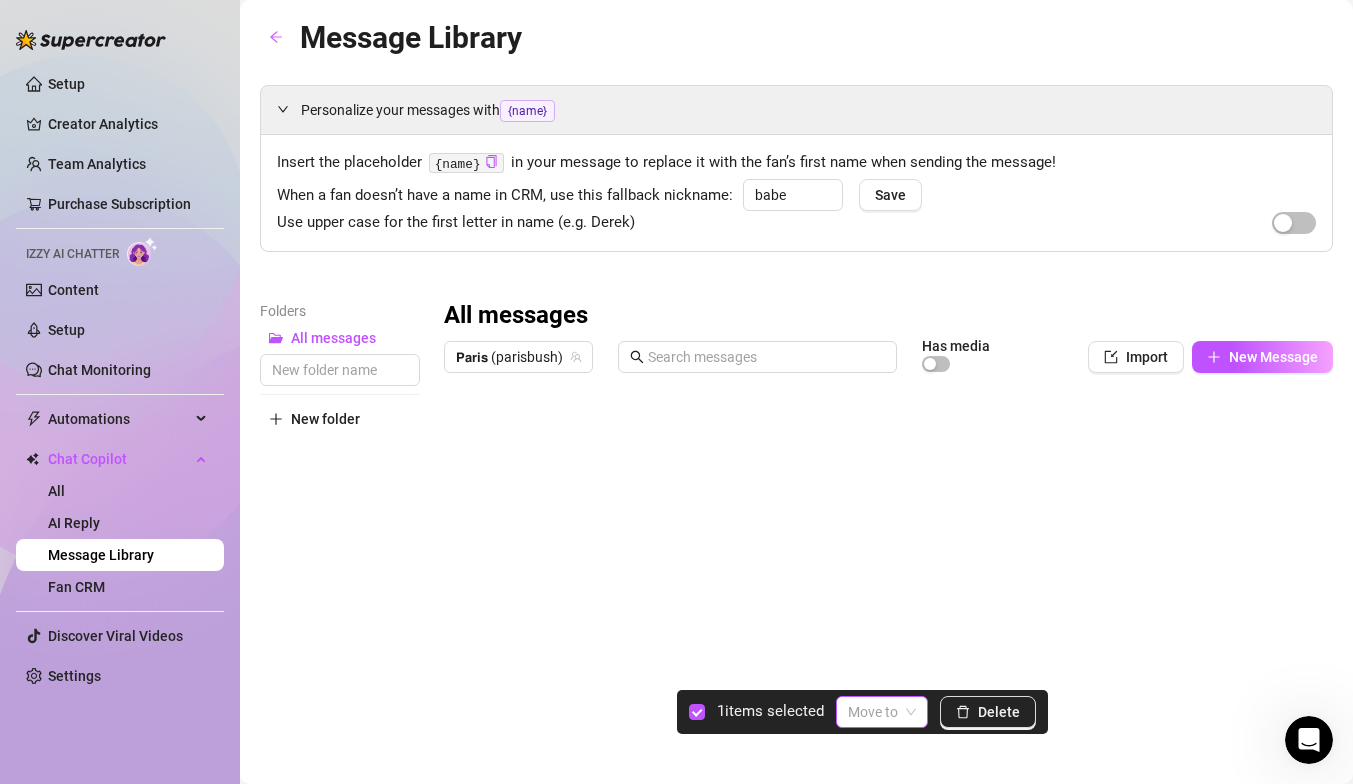 click at bounding box center (882, 712) 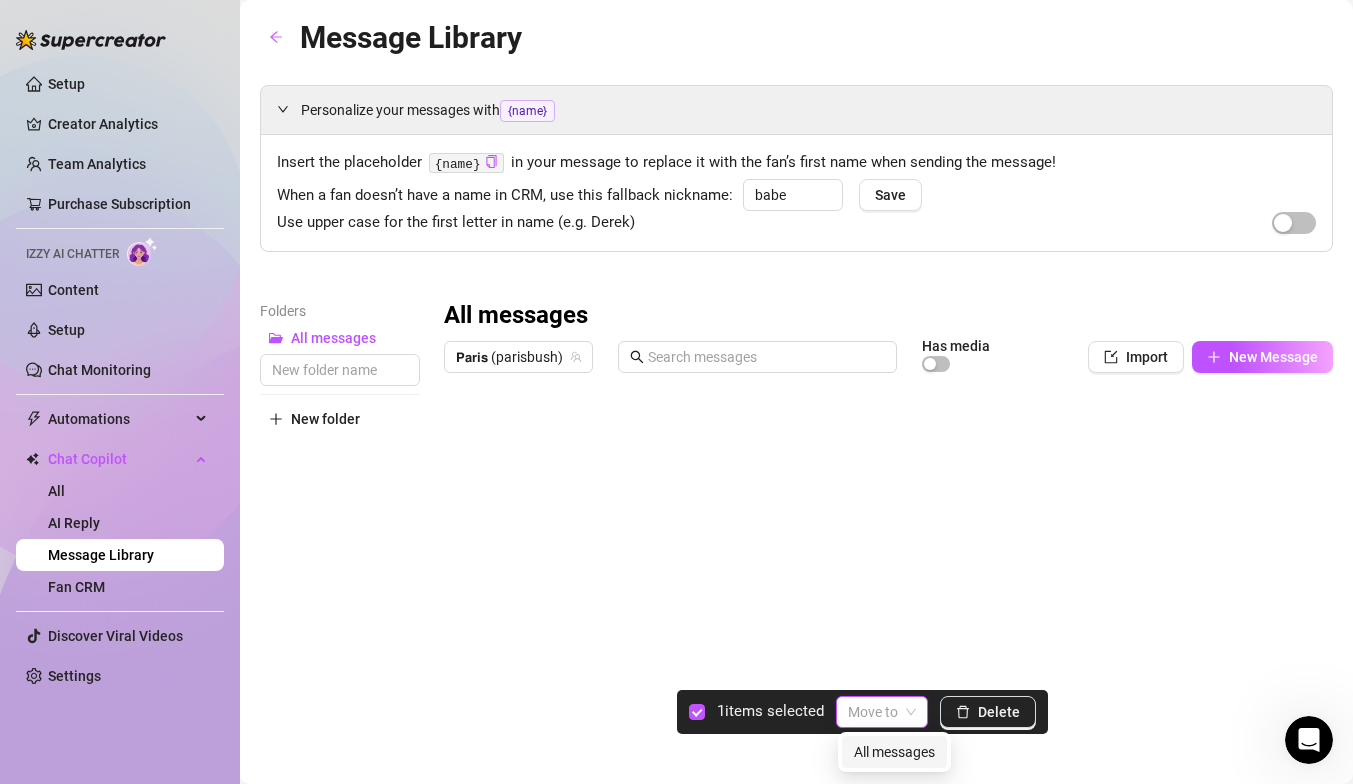 click at bounding box center [882, 712] 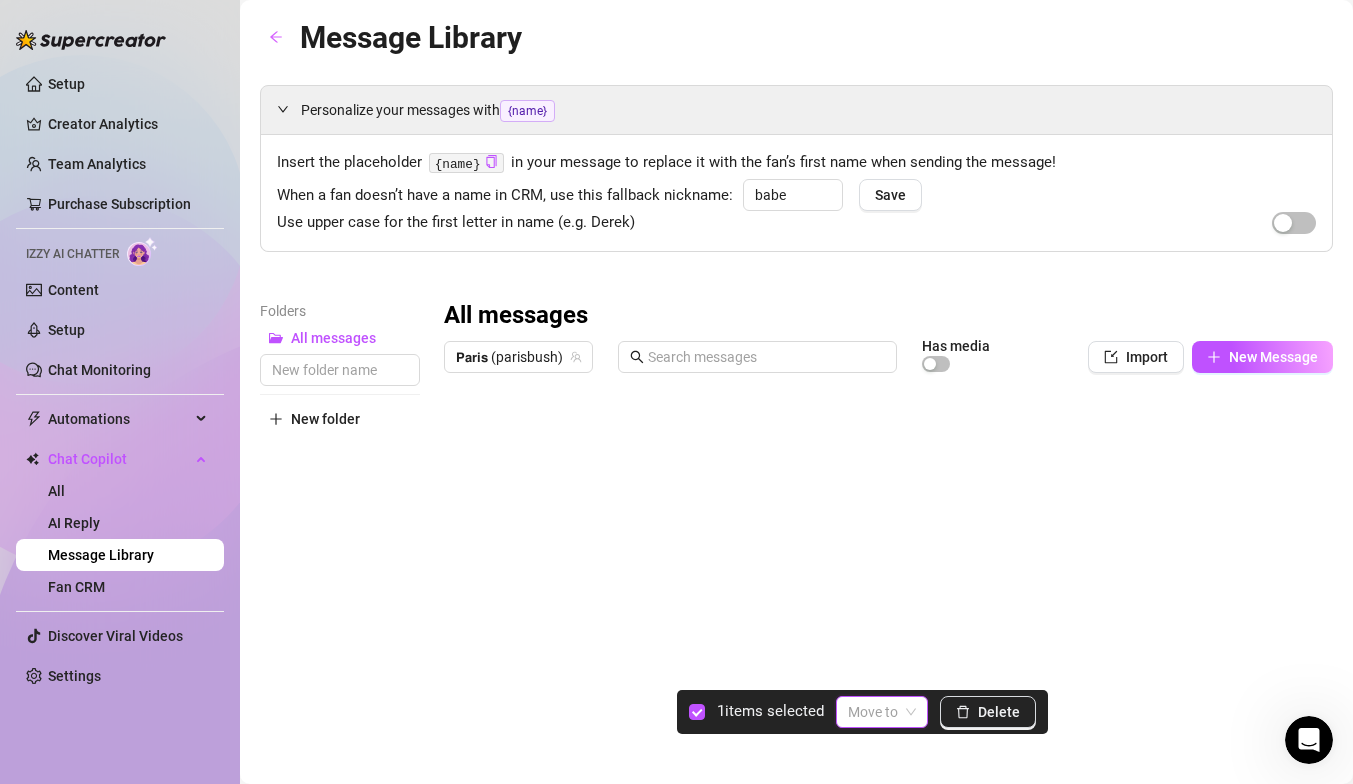 click at bounding box center [888, 605] 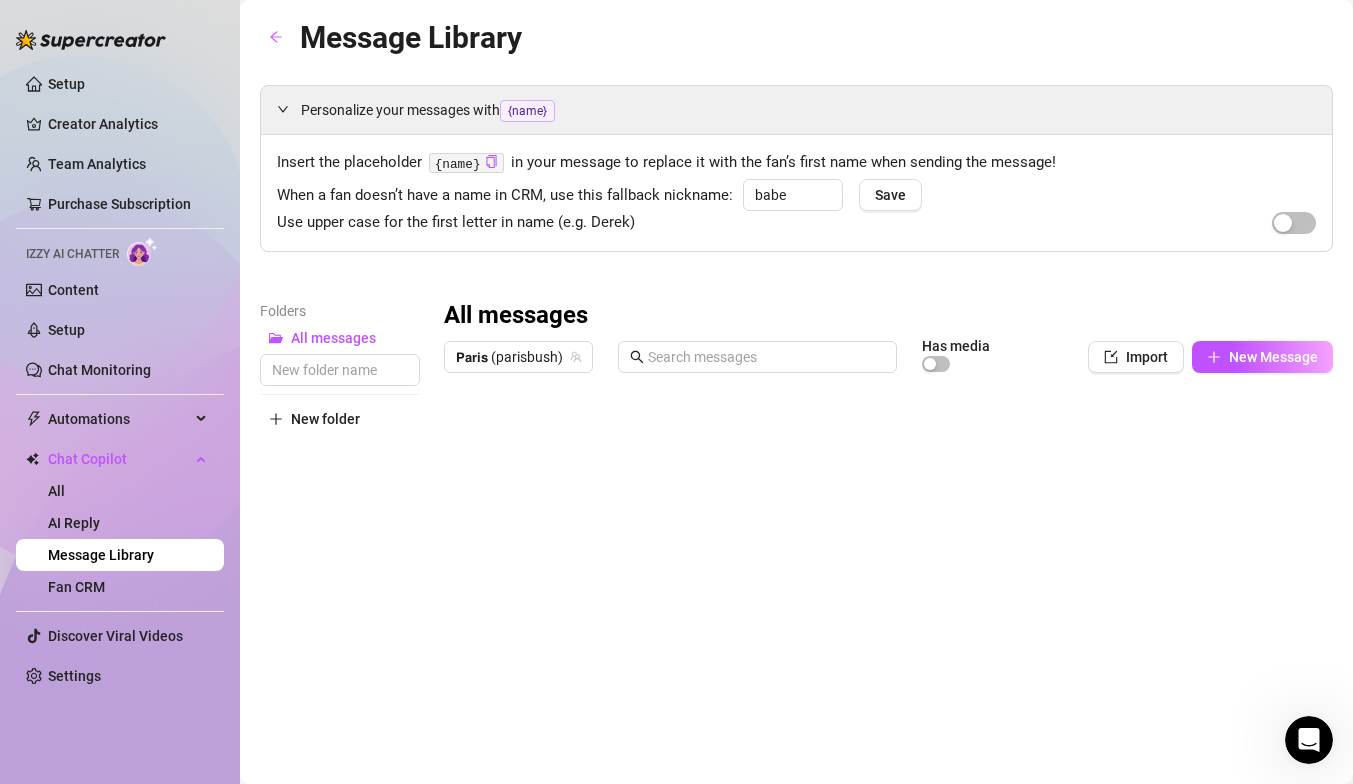 click at bounding box center (888, 605) 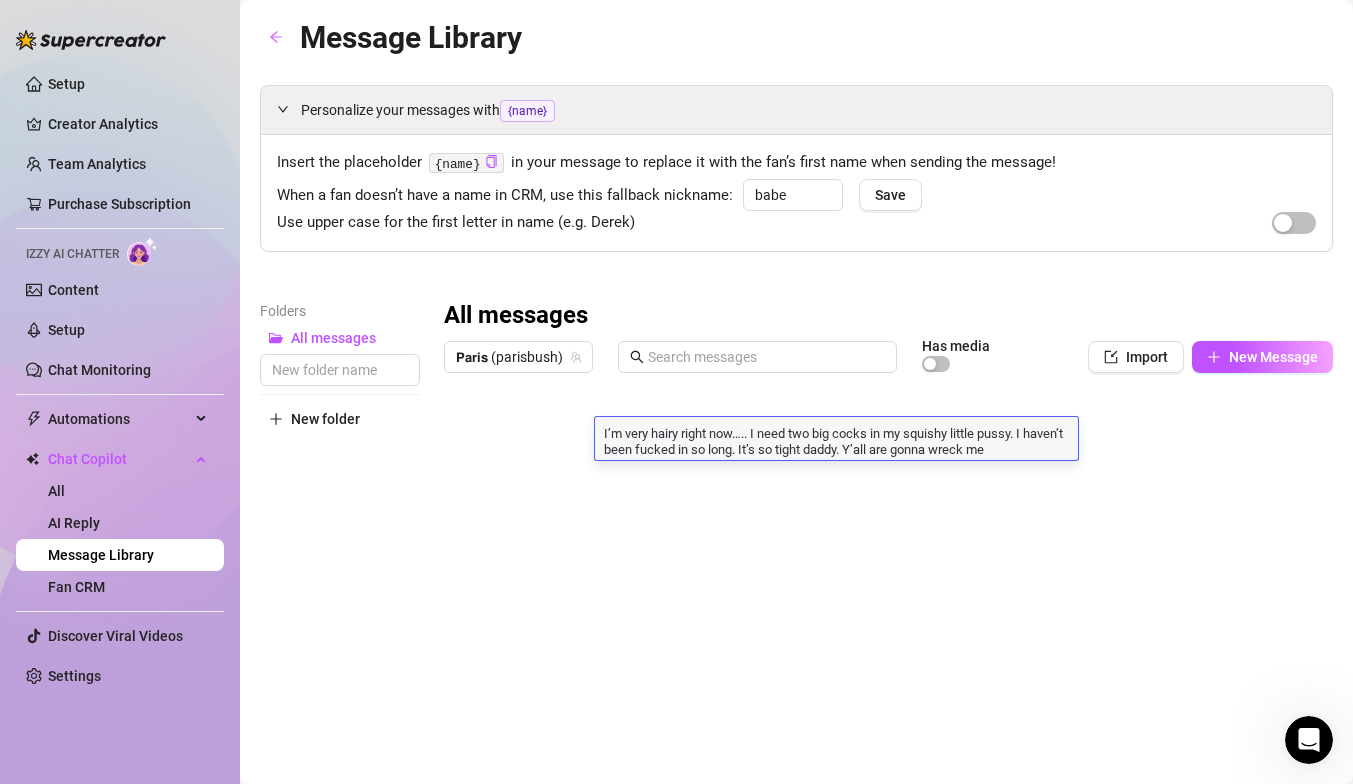 click at bounding box center [888, 605] 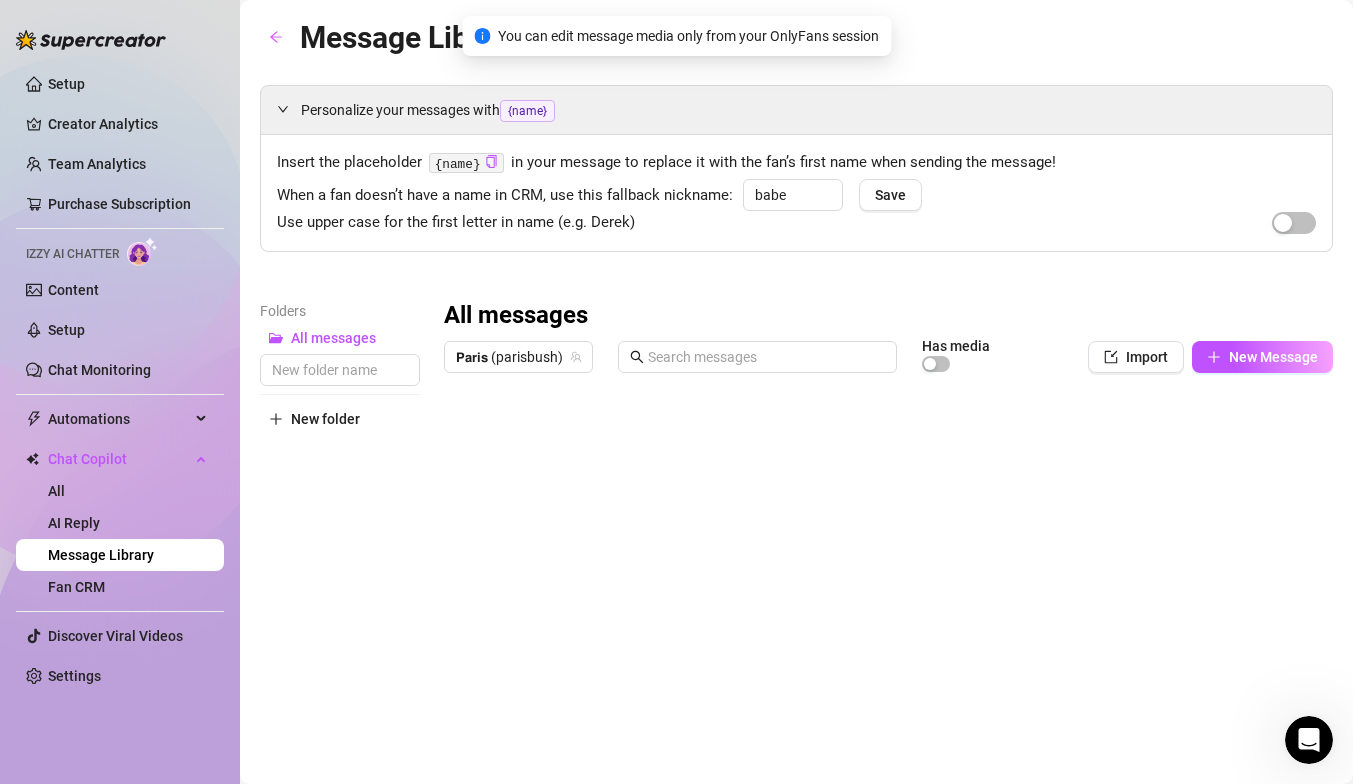 click on "Personalize your messages with  {name} Insert the placeholder   {name}   in your message to replace it with the fan’s first name when sending the message! When a fan doesn’t have a name in CRM, use this fallback nickname:   babe Save Use upper case for the first letter in name (e.g. Derek)   Folders All messages New folder All messages 𝗣𝗮𝗿𝗶𝘀 (parisbush) Has media Import New Message Title Text Media $ AI Pricing 1 I’m very hairy right now….. I need two big cocks in my squishy little pussy. I haven’t been fucked in so long. It’s so tight daddy. Y’all are gonna wreck me 11.11 false Type to search" at bounding box center [796, 456] 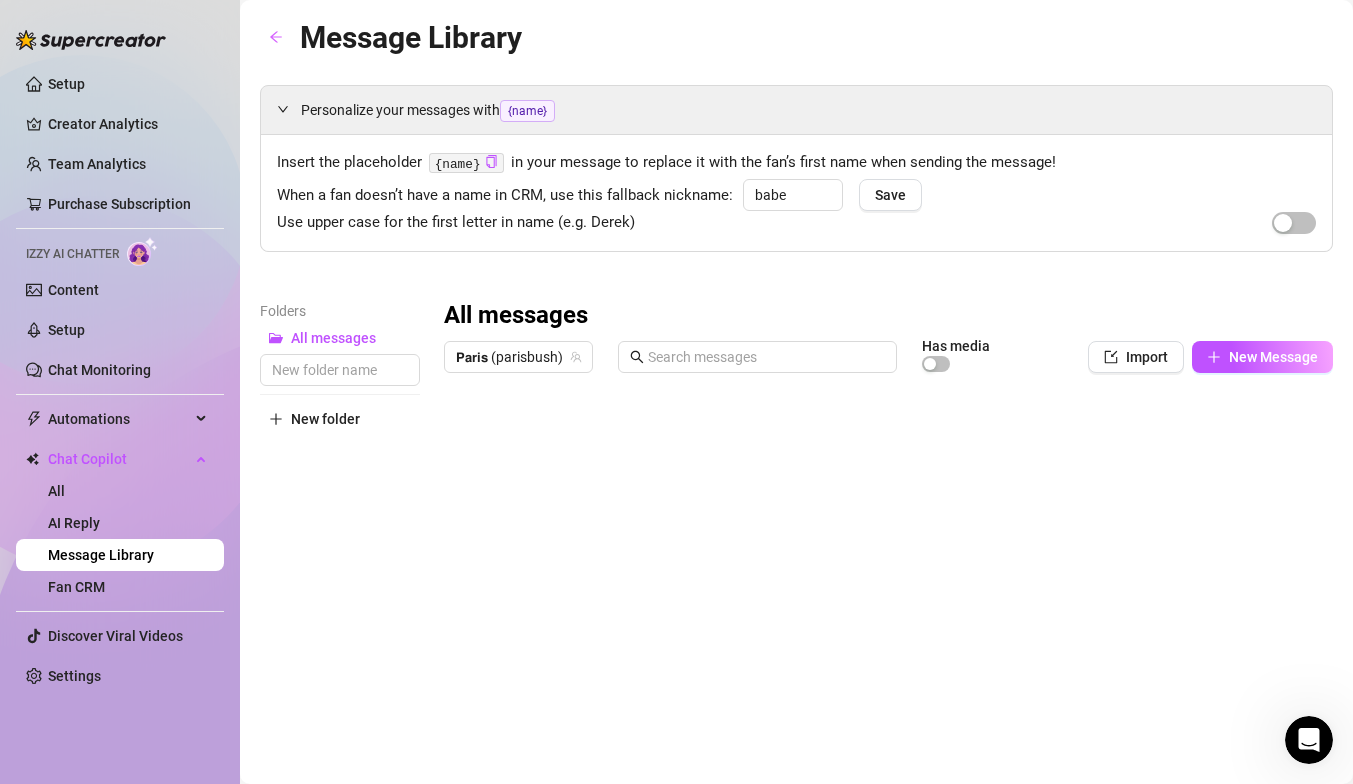 click at bounding box center [888, 605] 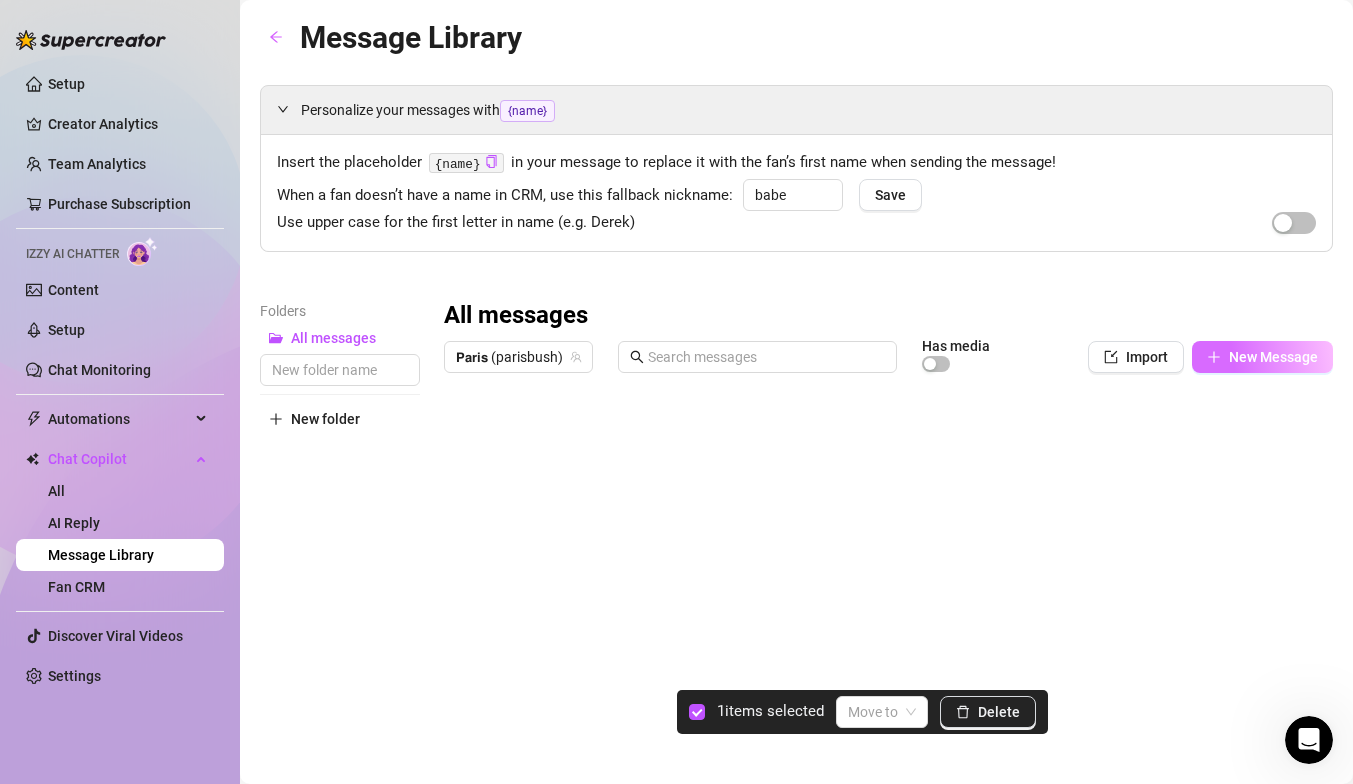 click on "New Message" at bounding box center [1273, 357] 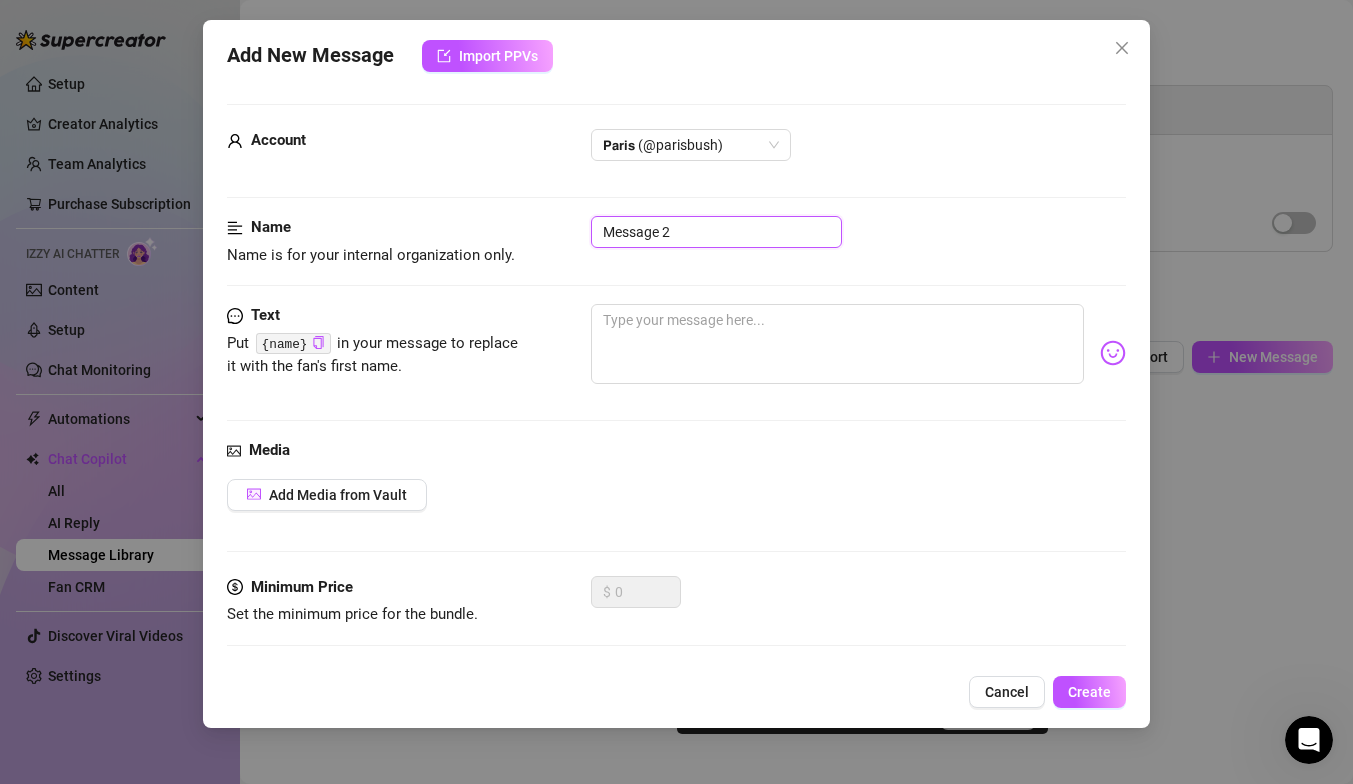 click on "Message 2" at bounding box center [716, 232] 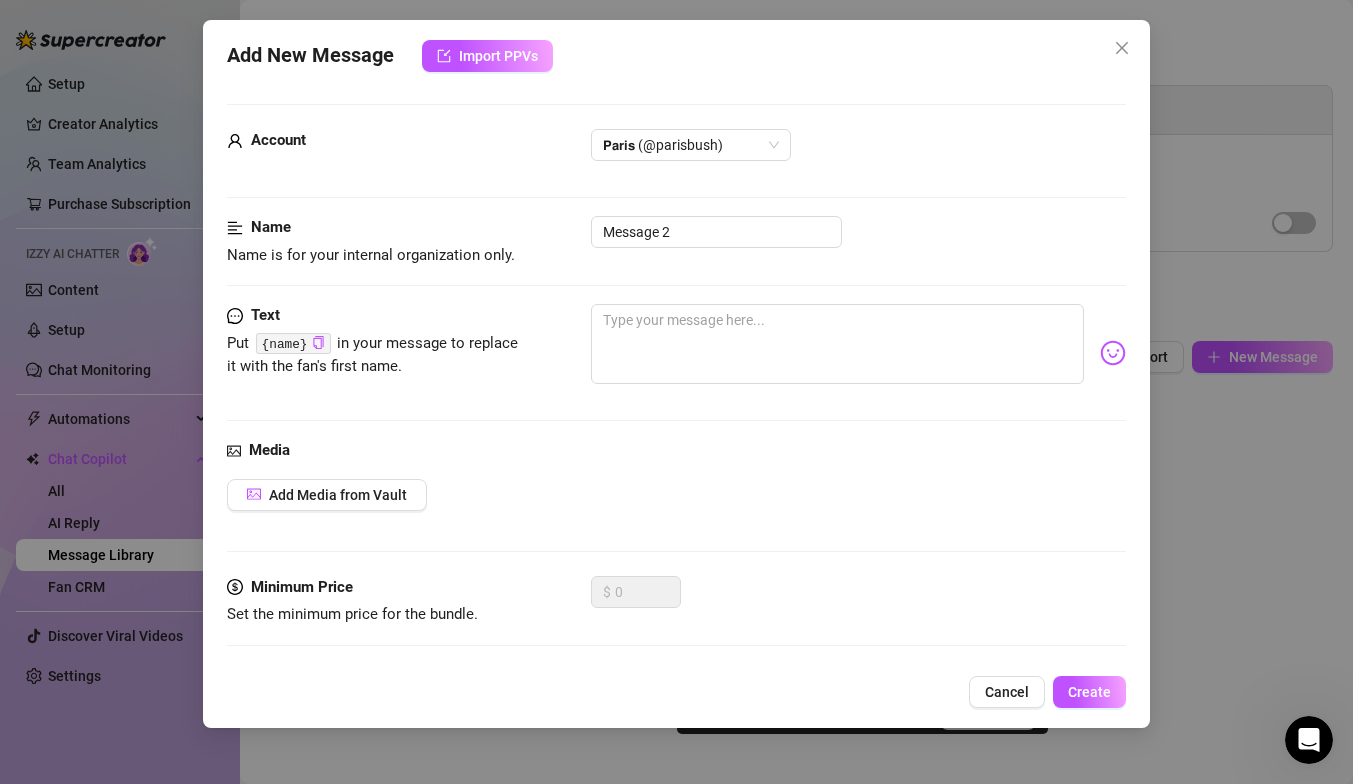 click on "Account 𝗣𝗮𝗿𝗶𝘀 (@parisbush)" at bounding box center (676, 172) 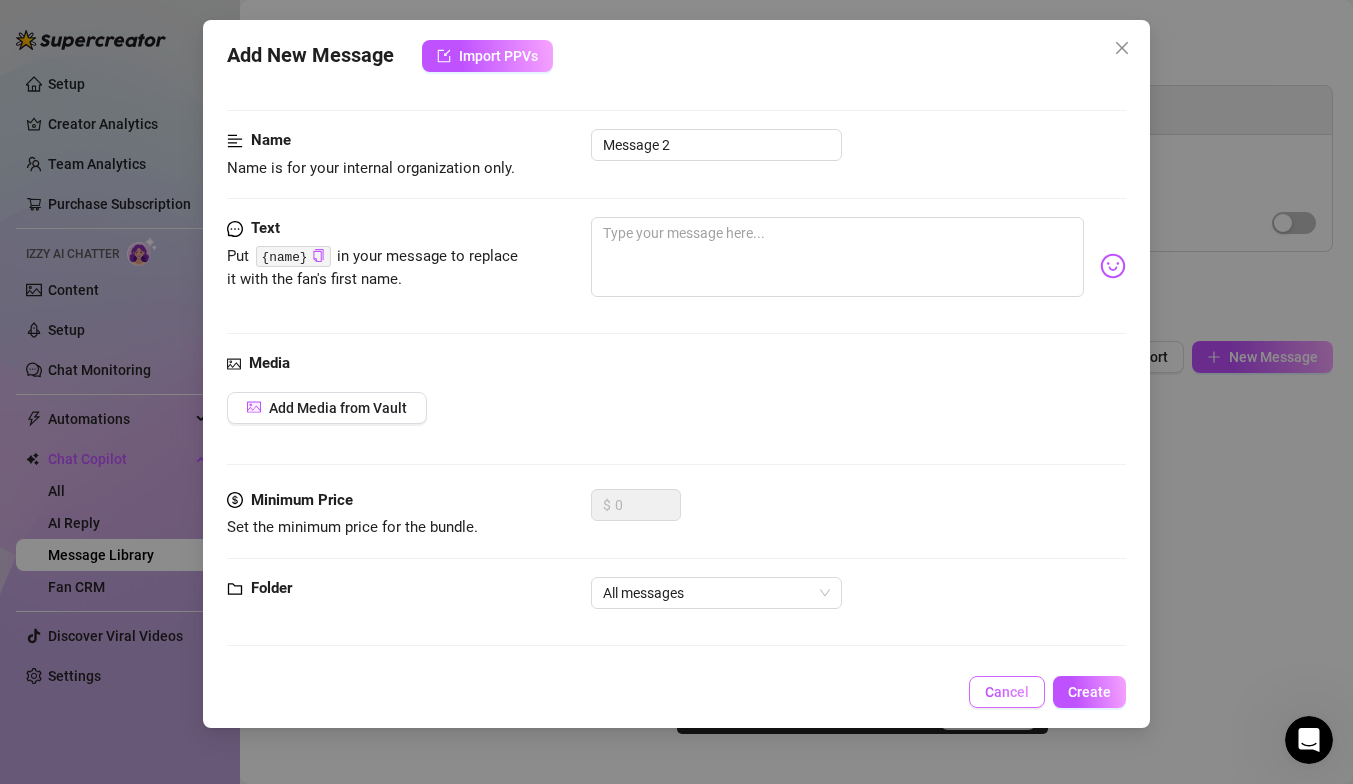 click on "Cancel" at bounding box center [1007, 692] 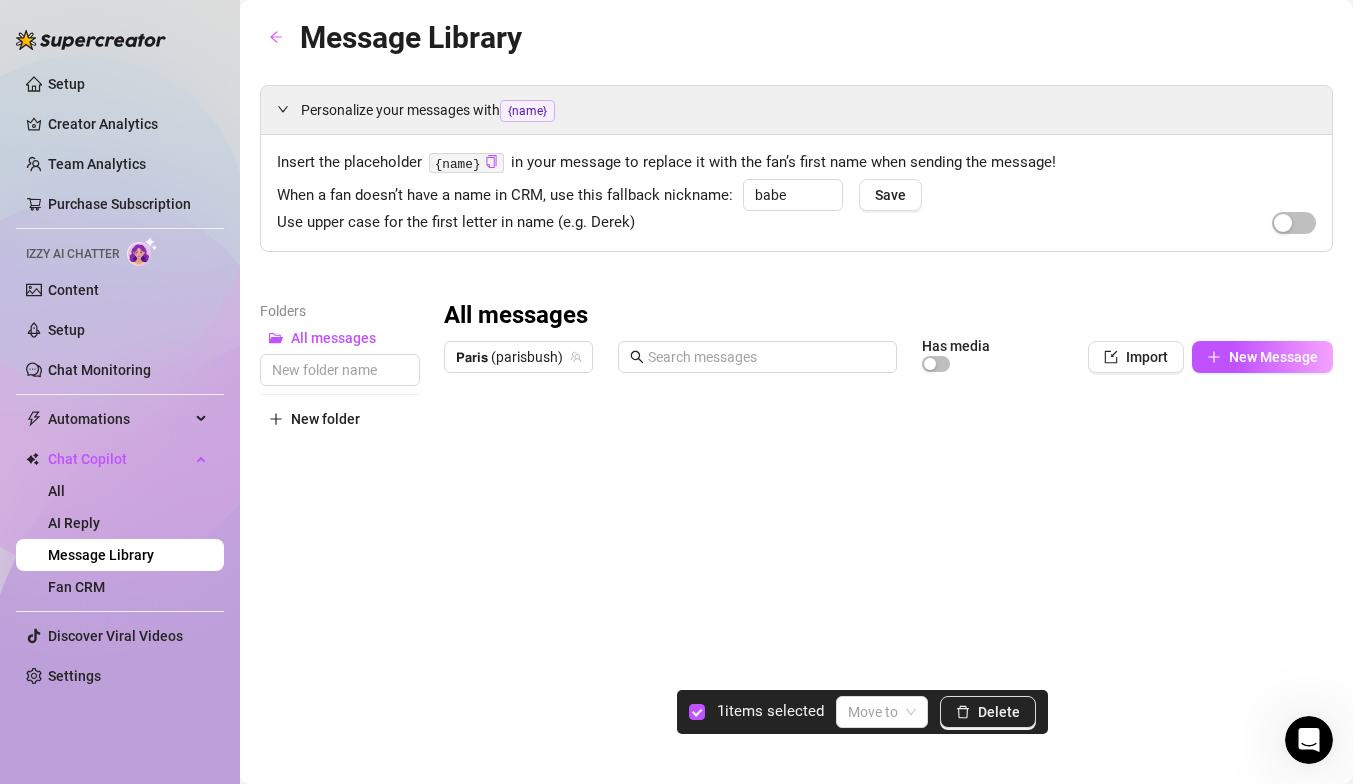 click on "All messages" at bounding box center (888, 316) 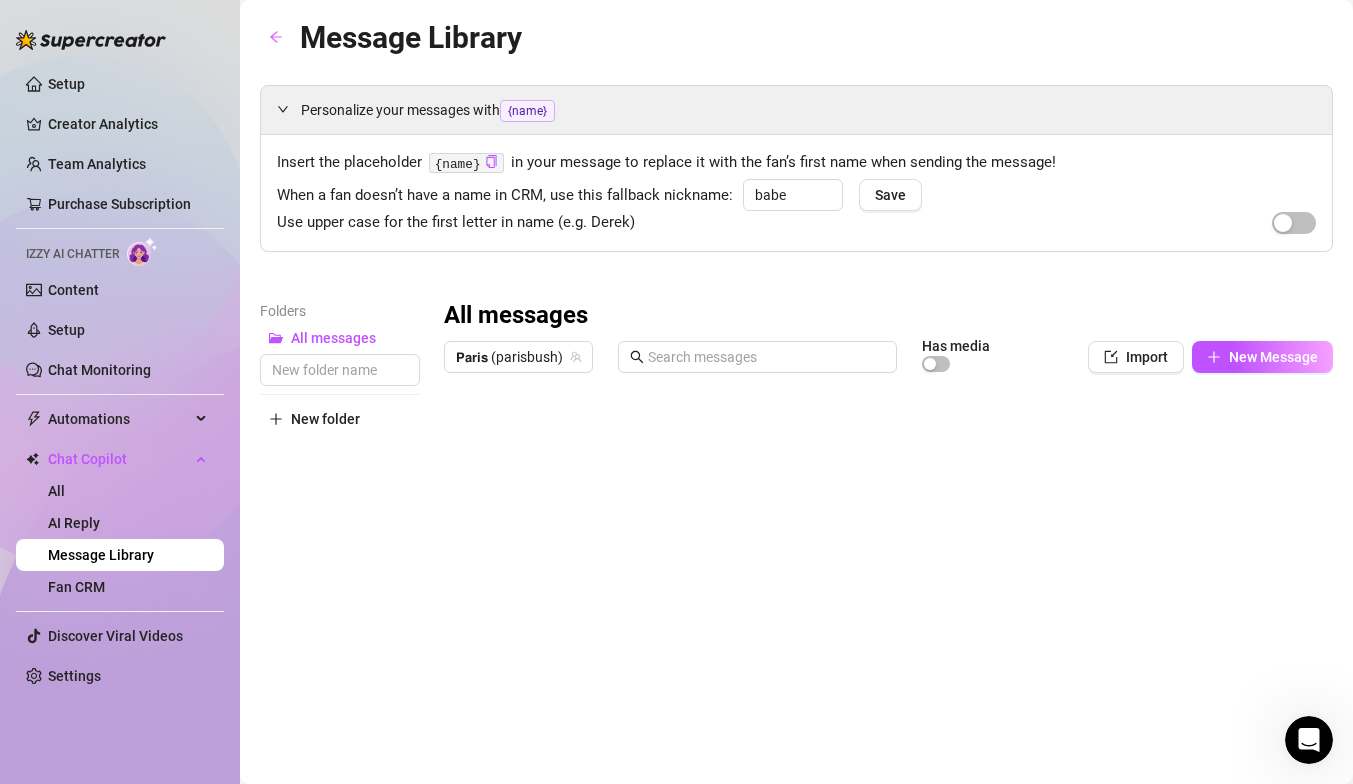 click at bounding box center (888, 605) 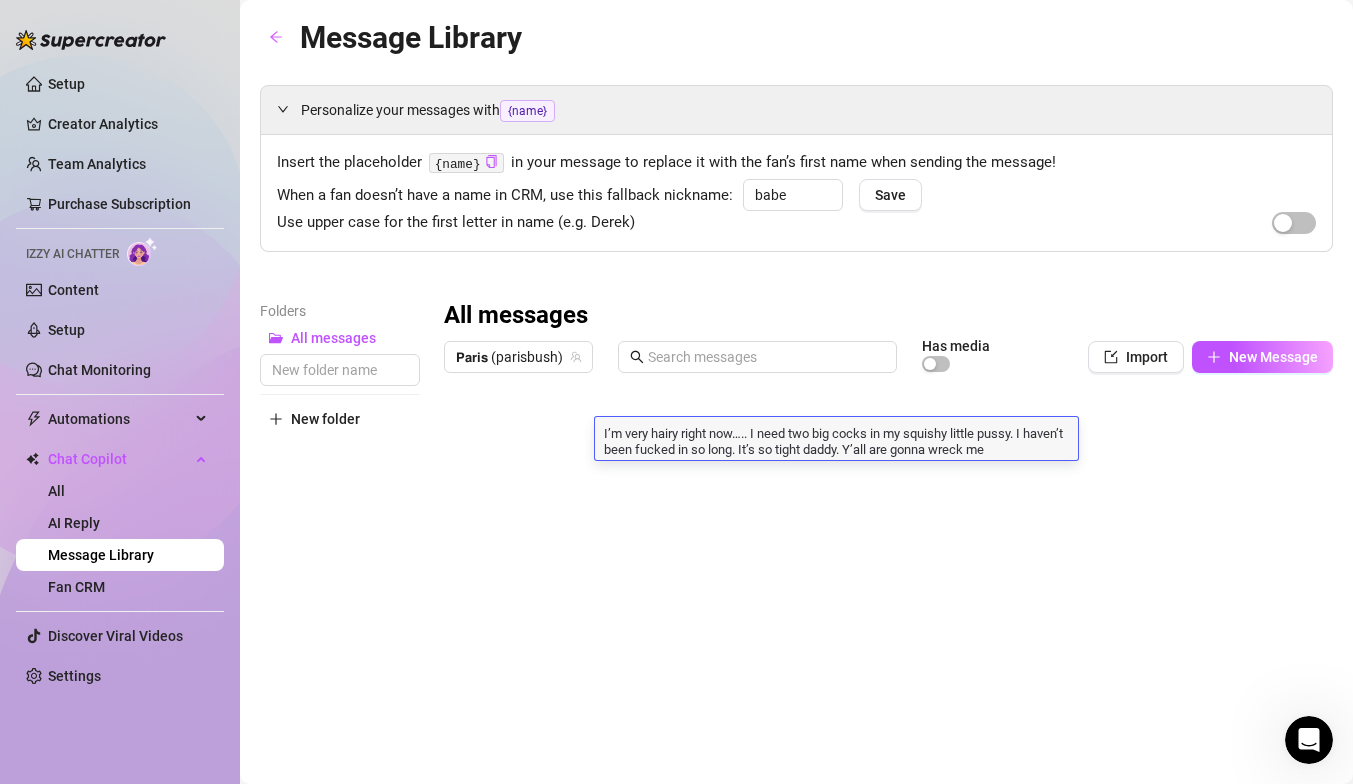 click at bounding box center [888, 605] 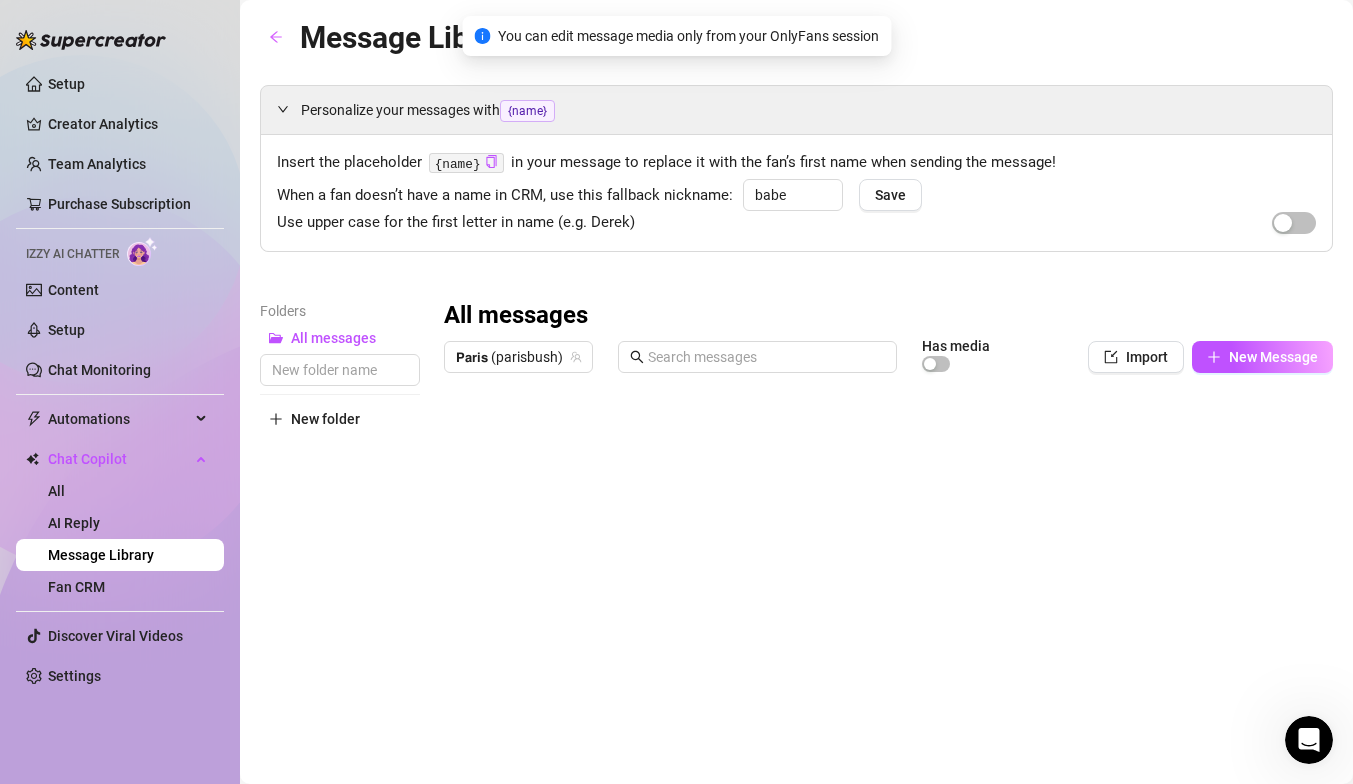click at bounding box center [888, 605] 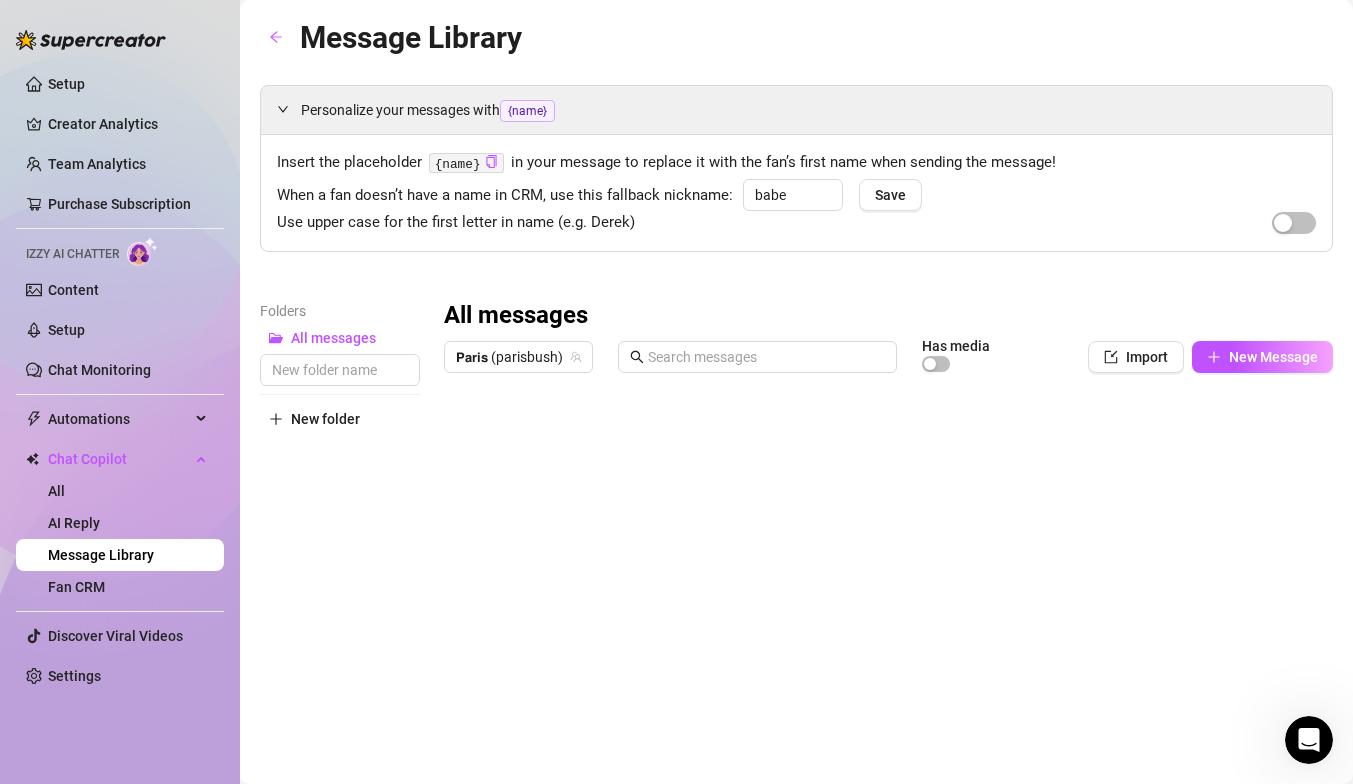 click at bounding box center [888, 605] 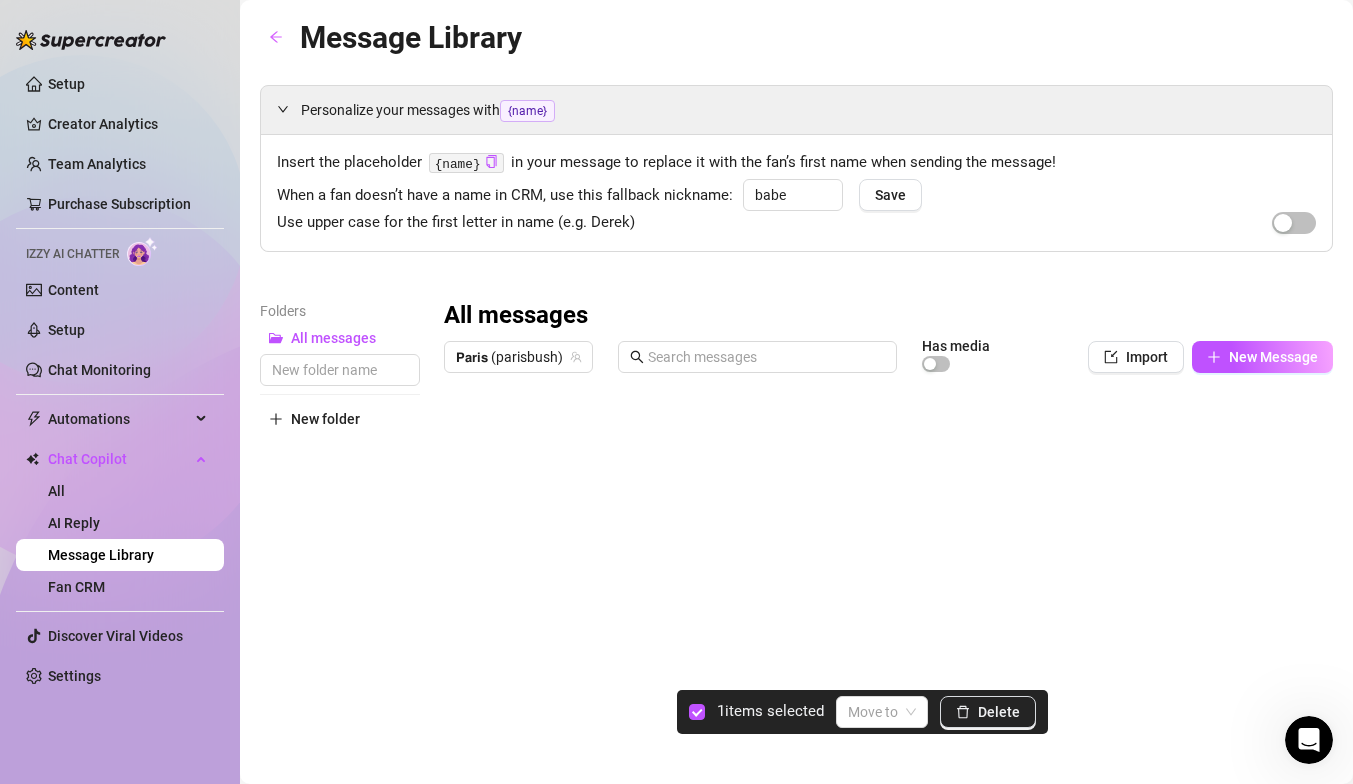 click at bounding box center [1309, 740] 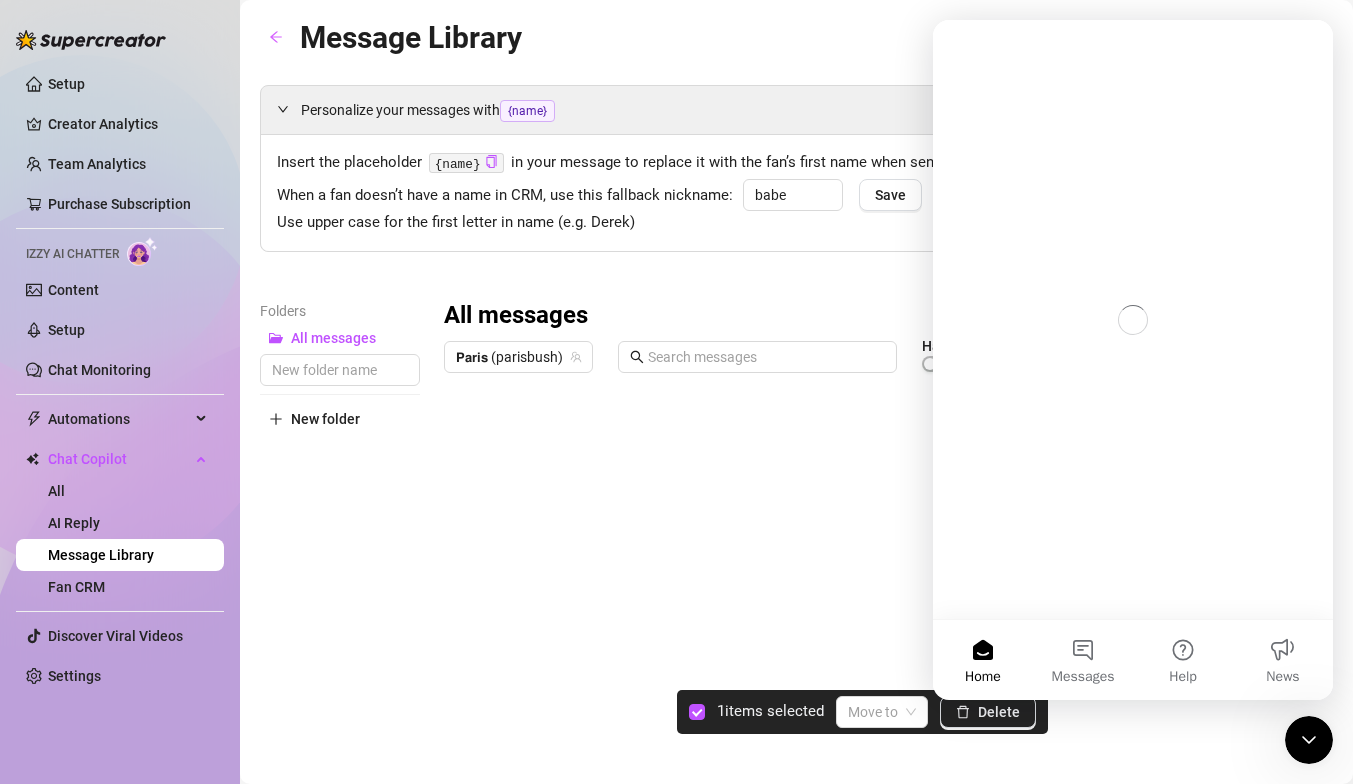scroll, scrollTop: 0, scrollLeft: 0, axis: both 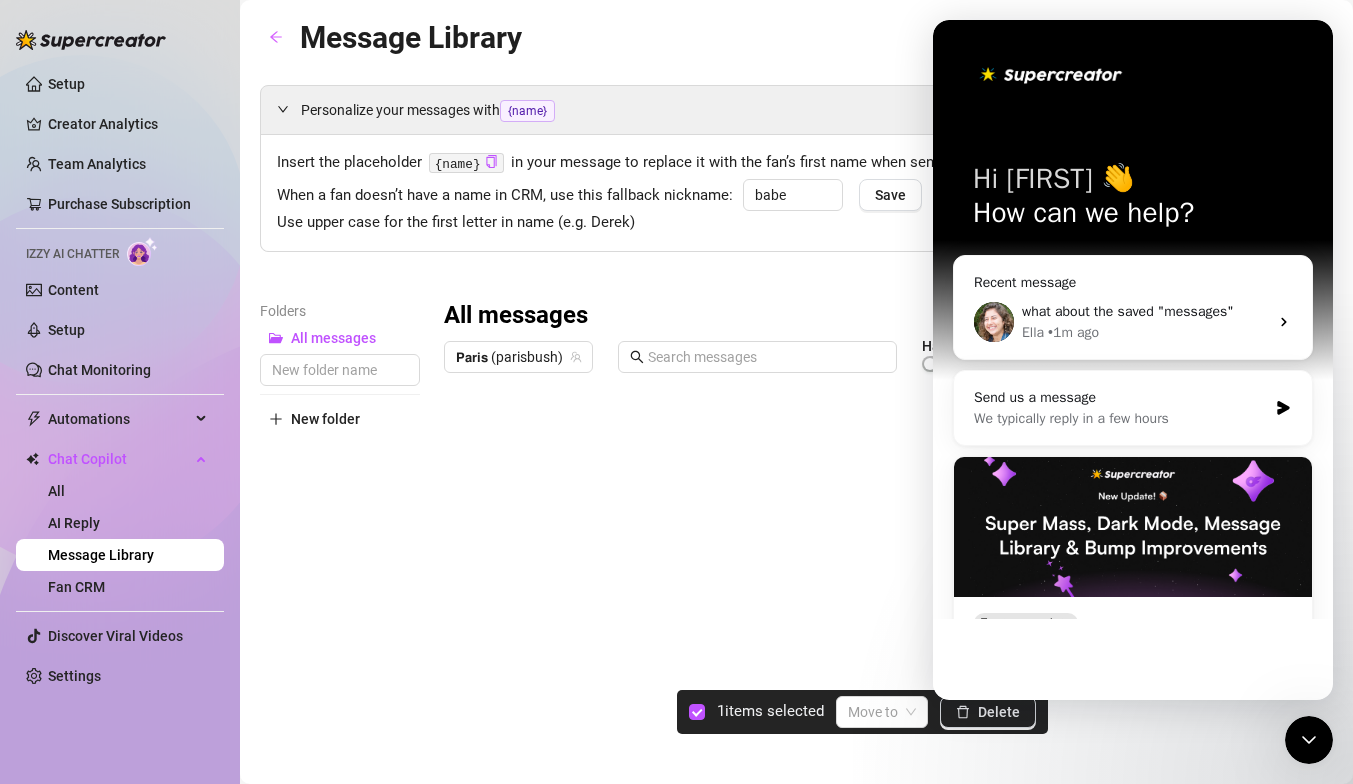 click on "Insert the placeholder   {name}   in your message to replace it with the fan’s first name when sending the message! When a fan doesn’t have a name in CRM, use this fallback nickname:   babe Save Use upper case for the first letter in name (e.g. Derek)" at bounding box center [796, 193] 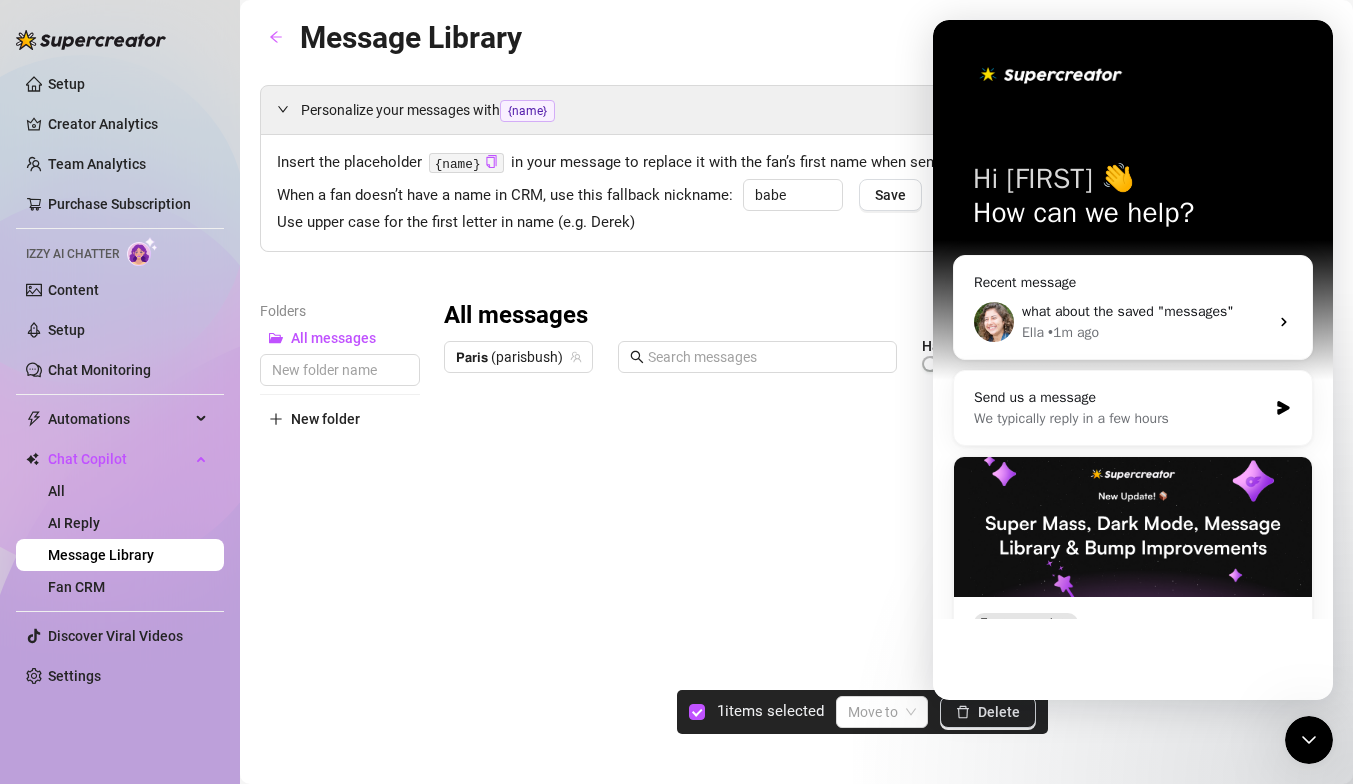 click 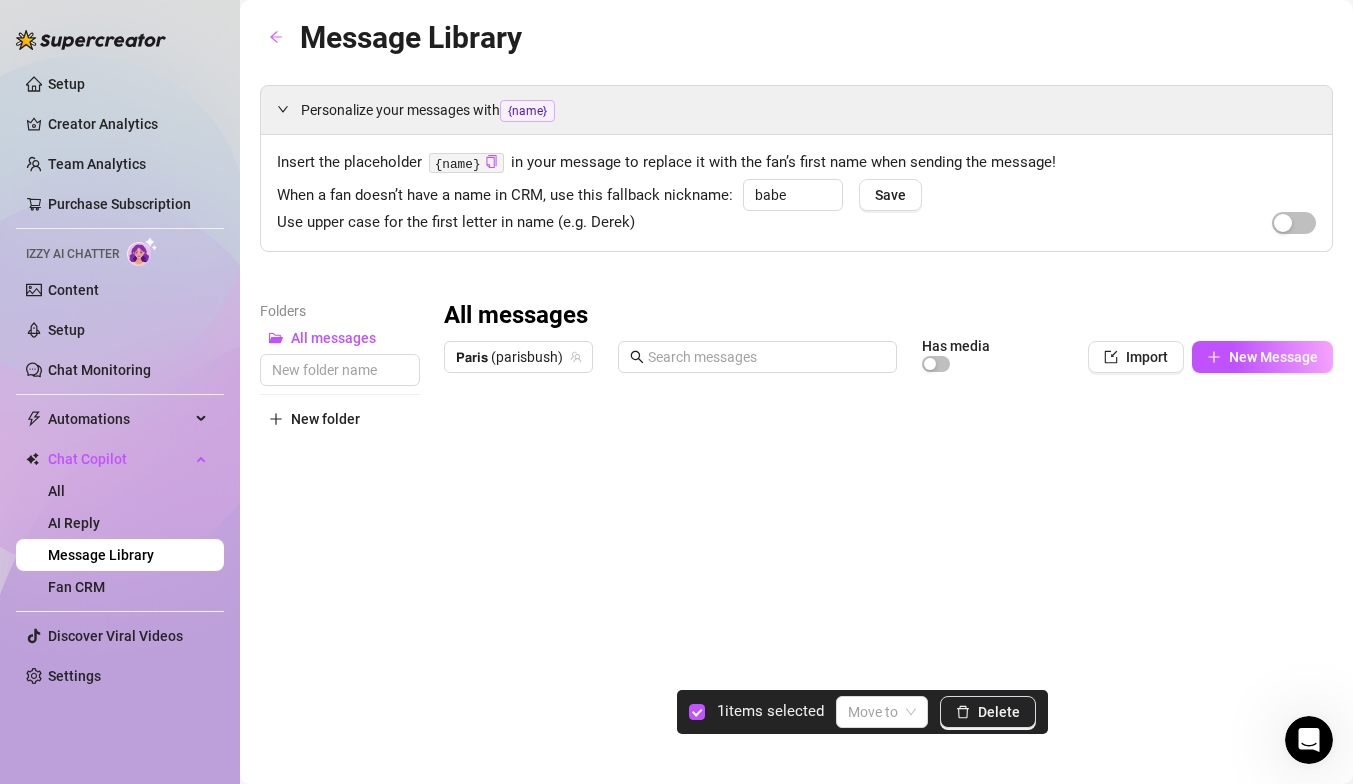 scroll, scrollTop: 0, scrollLeft: 0, axis: both 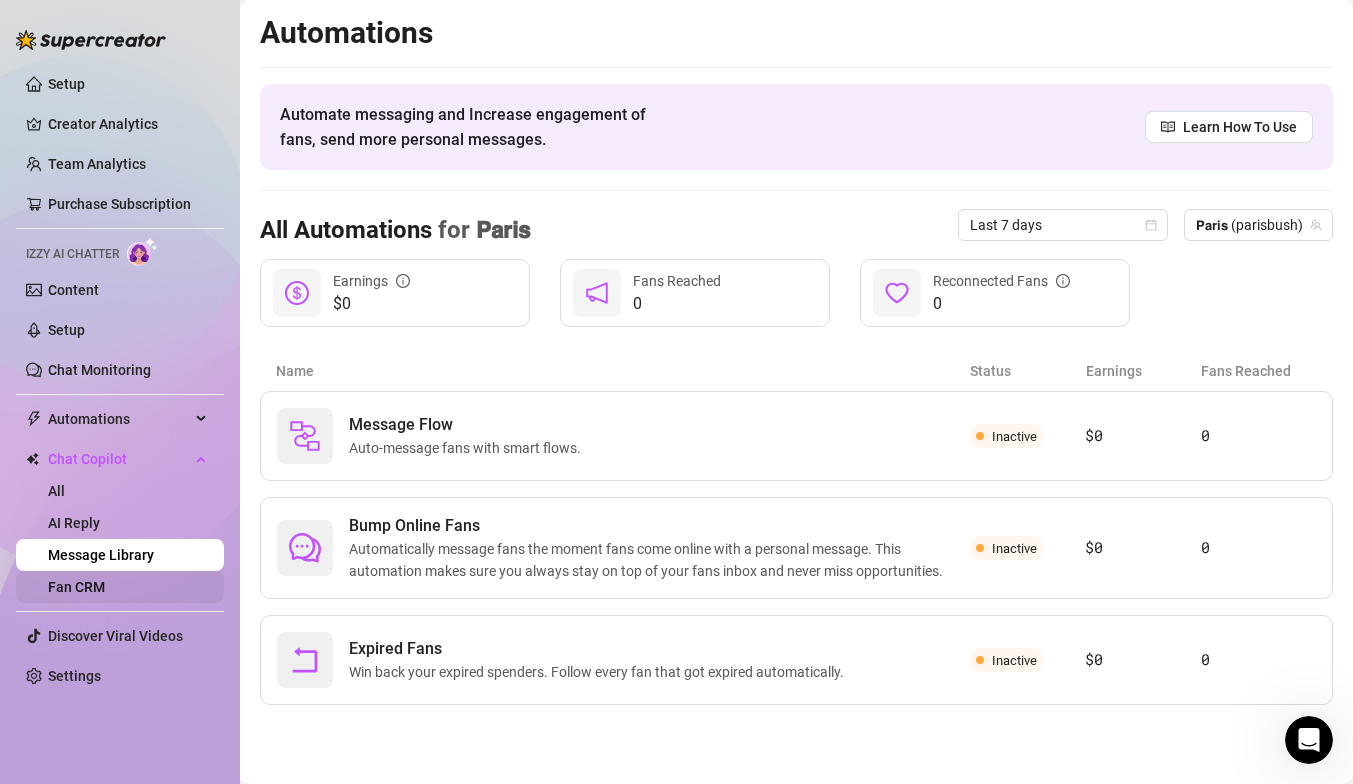 click on "Fan CRM" at bounding box center (76, 587) 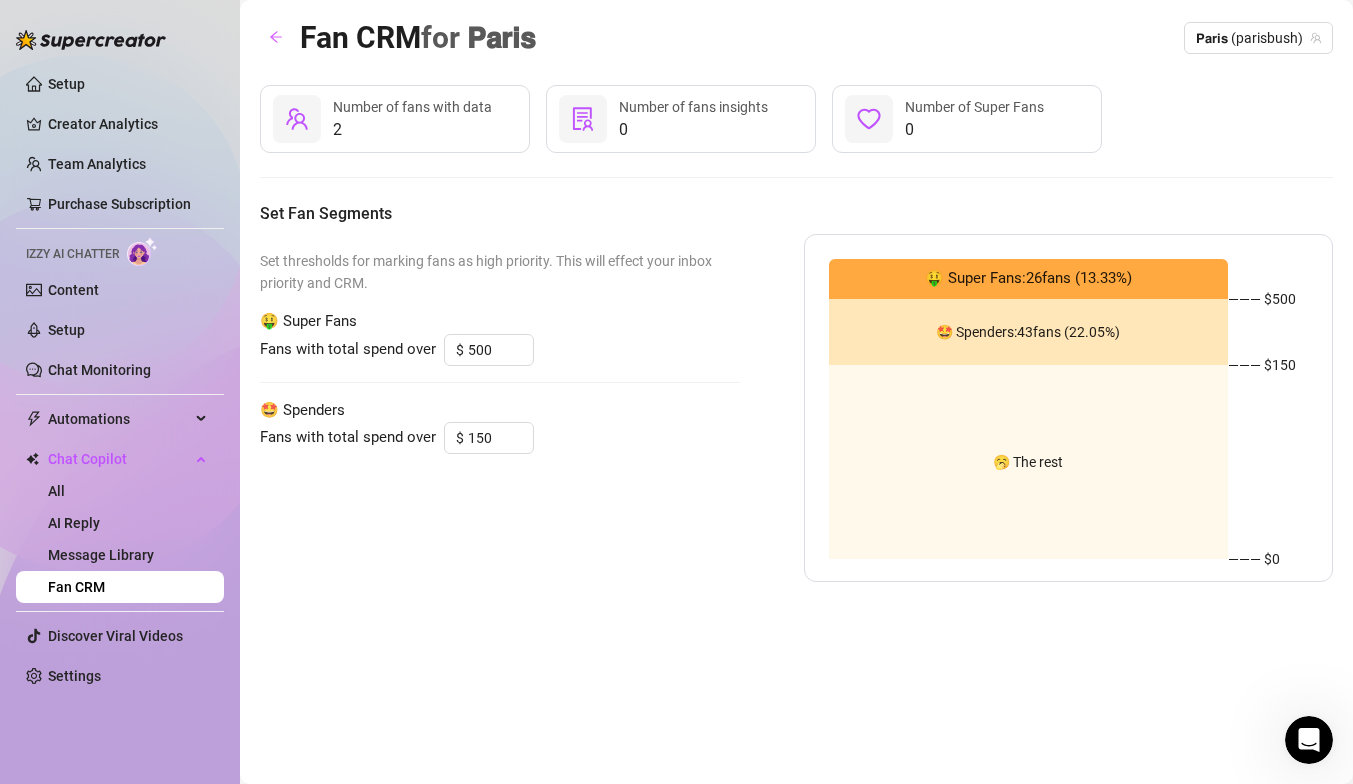 click on "🤑 Super Fans:  26  fans ( 13.33 %)" at bounding box center (1028, 279) 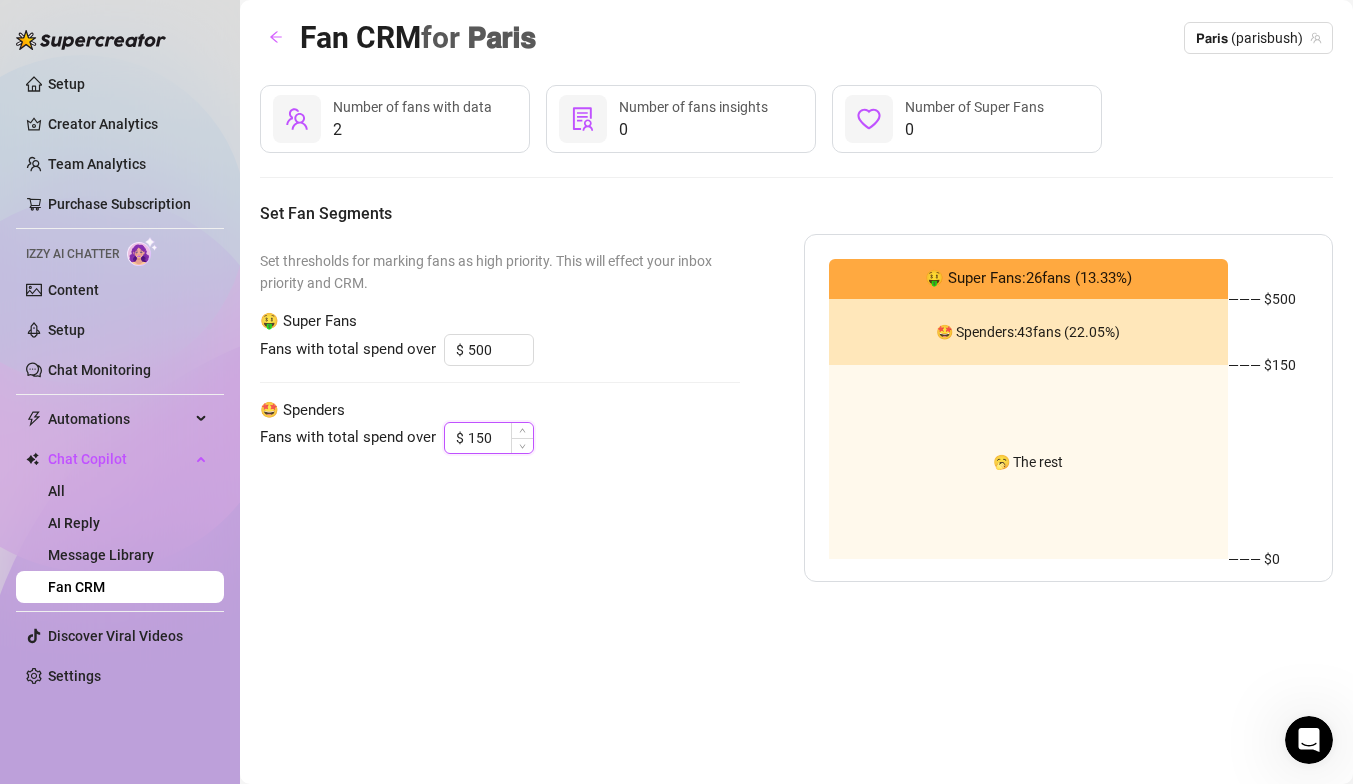 click on "150" at bounding box center [500, 438] 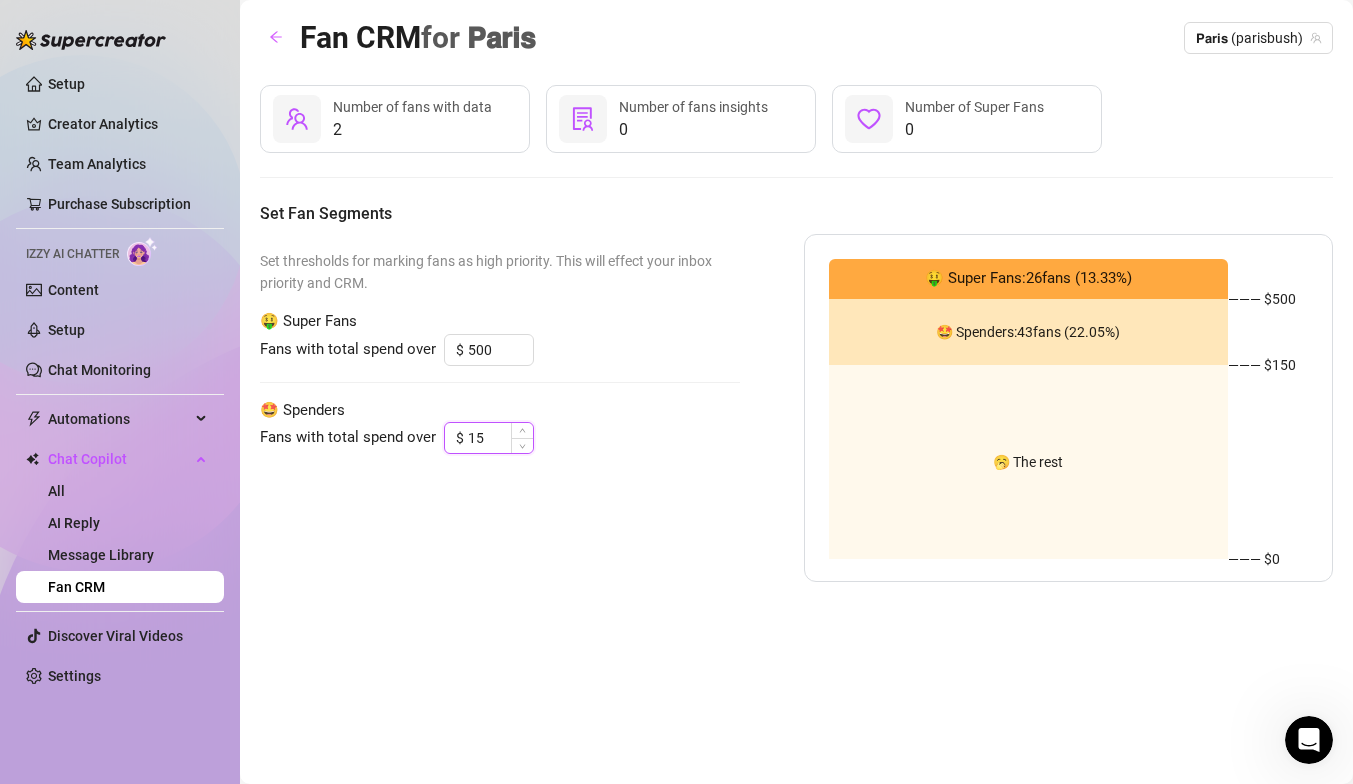 type on "1" 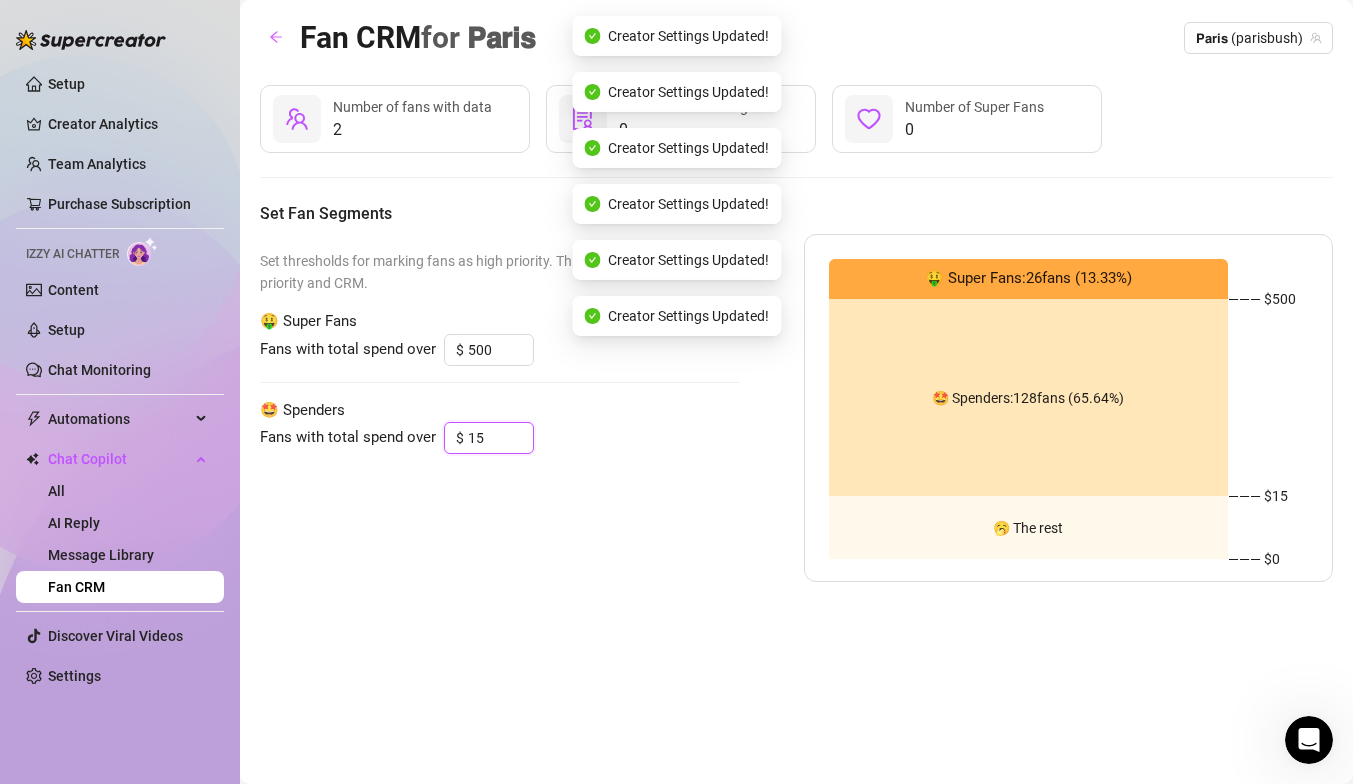 type on "1" 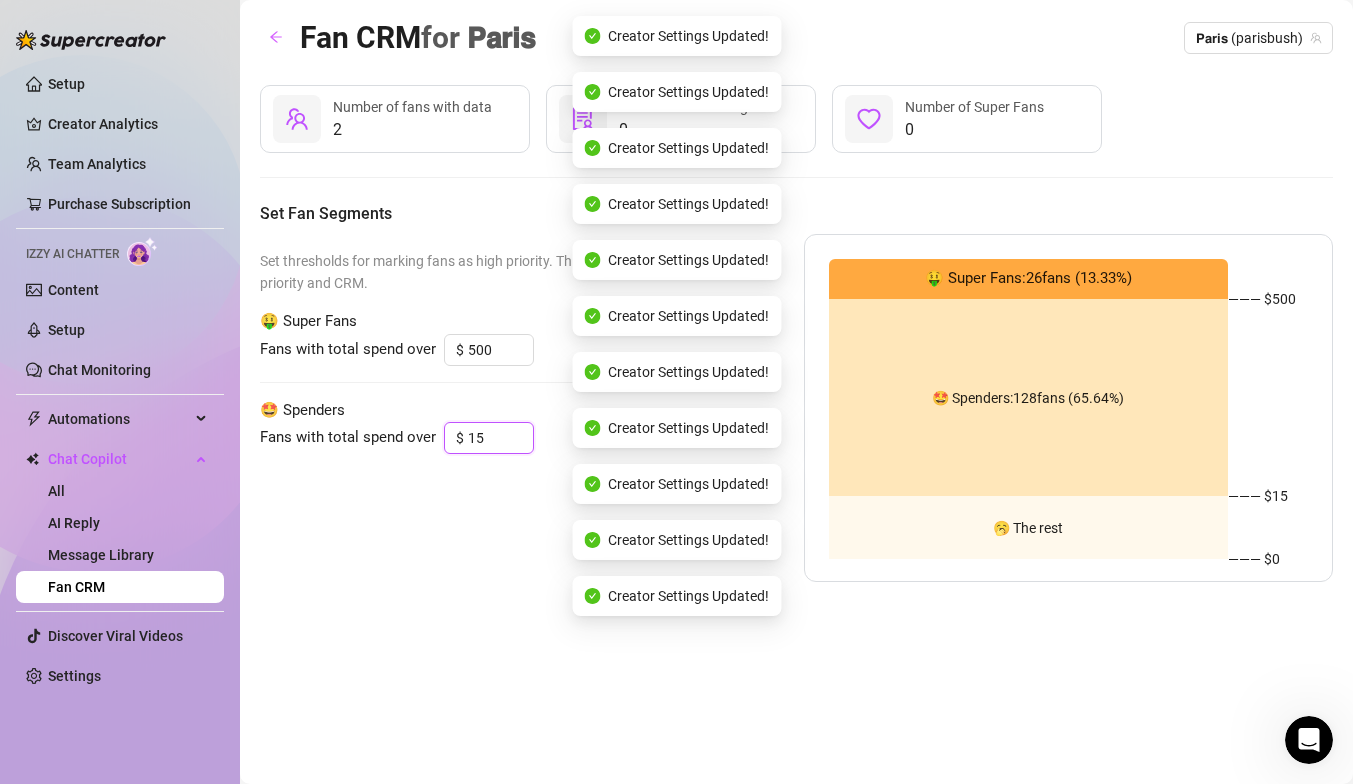 type on "1" 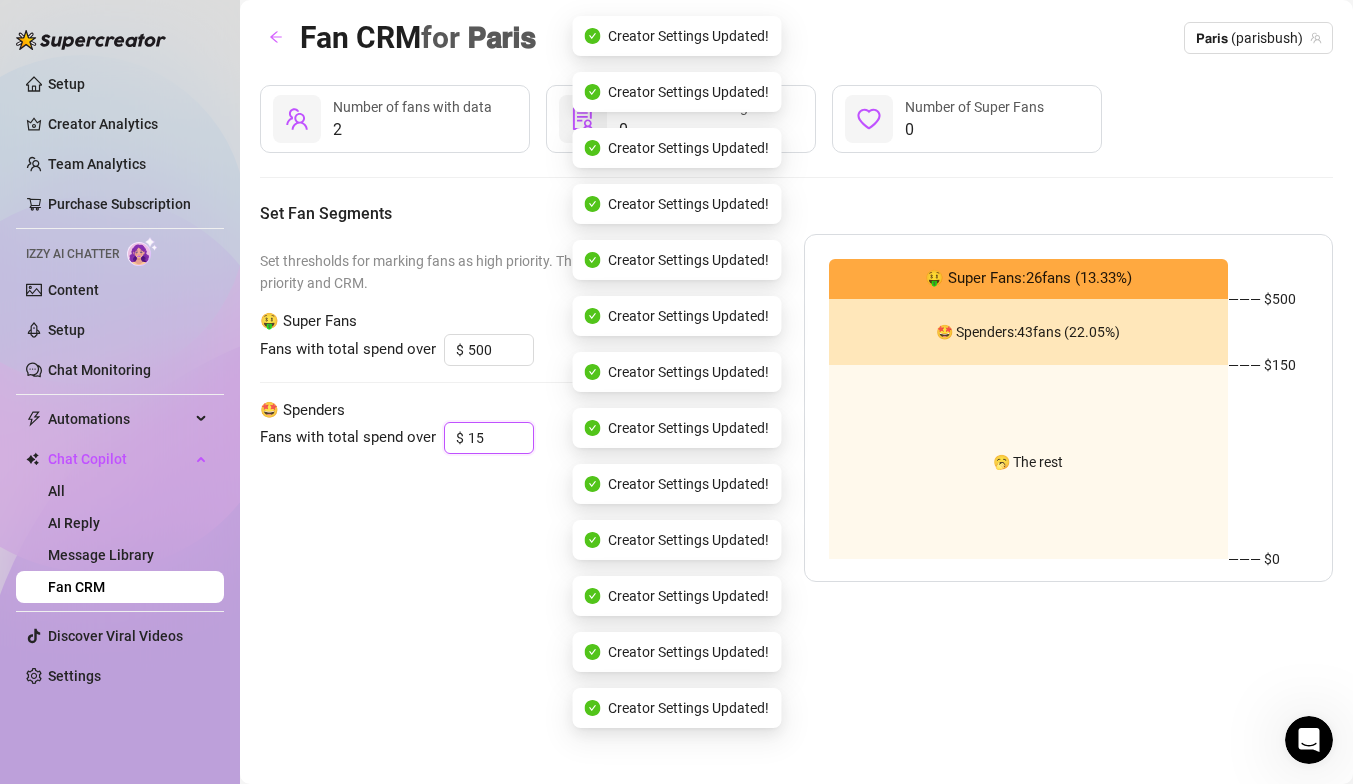 type on "1" 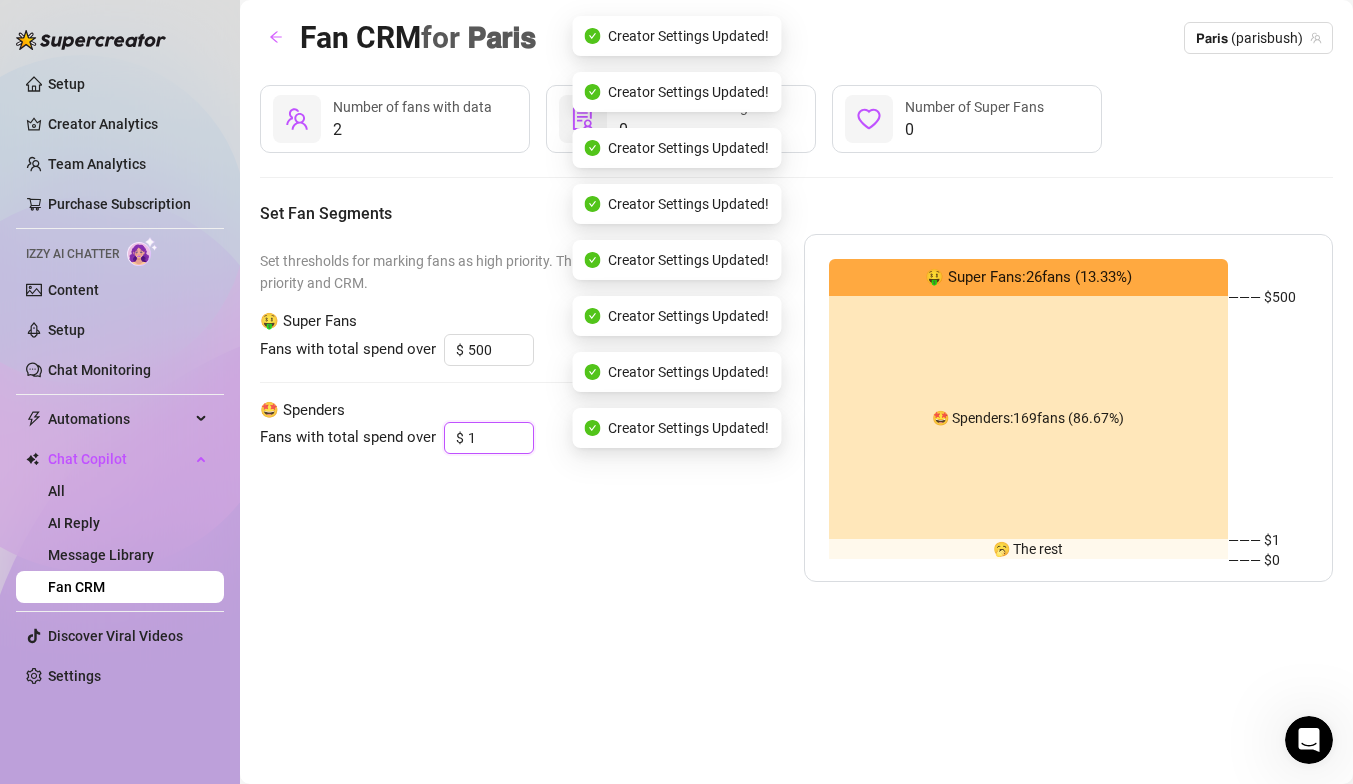 drag, startPoint x: 487, startPoint y: 441, endPoint x: 434, endPoint y: 439, distance: 53.037724 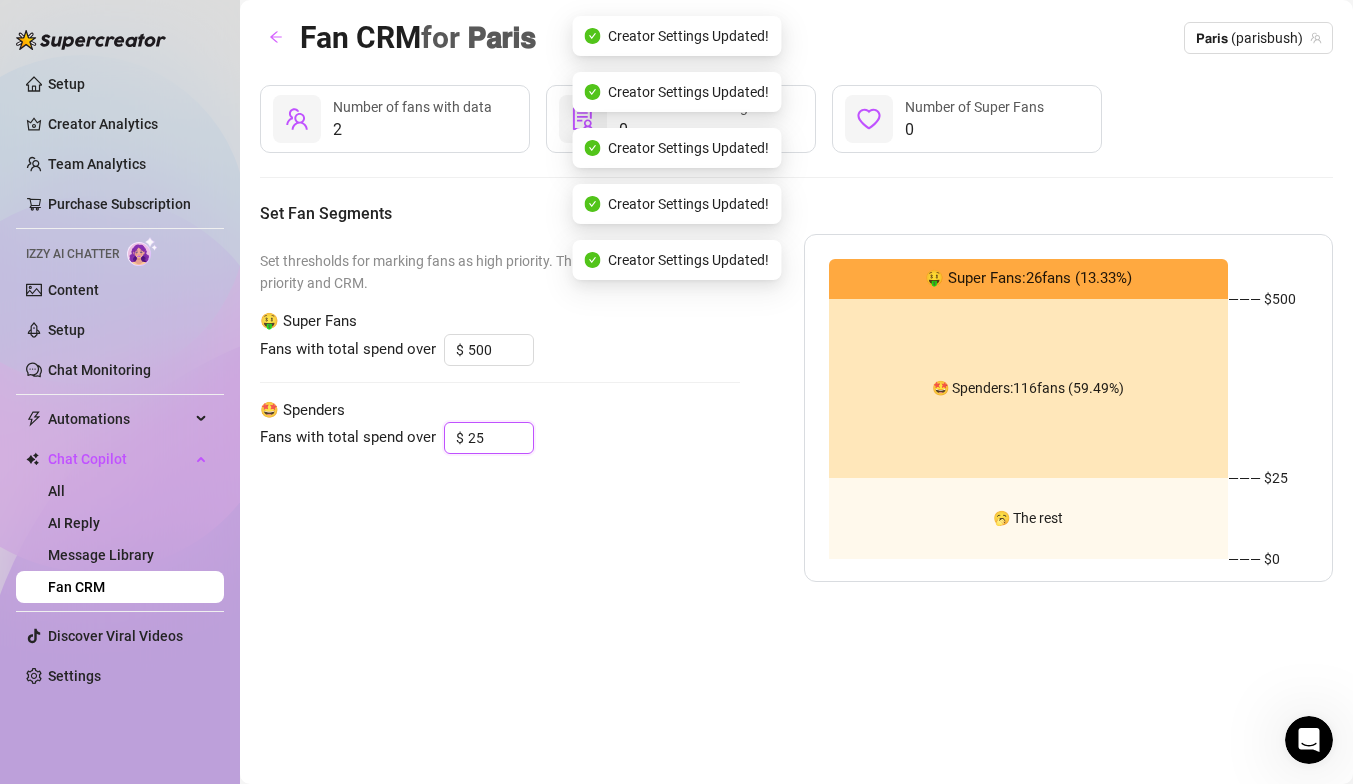 type on "25" 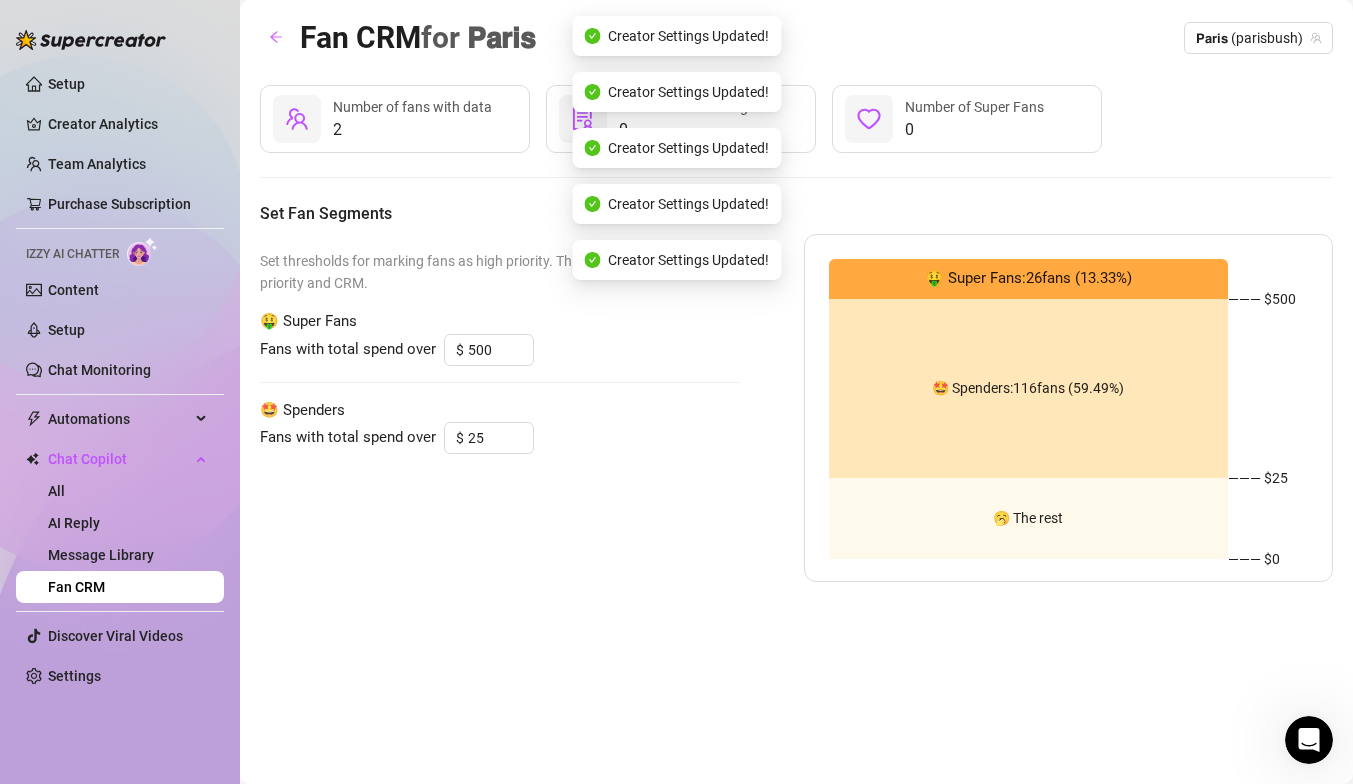 click on "Set thresholds for marking fans as high priority. This will effect your inbox priority and CRM. 🤑 Super Fans Fans with total spend over $ 500 🤩 Spenders Fans with total spend over $ 25" at bounding box center (500, 408) 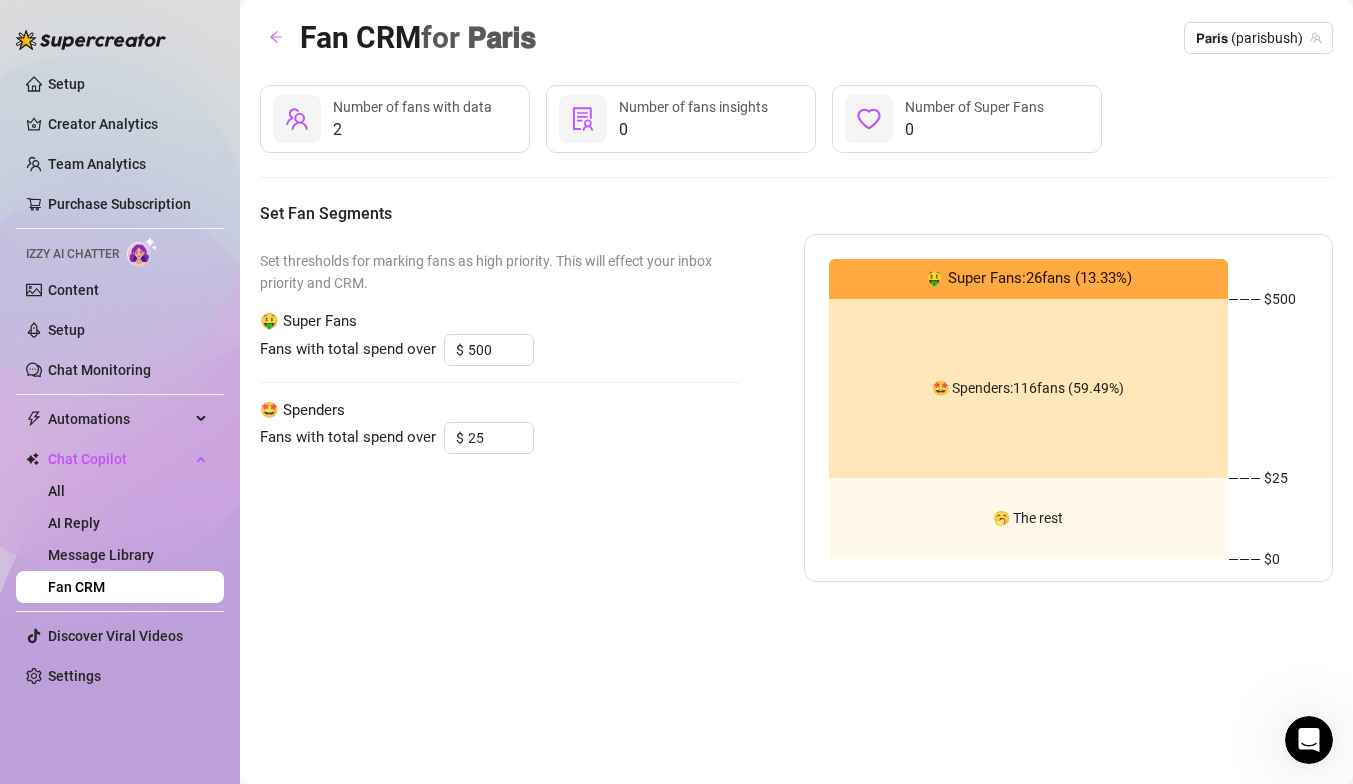 click on "🥱 The rest" at bounding box center (1029, 519) 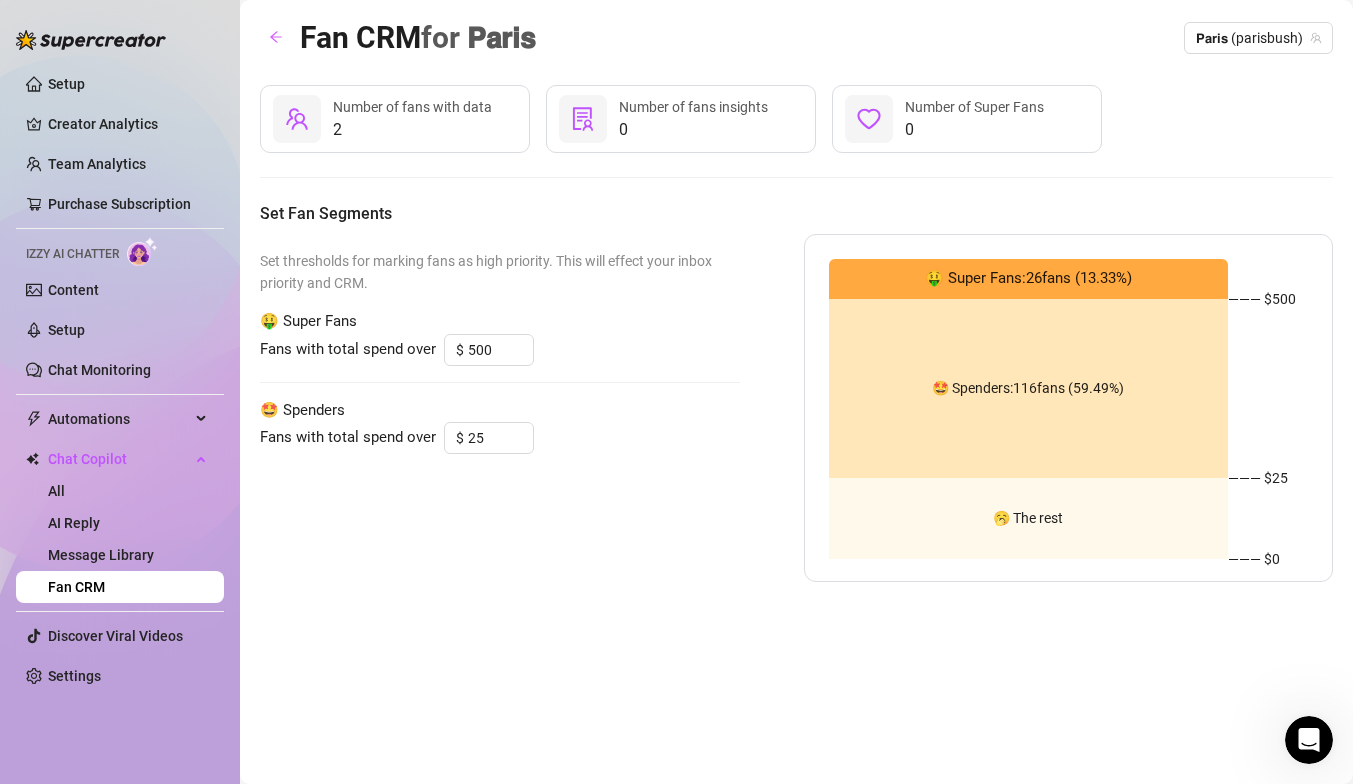 click on "🤩 Spenders:  116  fans ( 59.49 %)" at bounding box center (1029, 388) 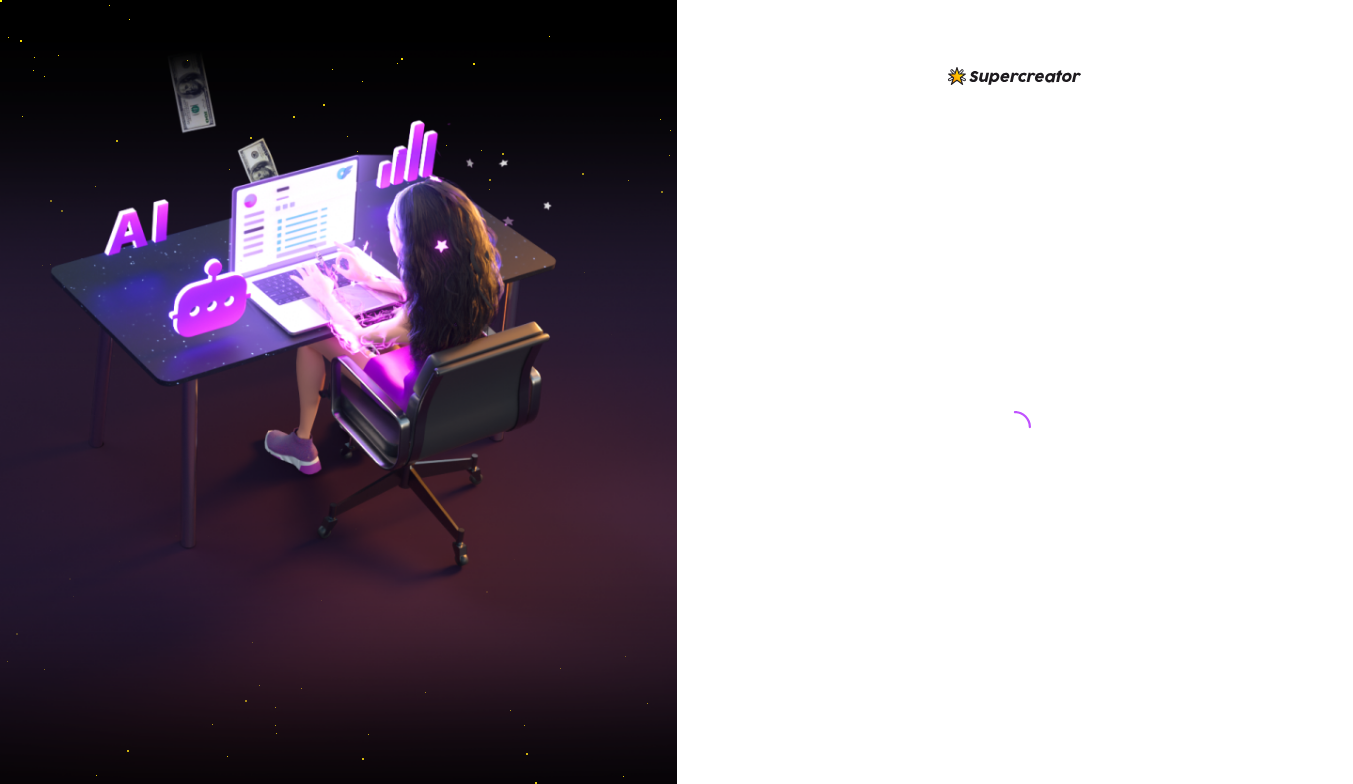 scroll, scrollTop: 0, scrollLeft: 0, axis: both 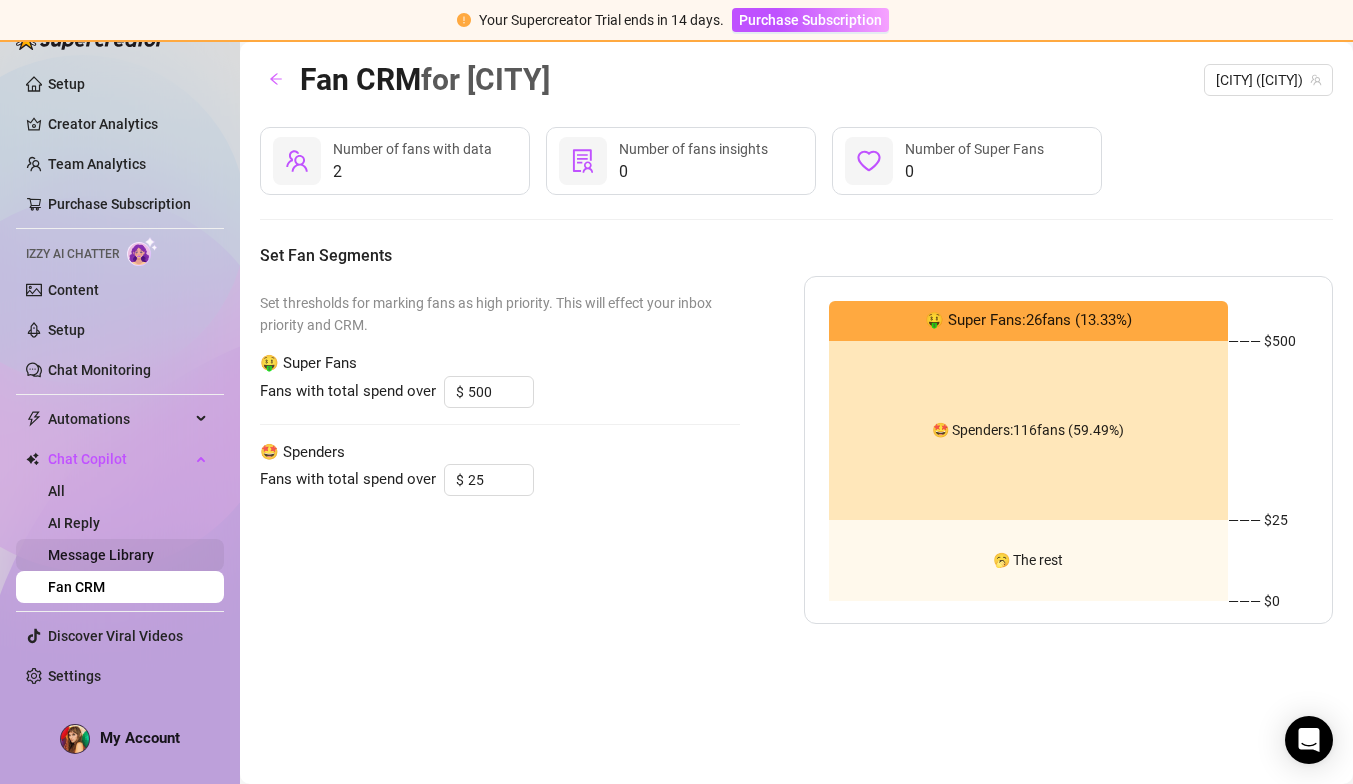 click on "Message Library" at bounding box center [101, 555] 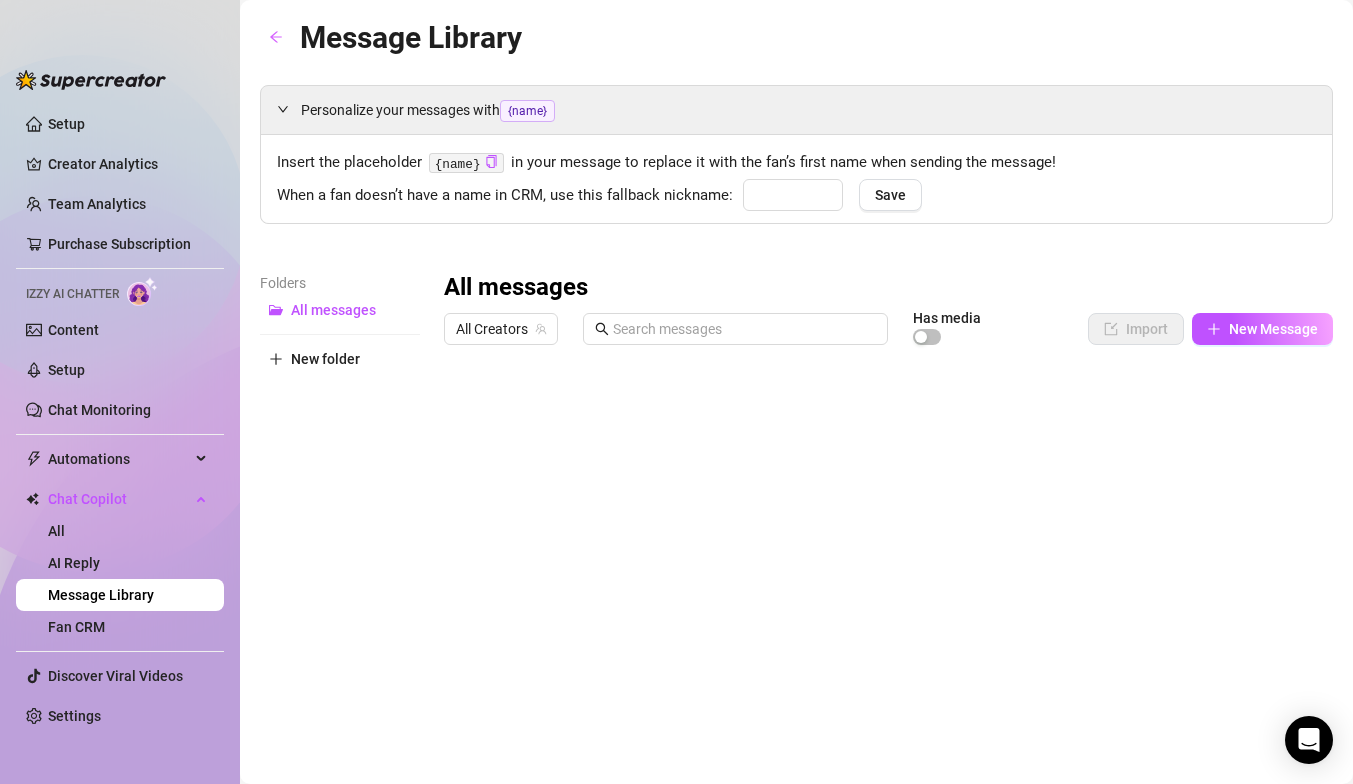type on "babe" 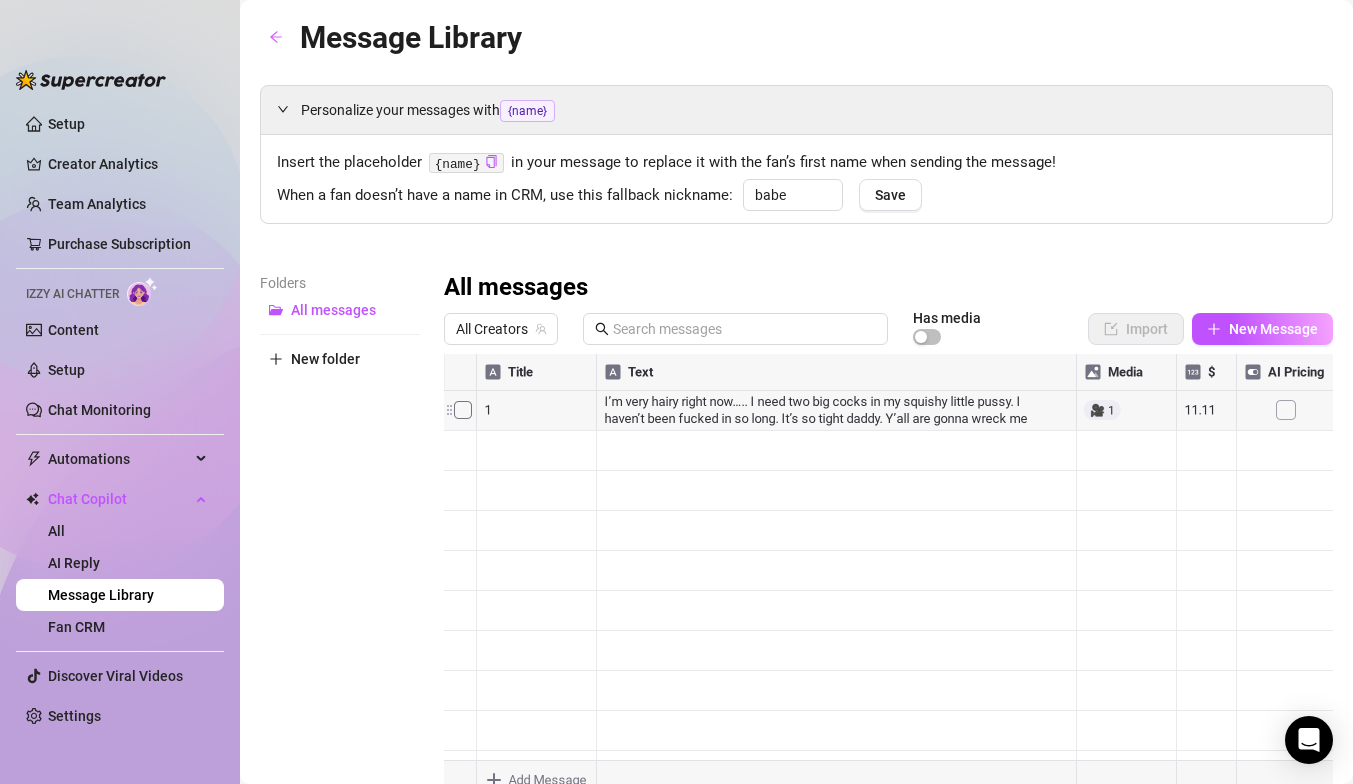 click at bounding box center (888, 577) 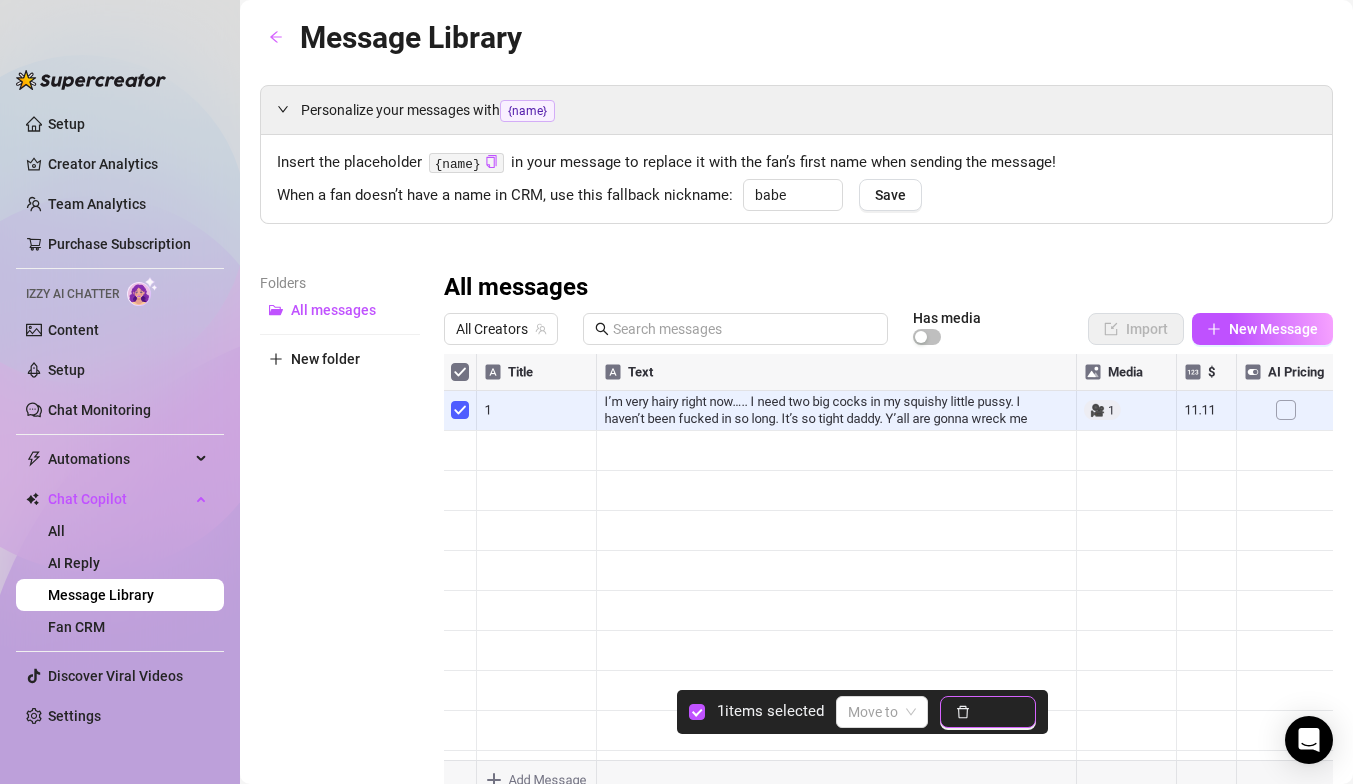 click on "Delete" at bounding box center (988, 712) 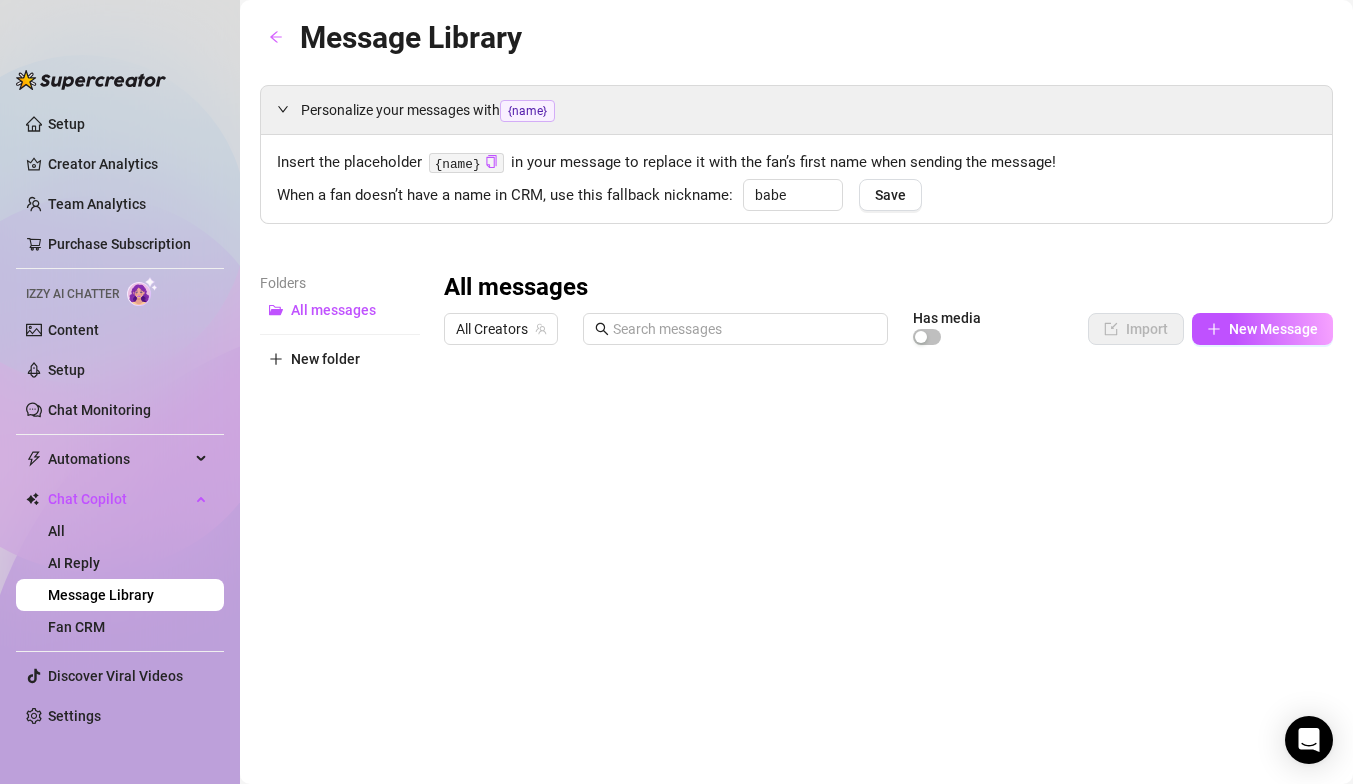 click on "All messages" at bounding box center (888, 288) 